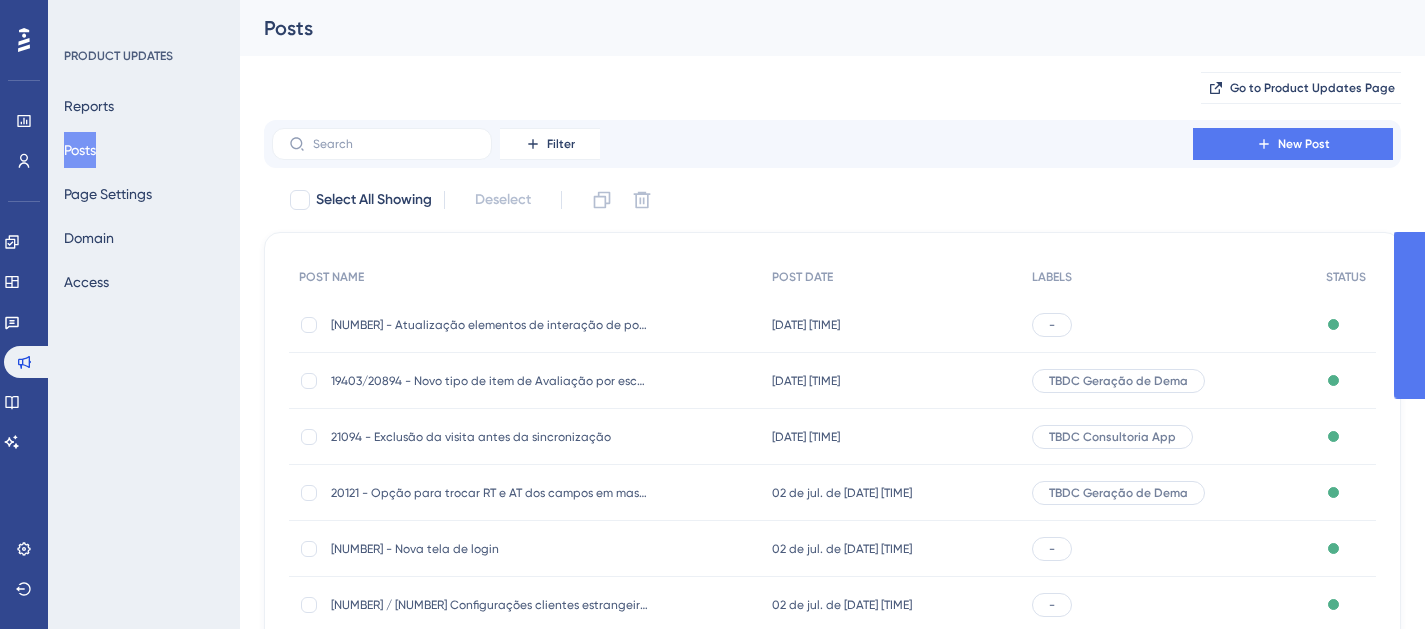 scroll, scrollTop: 0, scrollLeft: 0, axis: both 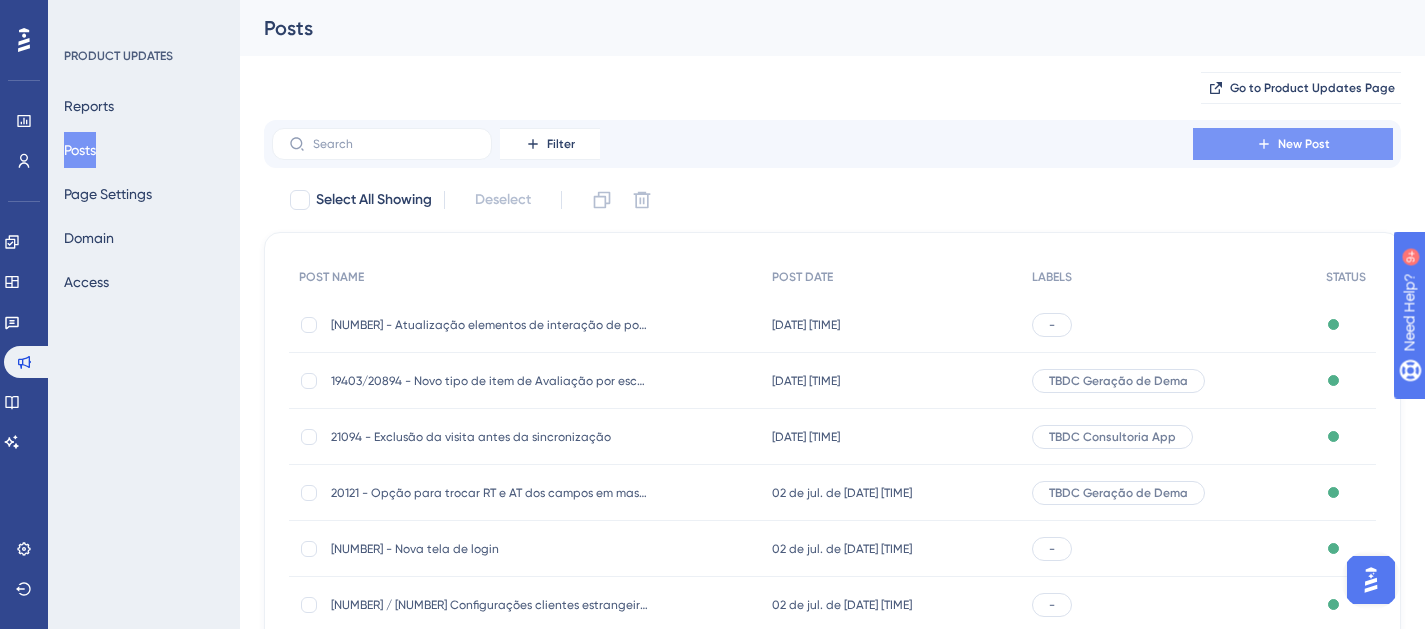 click on "New Post" at bounding box center [1293, 144] 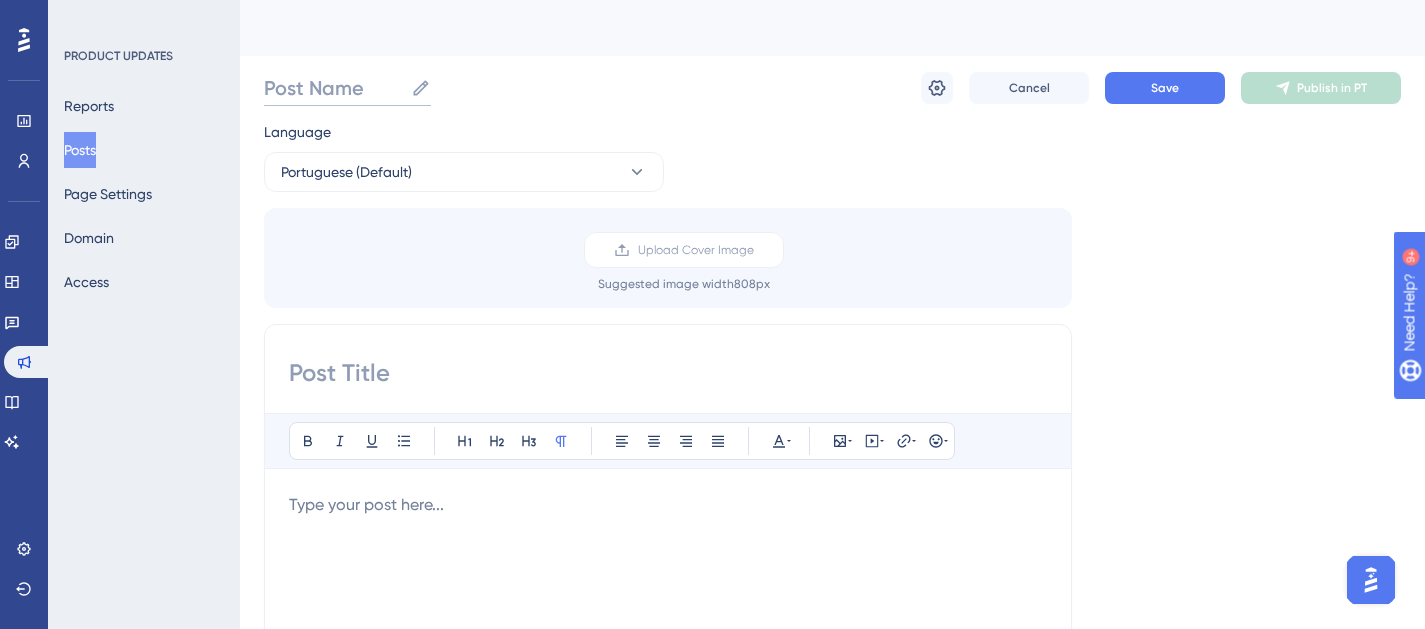 click on "Post Name" at bounding box center [333, 88] 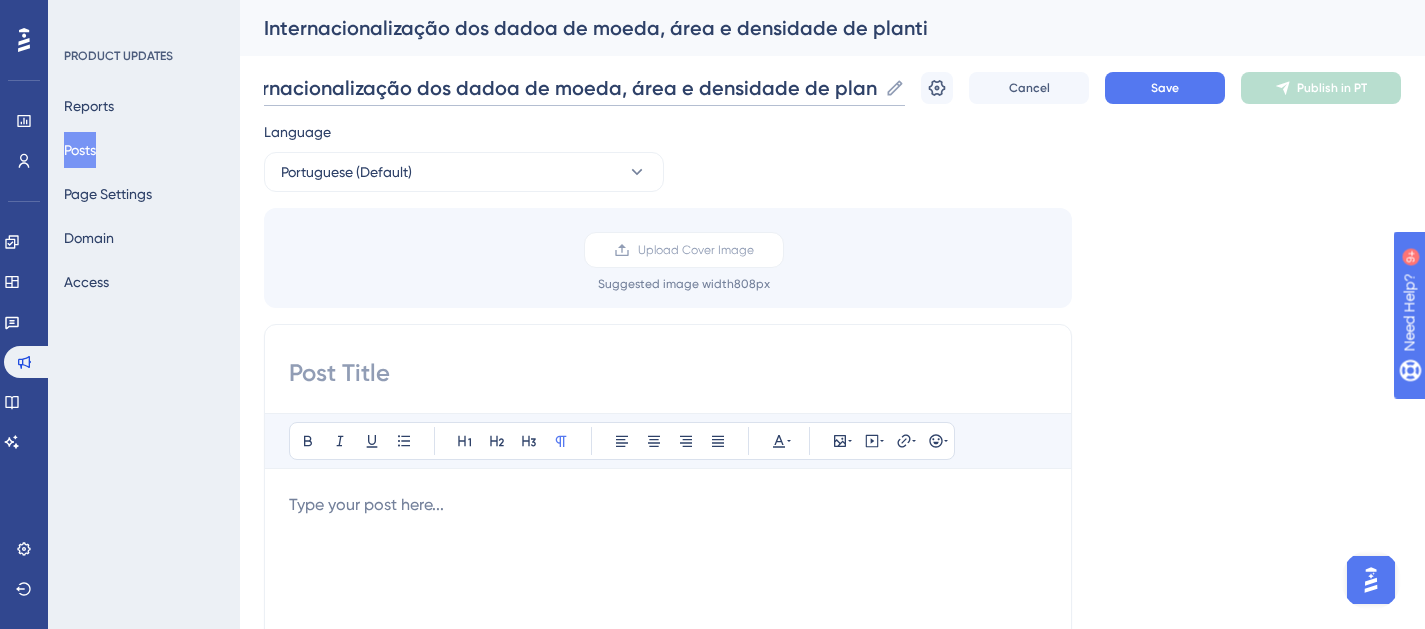 scroll, scrollTop: 0, scrollLeft: 50, axis: horizontal 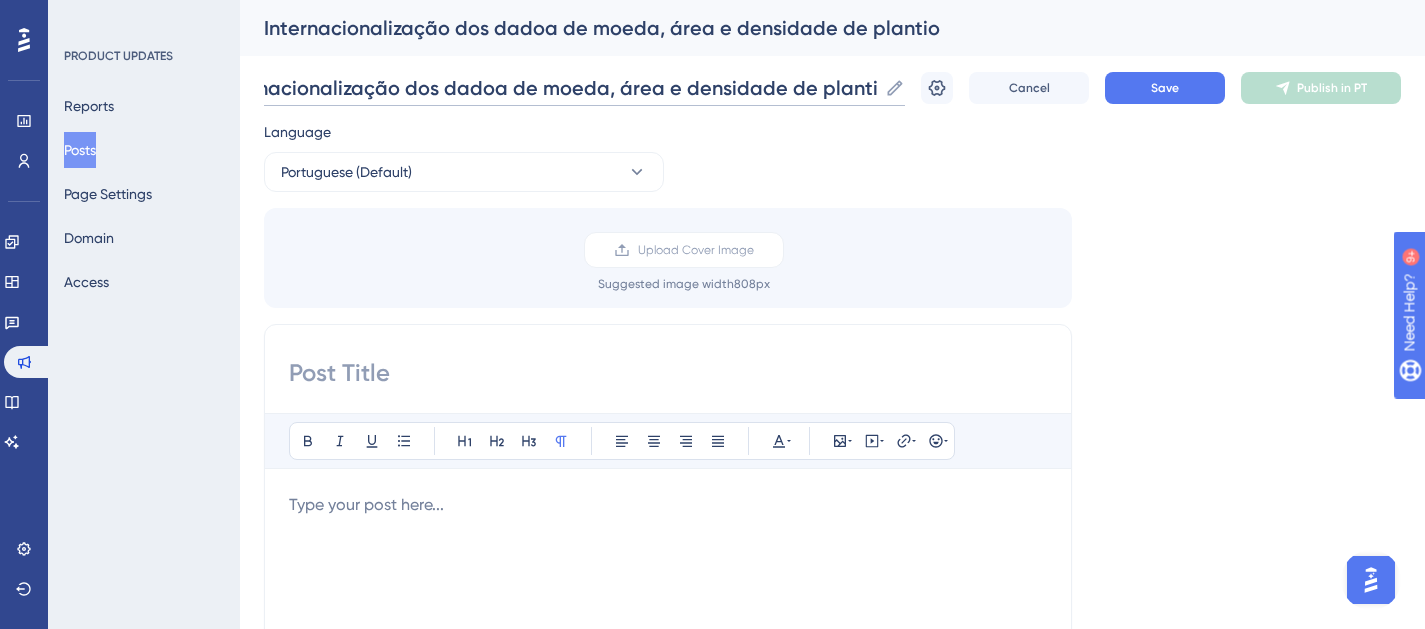 click on "Internacionalização dos dadoa de moeda, área e densidade de plantio" at bounding box center (570, 88) 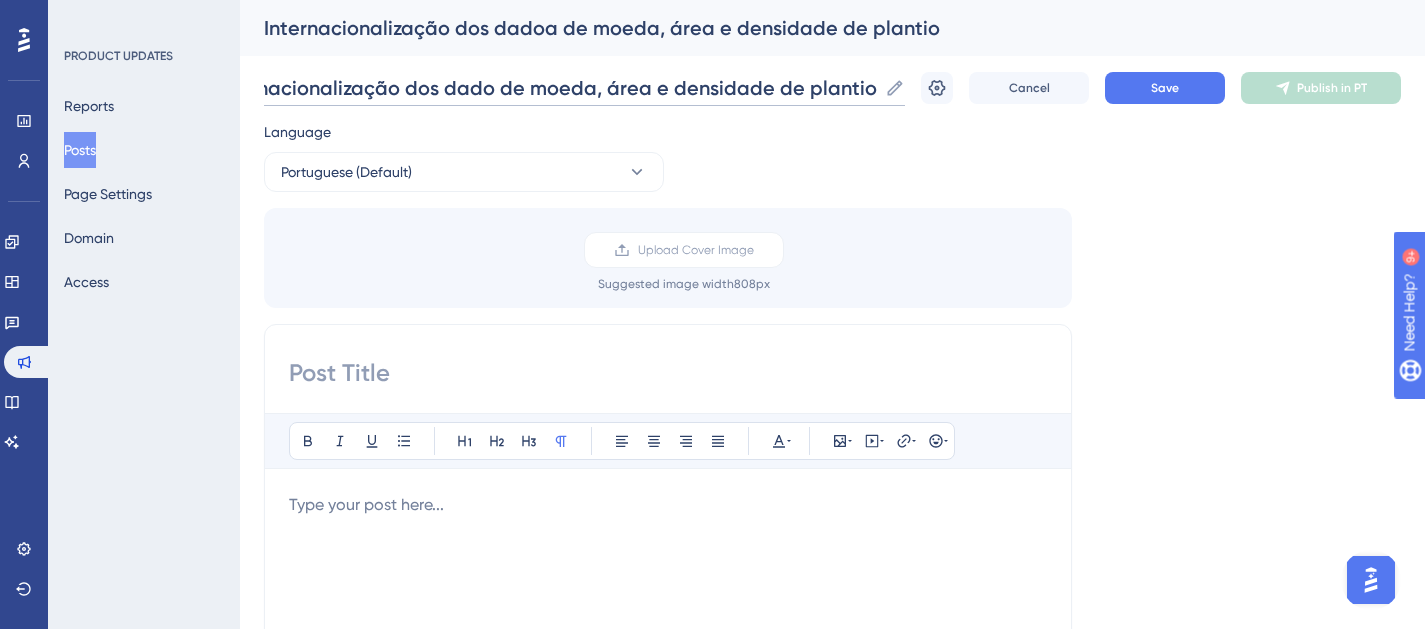 scroll, scrollTop: 0, scrollLeft: 37, axis: horizontal 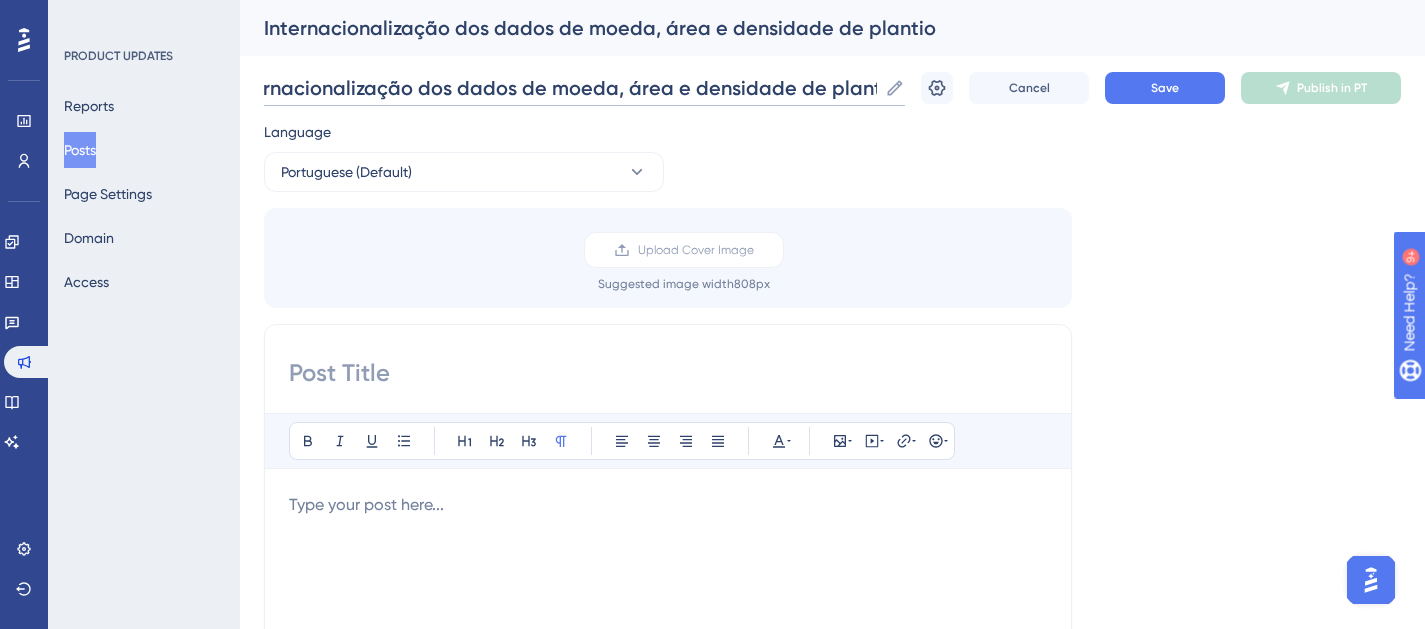 click on "Internacionalização dos dados de moeda, área e densidade de plantio" at bounding box center (570, 88) 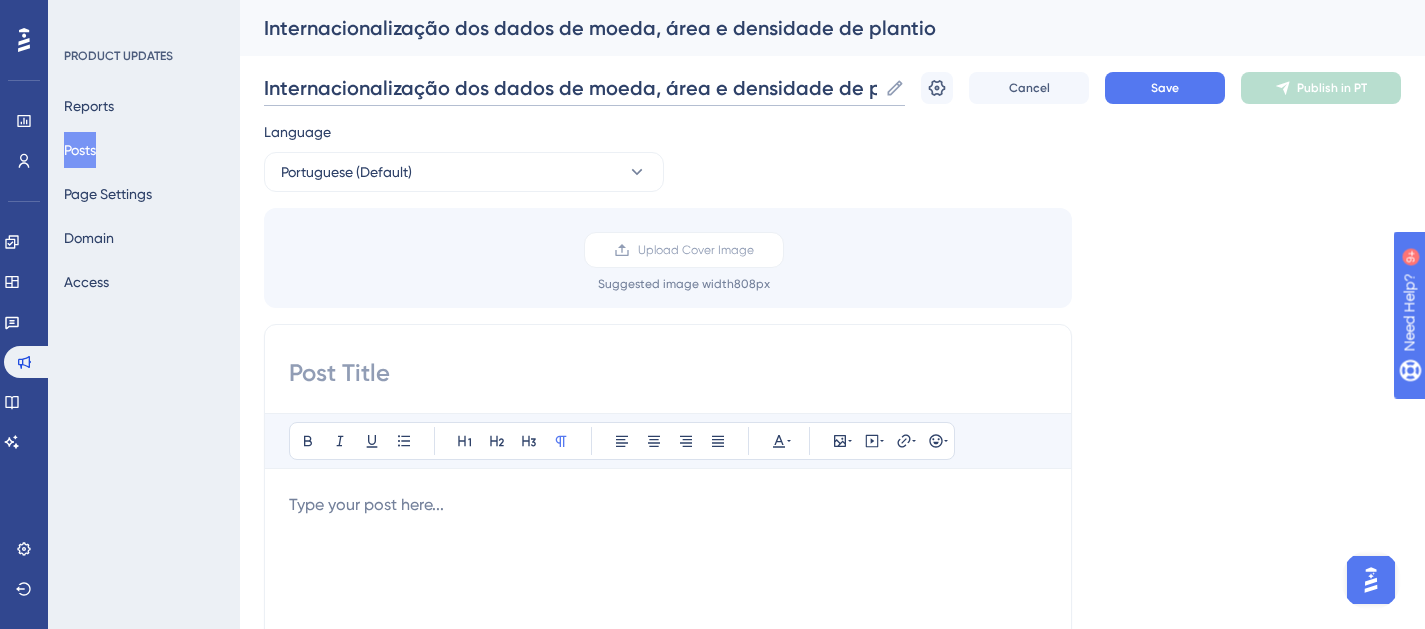 paste on "22084" 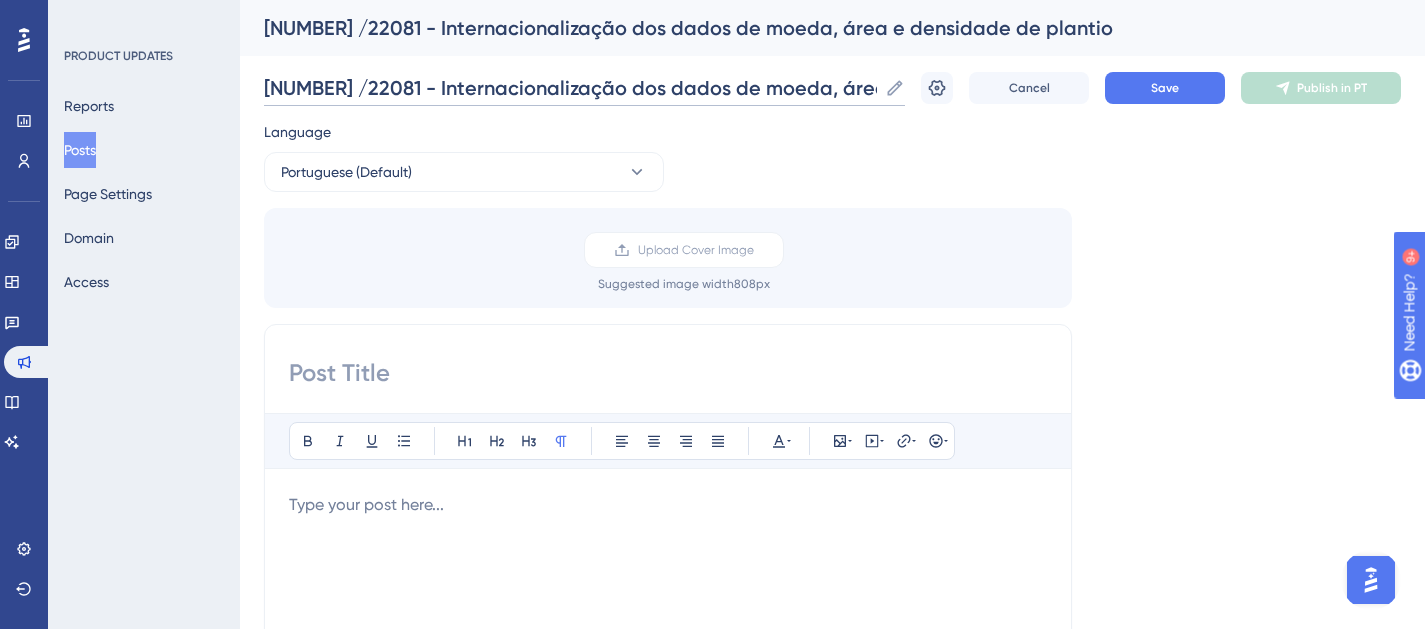 click on "[NUMBER] /22081 - Internacionalização dos dados de moeda, área e densidade de plantio" at bounding box center [570, 88] 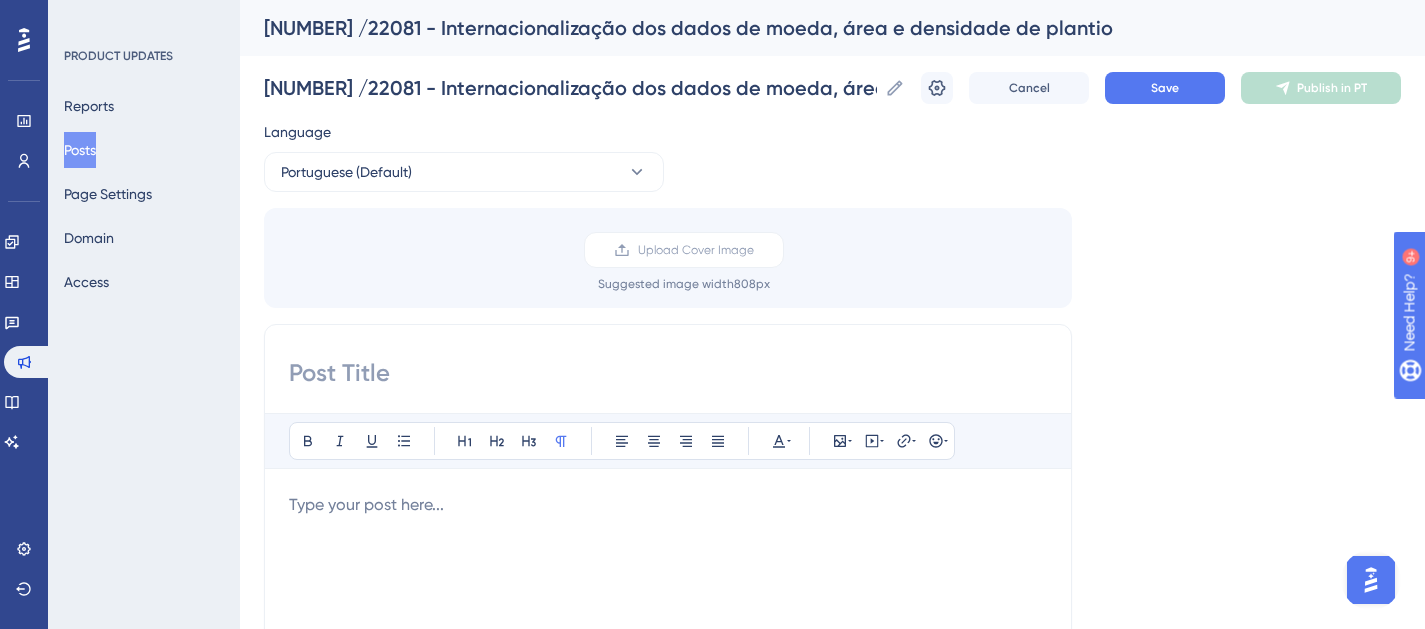 click at bounding box center [668, 373] 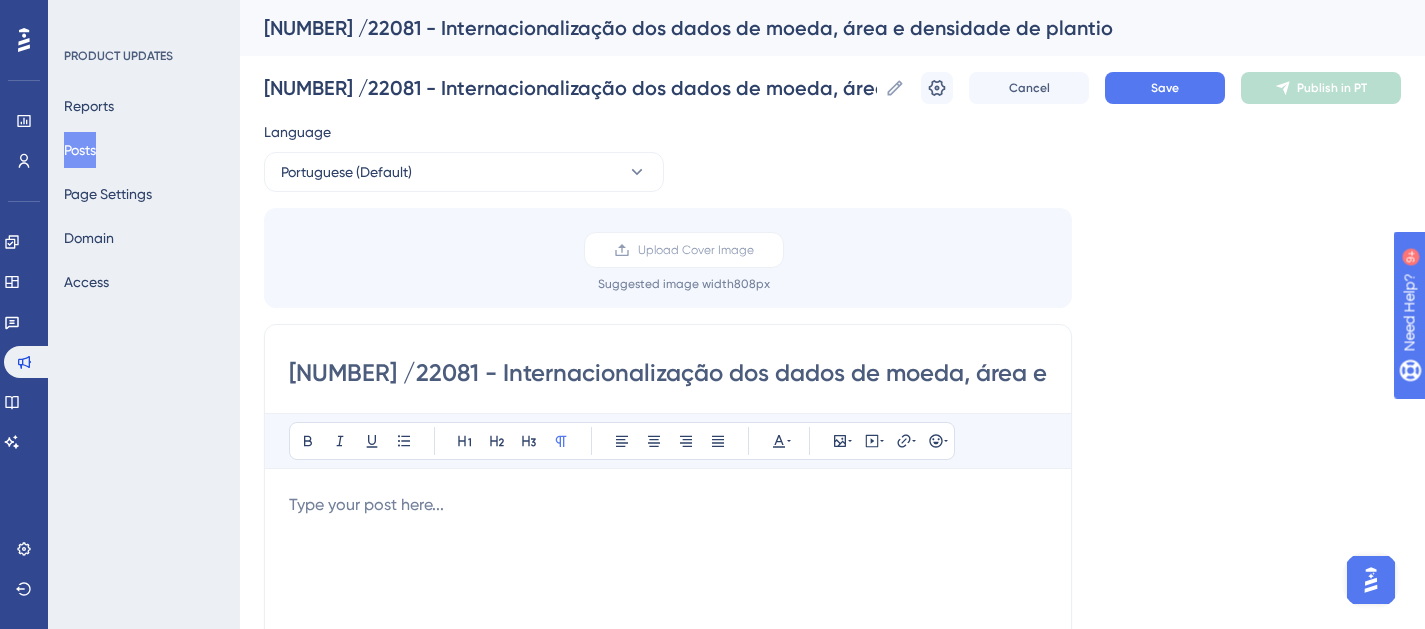 scroll, scrollTop: 0, scrollLeft: 206, axis: horizontal 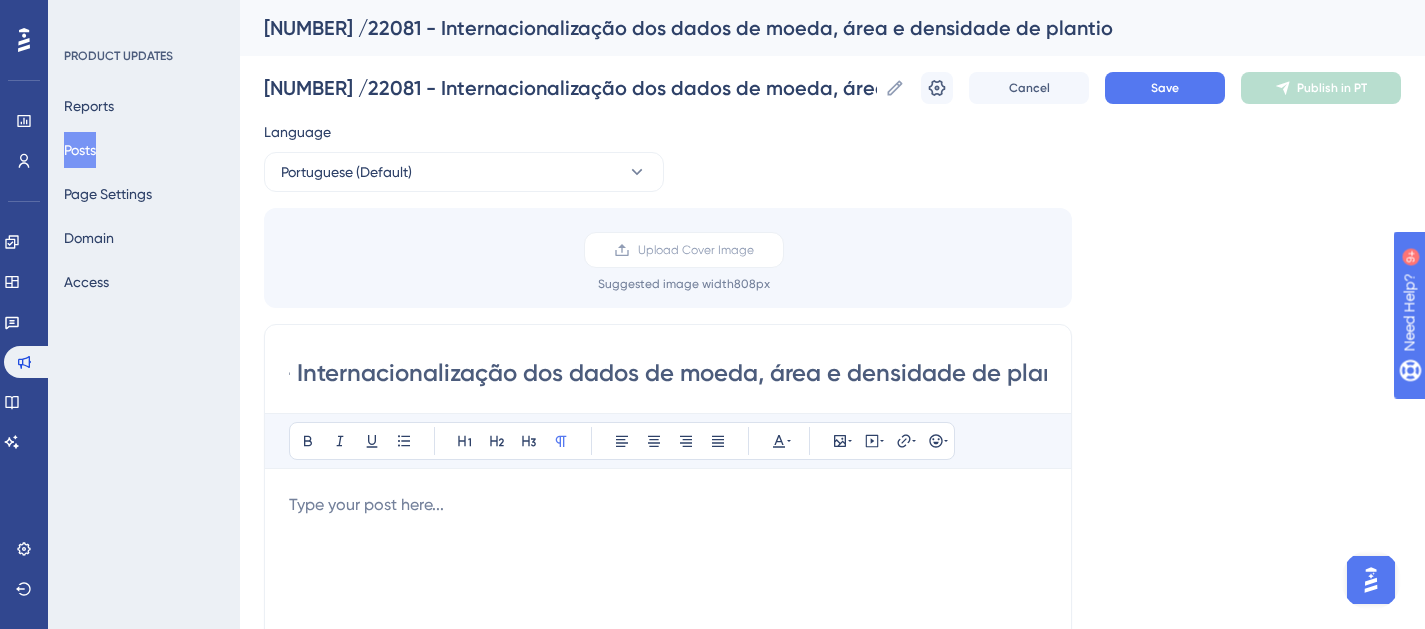 click on "[NUMBER] /22081 - Internacionalização dos dados de moeda, área e densidade de plantio" at bounding box center [668, 373] 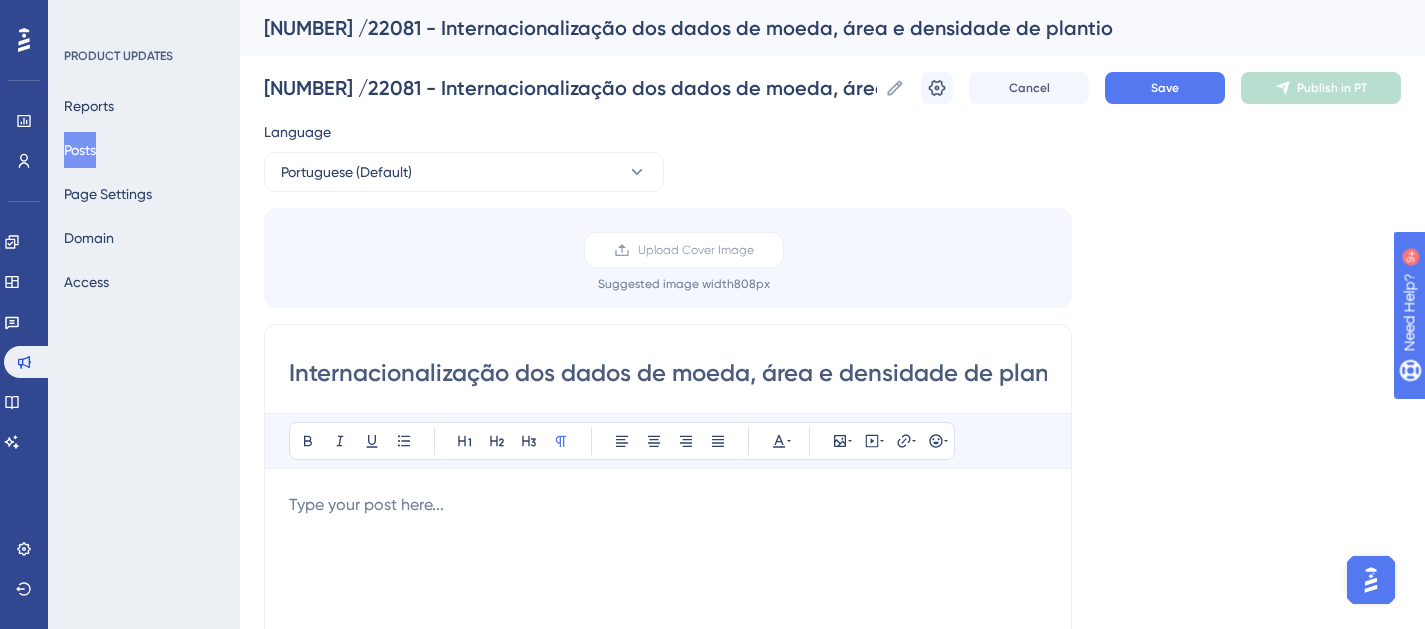 type on "Internacionalização dos dados de moeda, área e densidade de plantio" 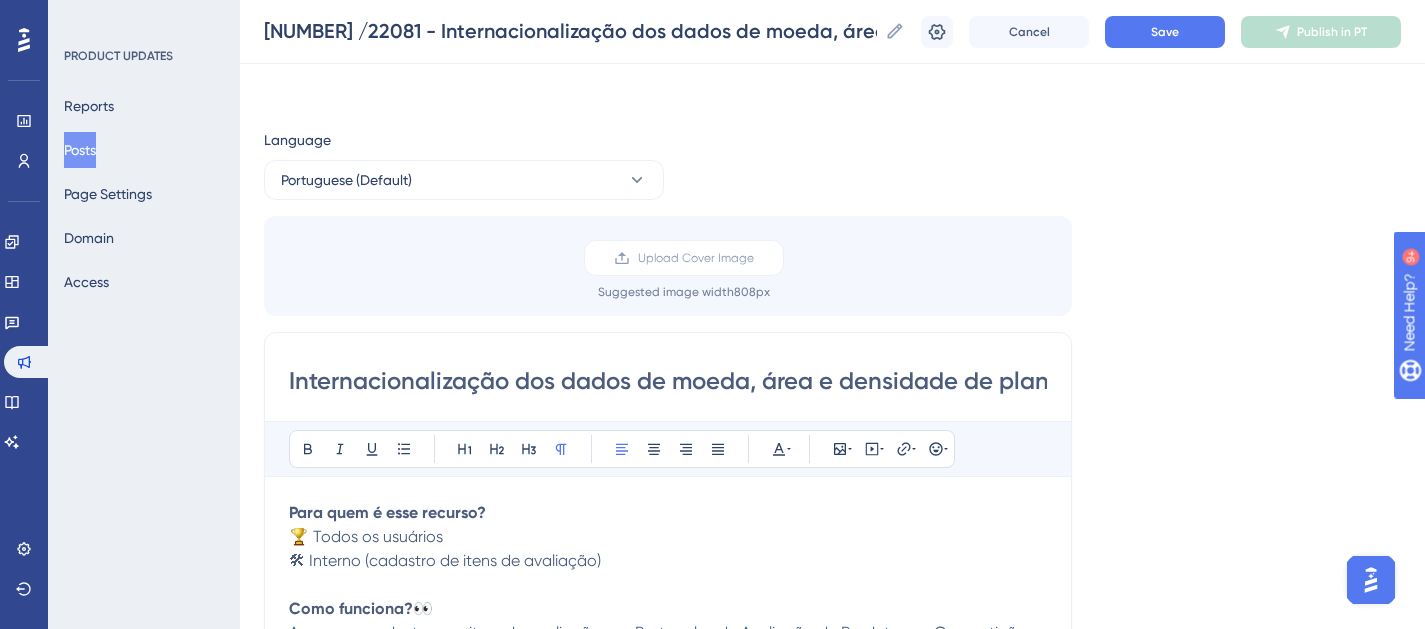 scroll, scrollTop: 173, scrollLeft: 0, axis: vertical 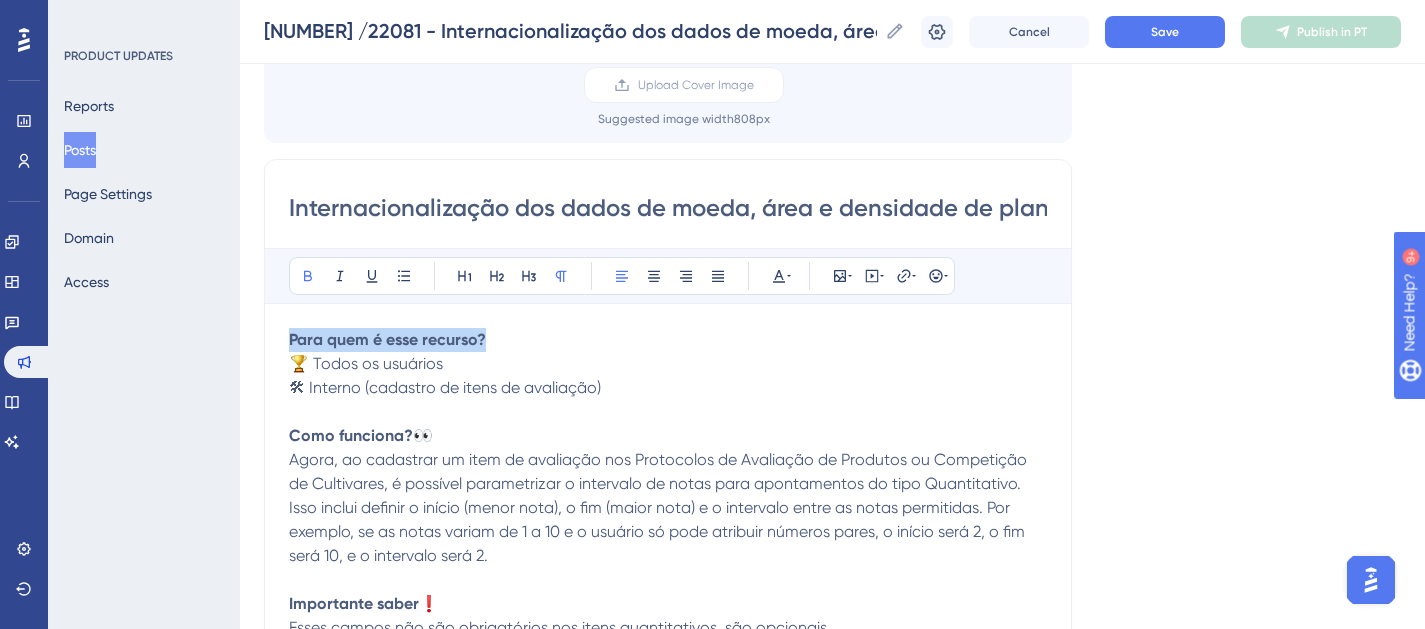 drag, startPoint x: 496, startPoint y: 333, endPoint x: 236, endPoint y: 321, distance: 260.27676 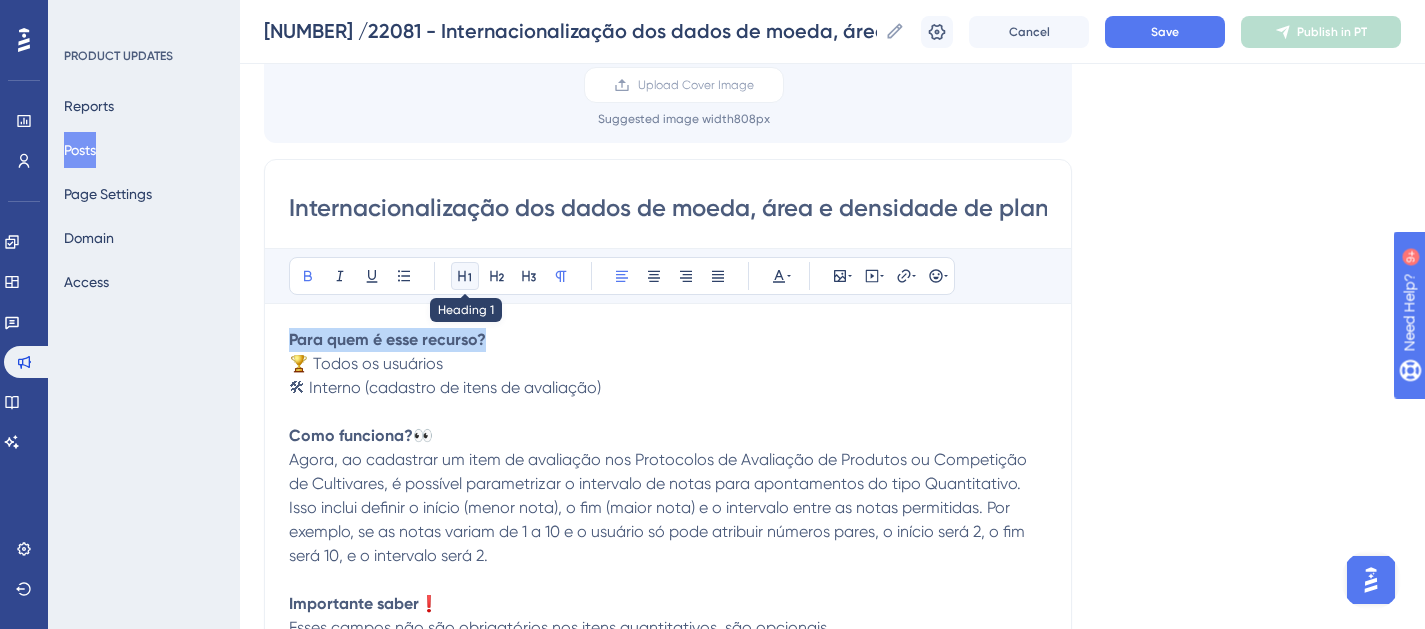 click 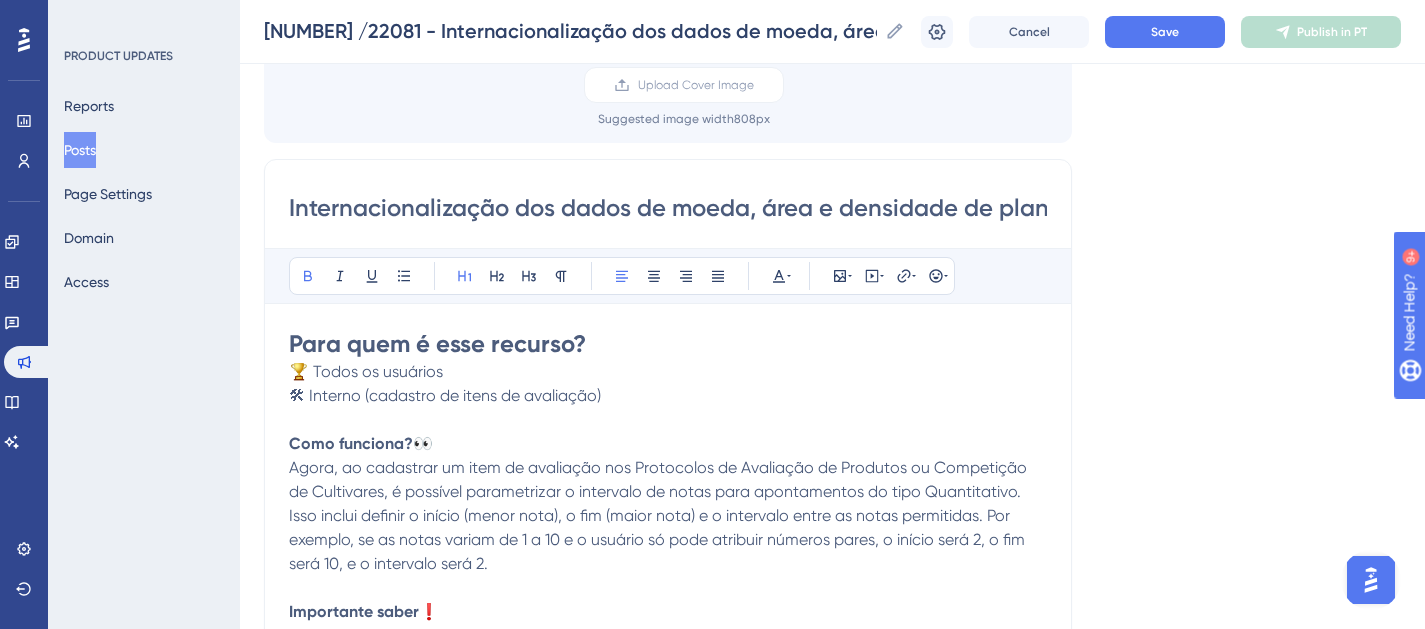 click on "🛠 Interno (cadastro de itens de avaliação)" at bounding box center (445, 395) 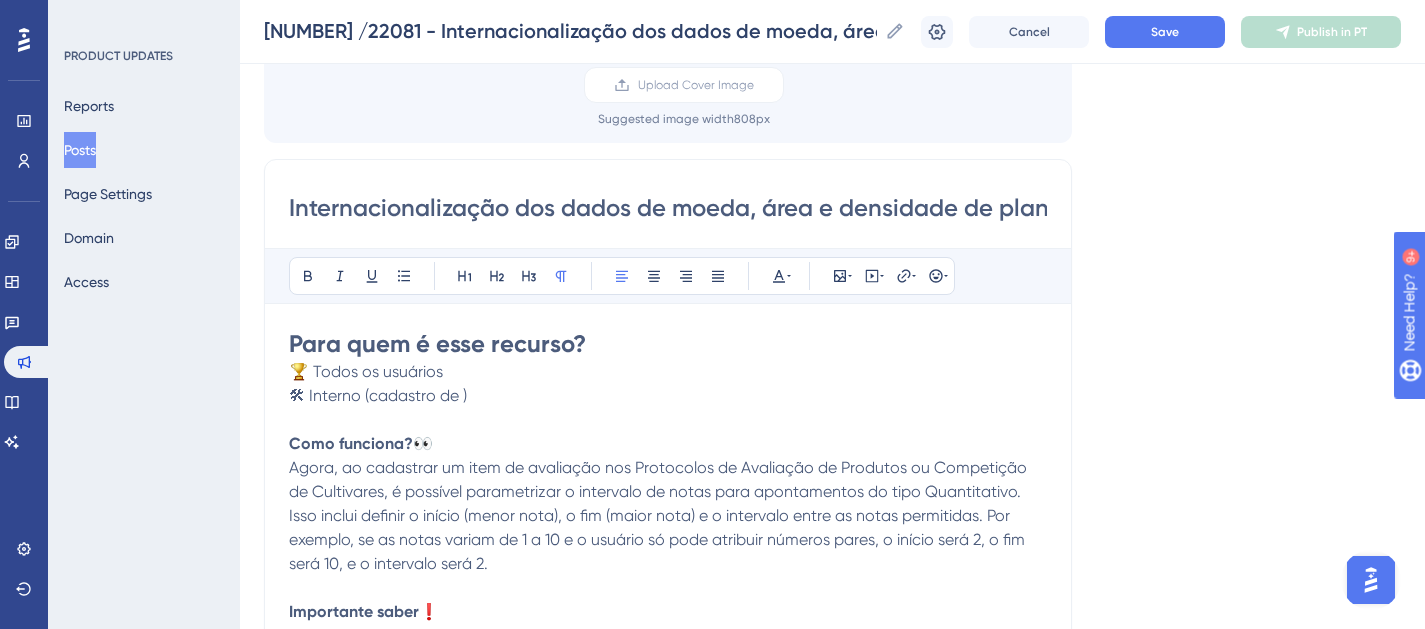 type 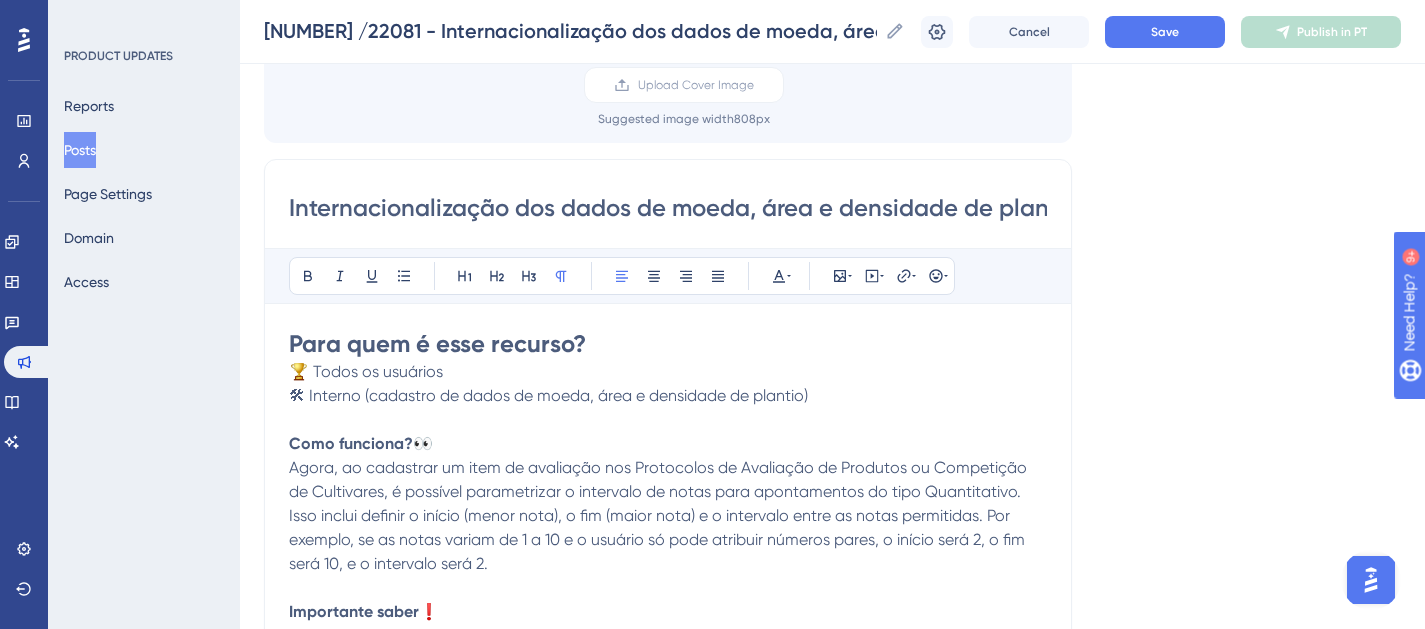 click on "Agora, ao cadastrar um item de avaliação nos Protocolos de Avaliação de Produtos ou Competição de Cultivares, é possível parametrizar o intervalo de notas para apontamentos do tipo Quantitativo. Isso inclui definir o início (menor nota), o fim (maior nota) e o intervalo entre as notas permitidas. Por exemplo, se as notas variam de 1 a 10 e o usuário só pode atribuir números pares, o início será 2, o fim será 10, e o intervalo será 2." at bounding box center [660, 515] 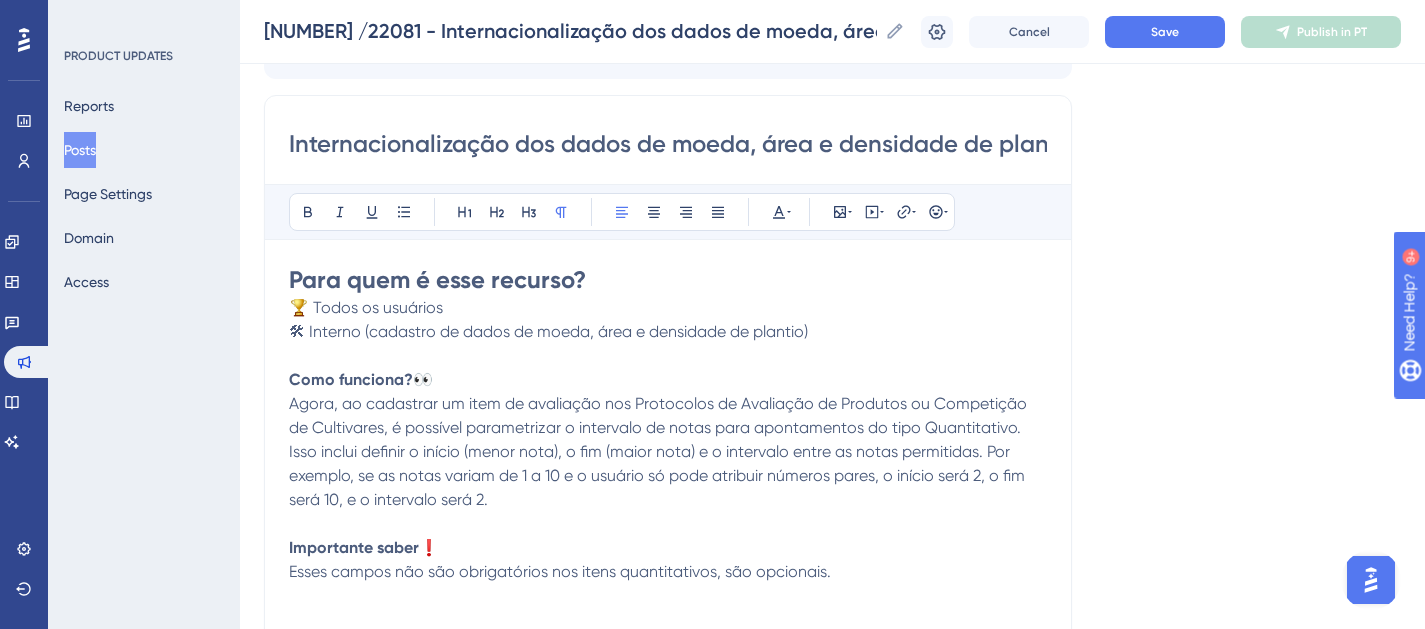 scroll, scrollTop: 238, scrollLeft: 0, axis: vertical 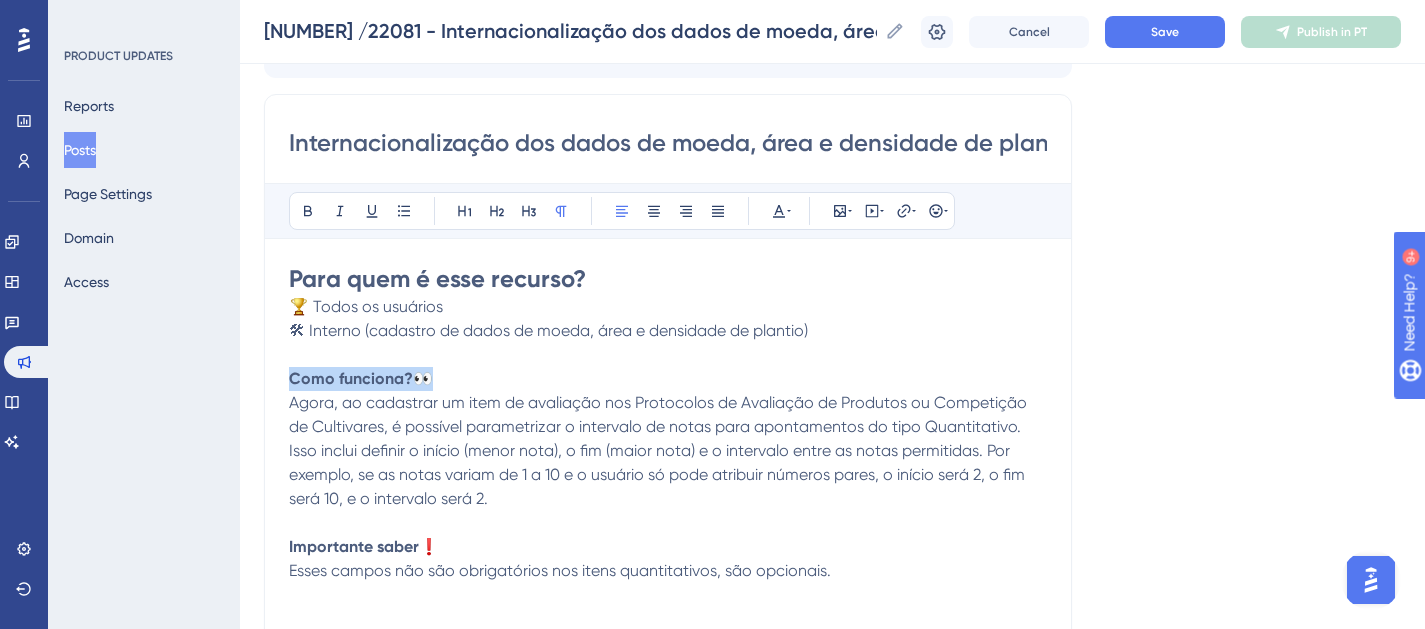 drag, startPoint x: 437, startPoint y: 383, endPoint x: 240, endPoint y: 373, distance: 197.25365 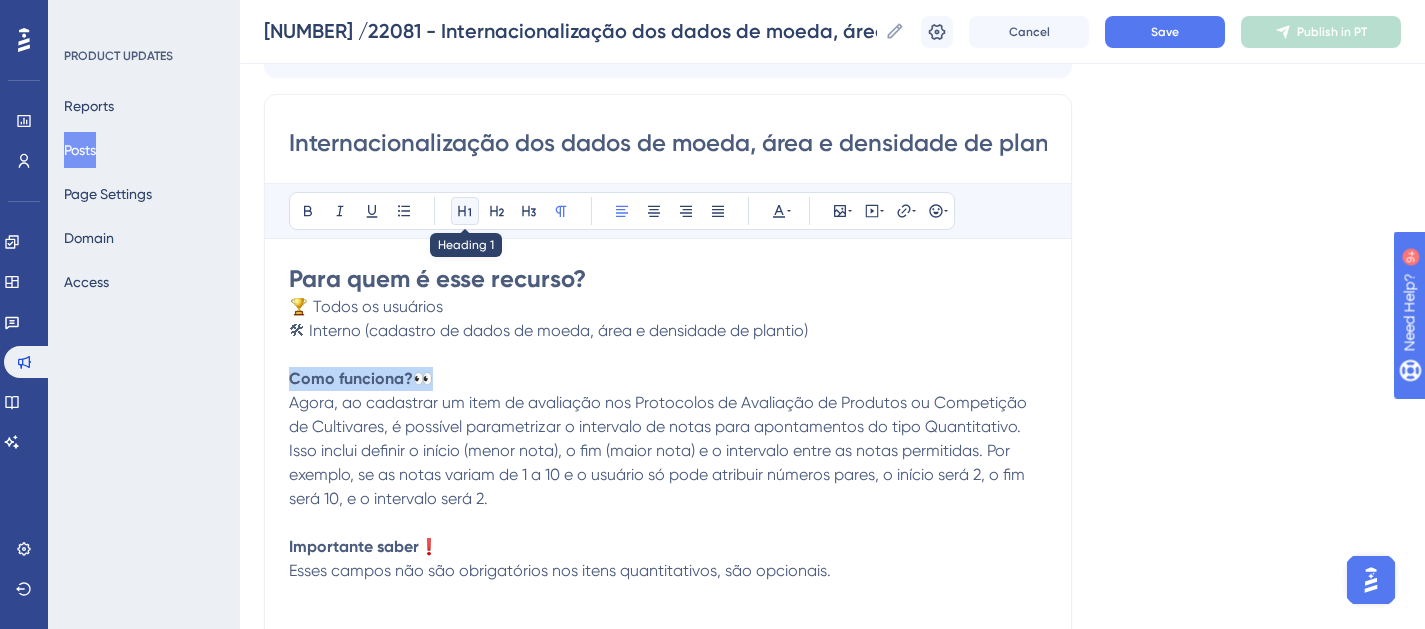 click 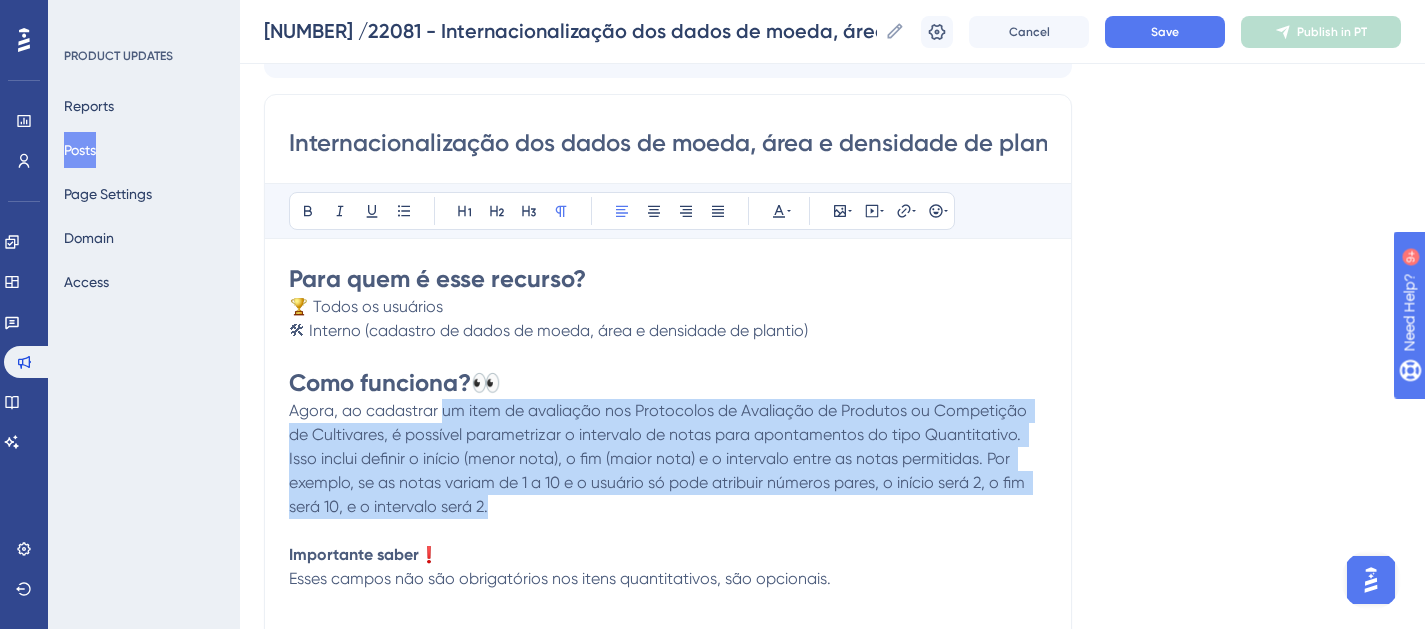 drag, startPoint x: 441, startPoint y: 408, endPoint x: 534, endPoint y: 509, distance: 137.2953 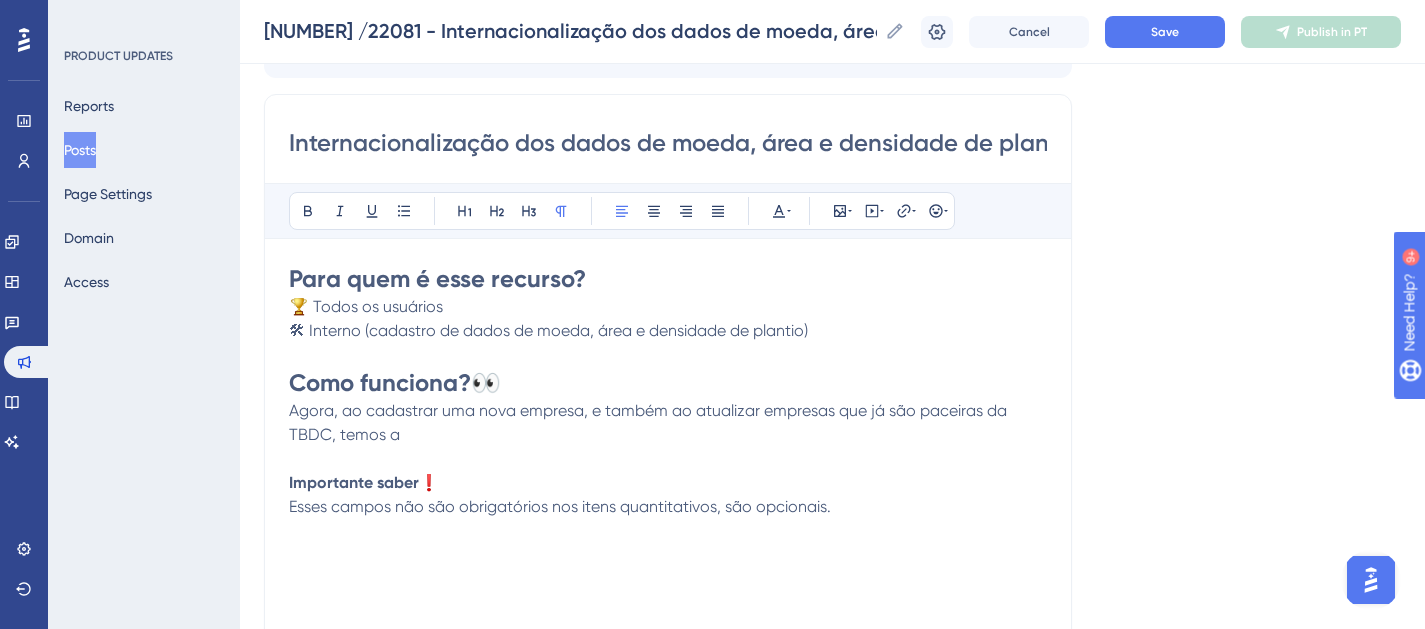 click on "Agora, ao cadastrar uma nova empresa, e também ao atualizar empresas que já são paceiras da TBDC, temos a" at bounding box center [650, 422] 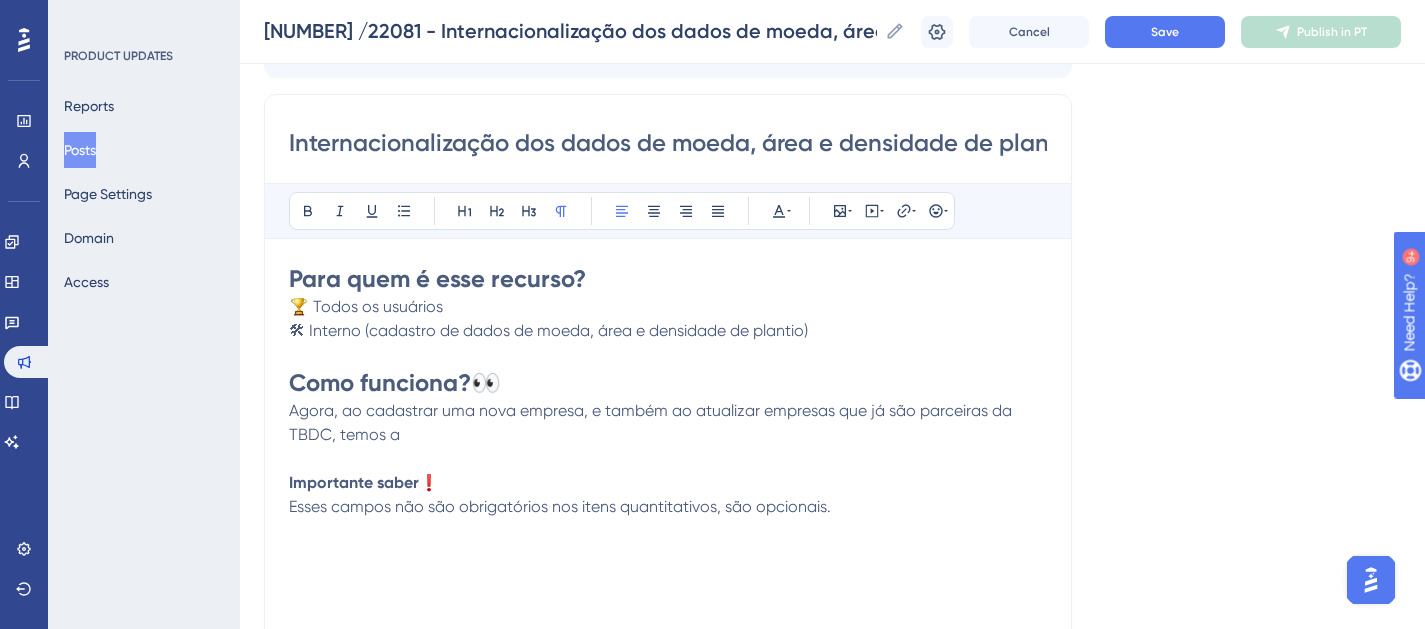 click on "Agora, ao cadastrar uma nova empresa, e também ao atualizar empresas que já são parceiras da TBDC, temos a" at bounding box center (668, 423) 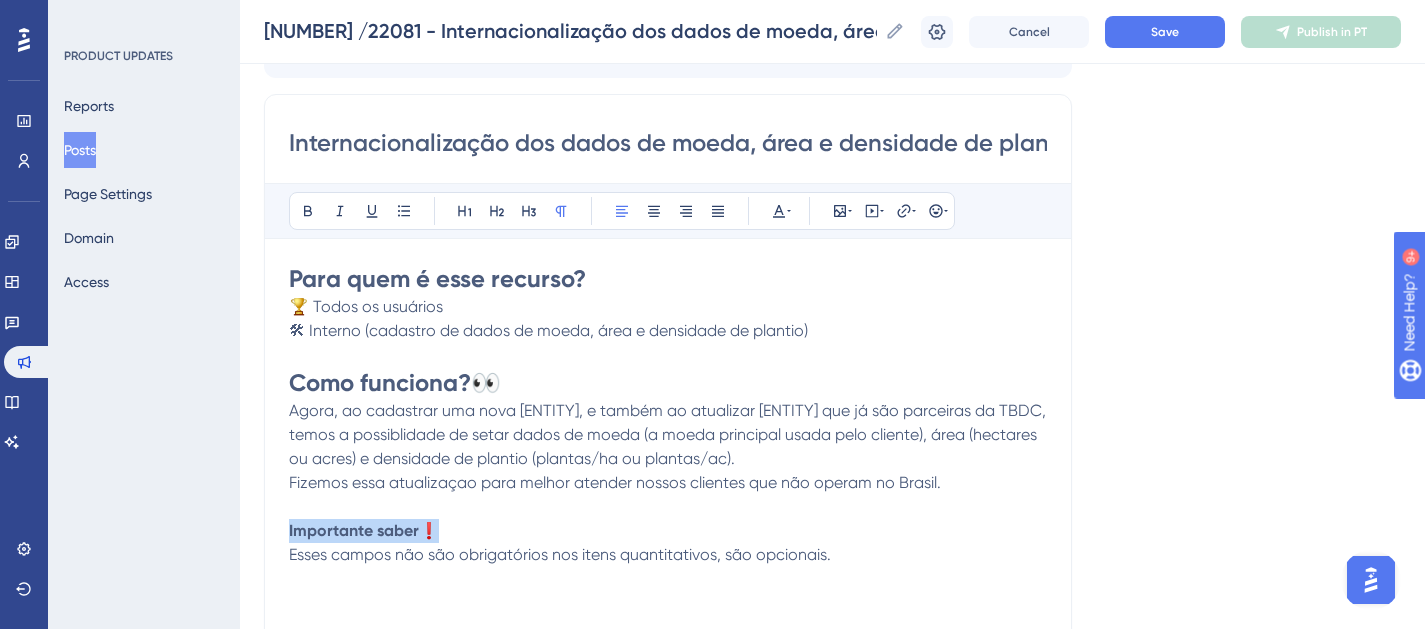 drag, startPoint x: 444, startPoint y: 526, endPoint x: 246, endPoint y: 529, distance: 198.02272 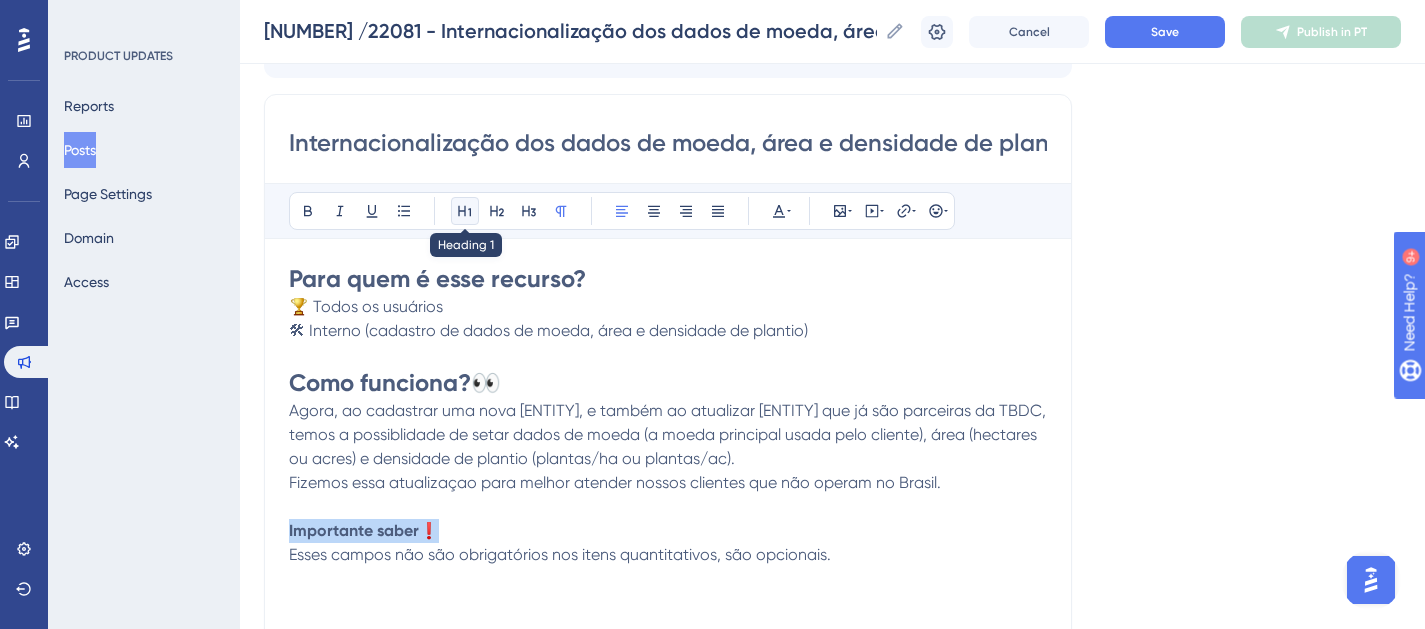 click 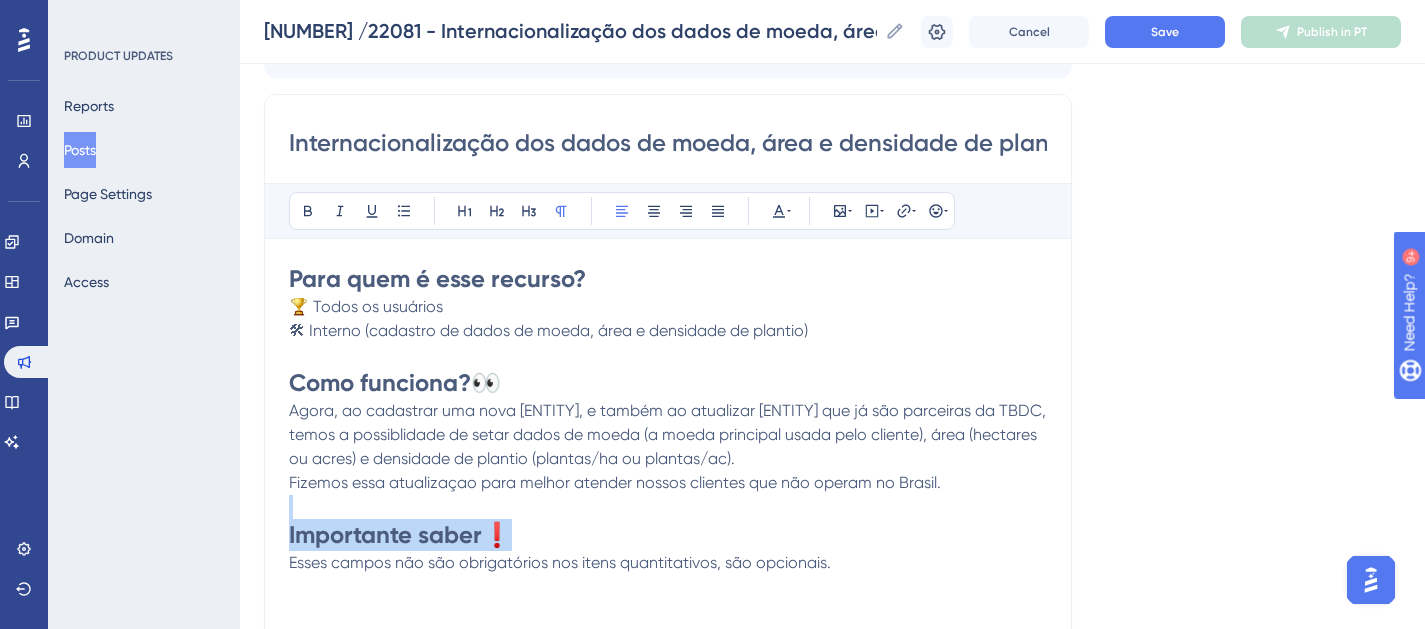 drag, startPoint x: 289, startPoint y: 564, endPoint x: 672, endPoint y: 593, distance: 384.09634 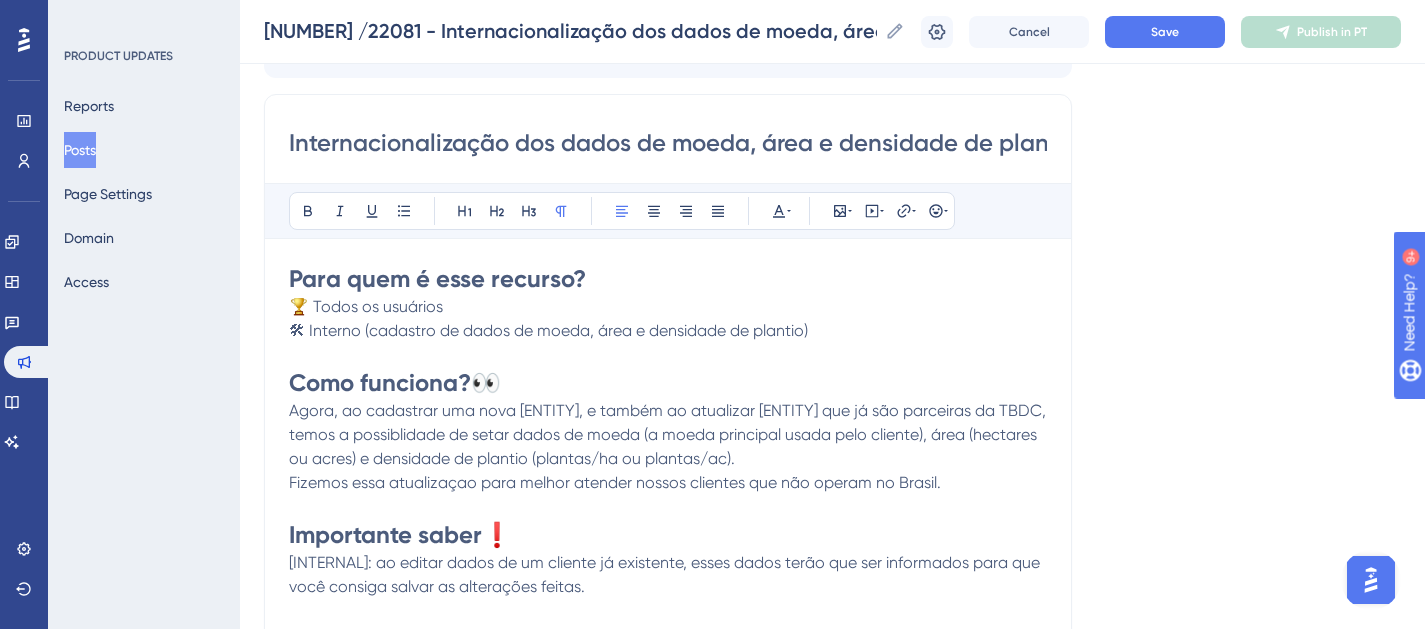 click on "Agora, ao cadastrar uma nova [ENTITY], e também ao atualizar [ENTITY] que já são parceiras da TBDC, temos a possiblidade de setar dados de moeda (a moeda principal usada pelo cliente), área (hectares ou acres) e densidade de plantio (plantas/ha ou plantas/ac)." at bounding box center [669, 434] 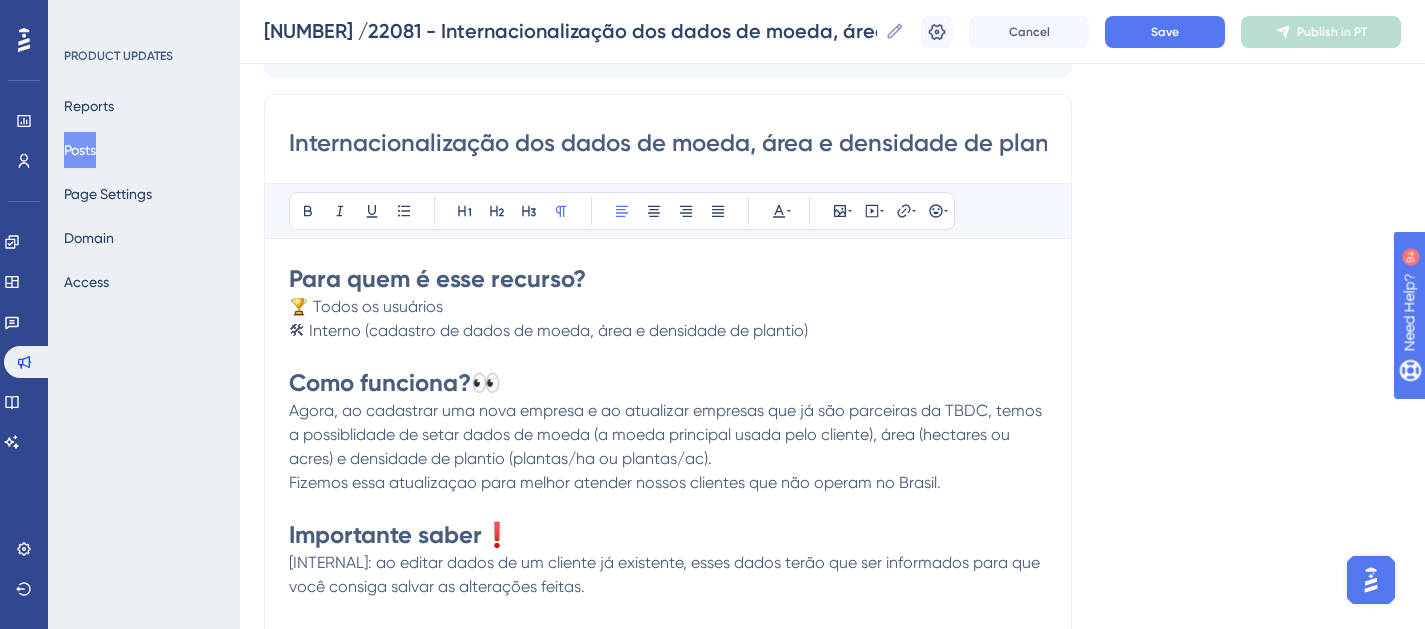 click on "Fizemos essa atualizaçao para melhor atender nossos clientes que não operam no Brasil." at bounding box center [668, 483] 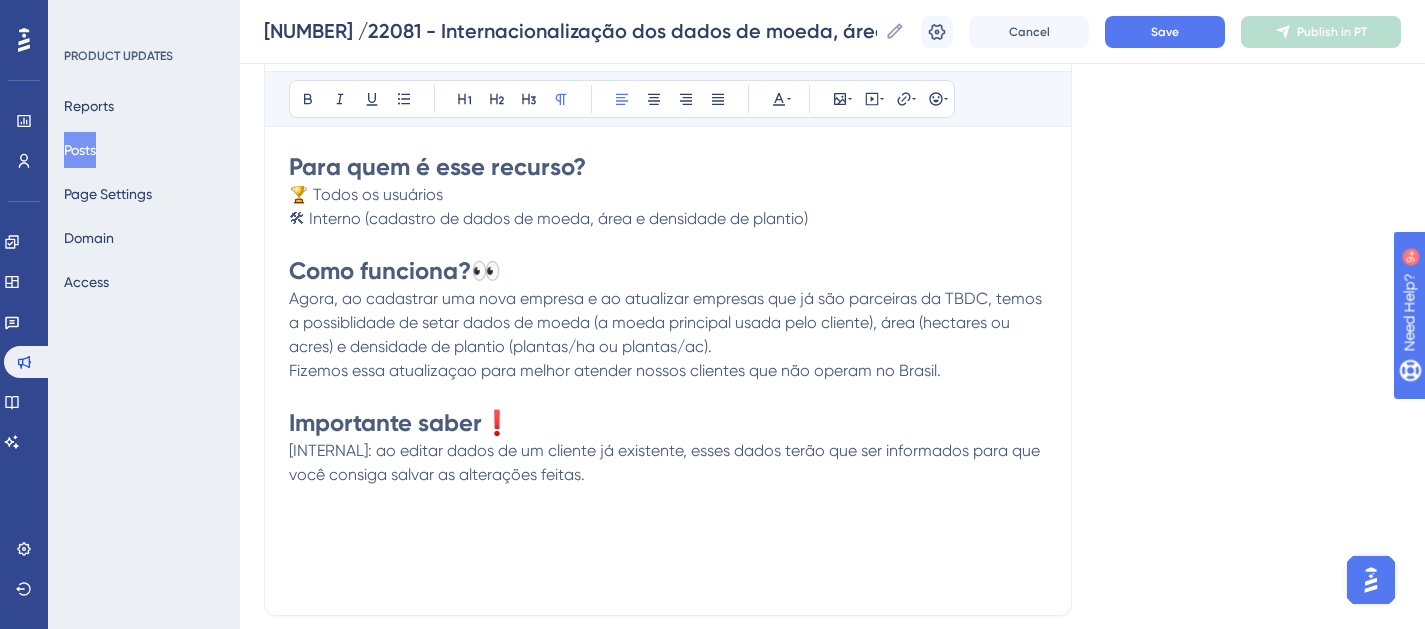 scroll, scrollTop: 361, scrollLeft: 0, axis: vertical 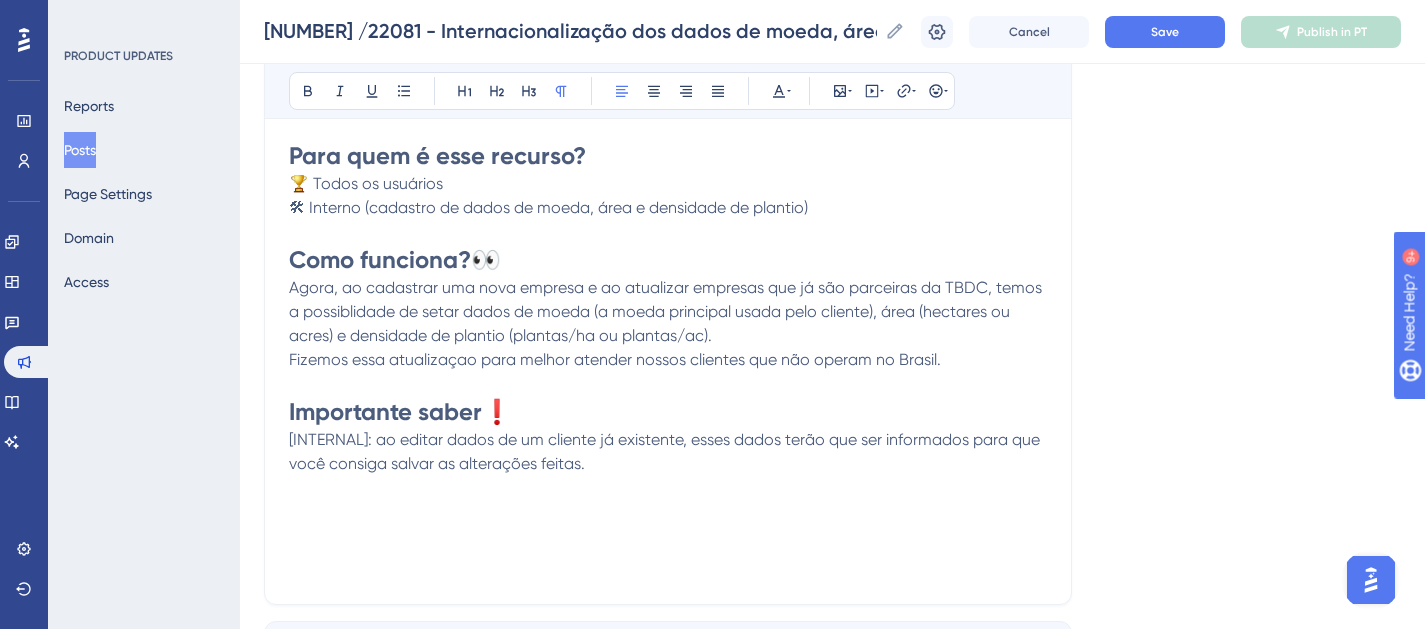 click on "[INTERNAL]: ao editar dados de um cliente já existente, esses dados terão que ser informados para que você consiga salvar as alterações feitas." at bounding box center (666, 451) 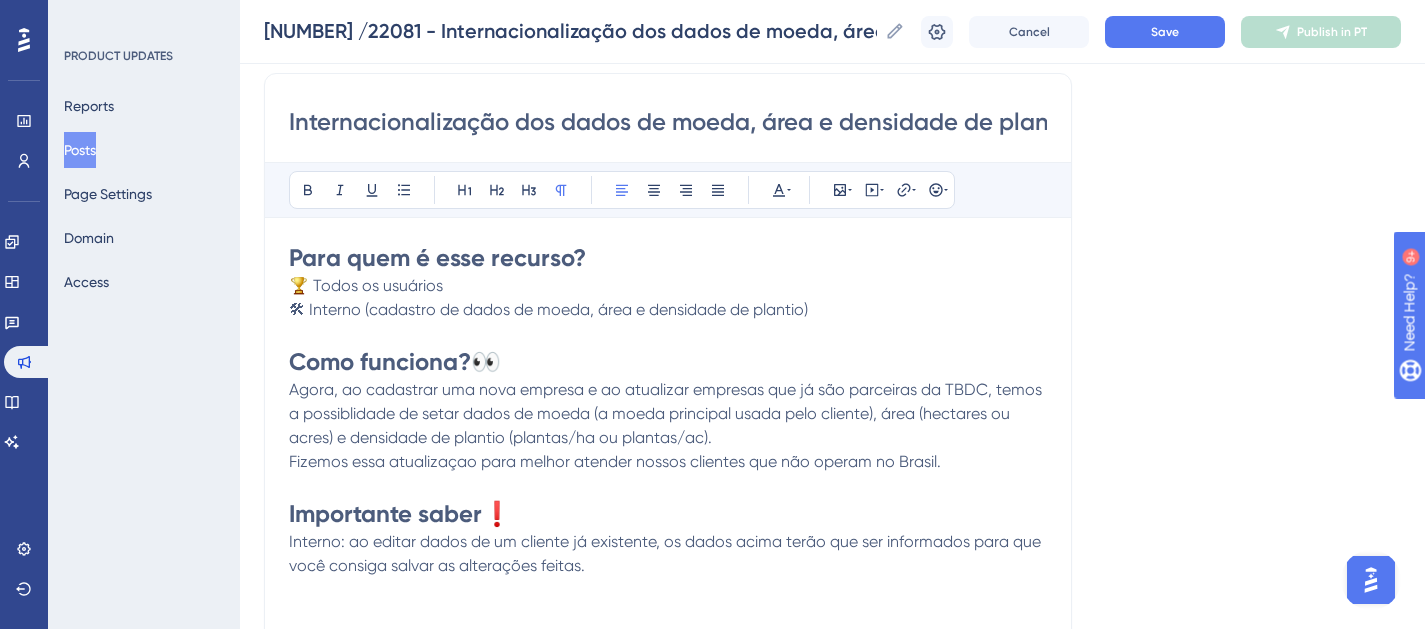 scroll, scrollTop: 257, scrollLeft: 0, axis: vertical 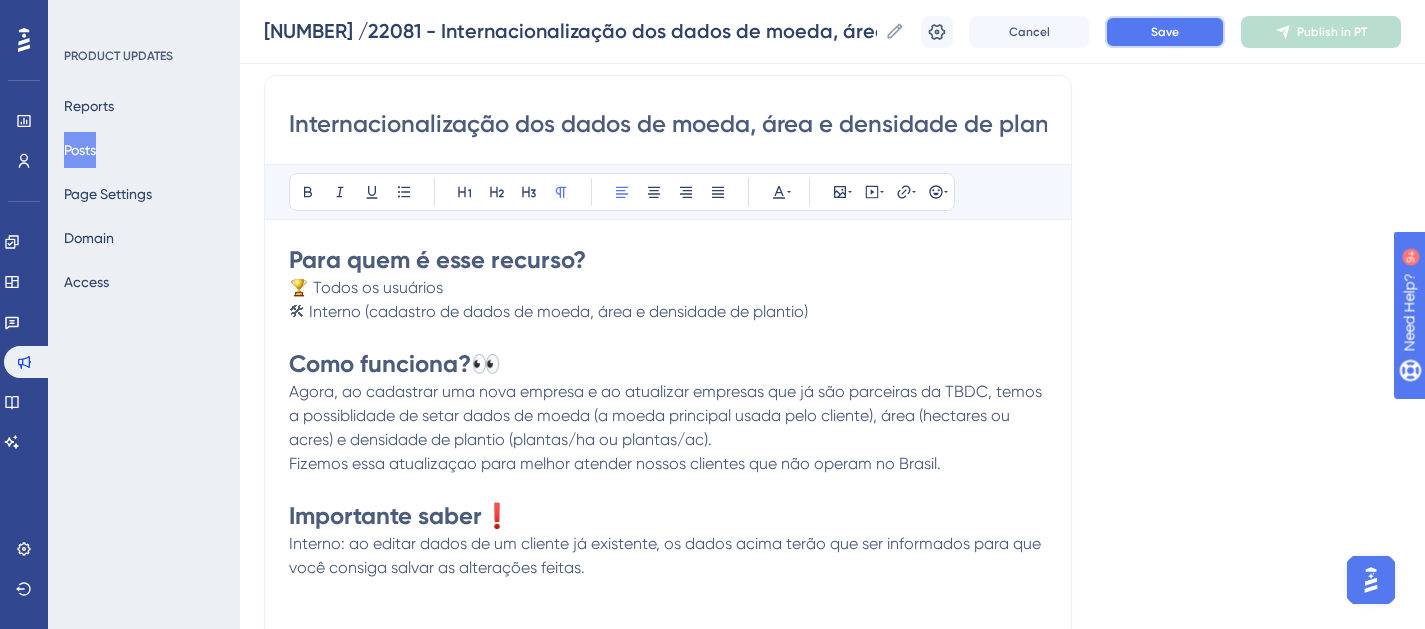 click on "Save" at bounding box center [1165, 32] 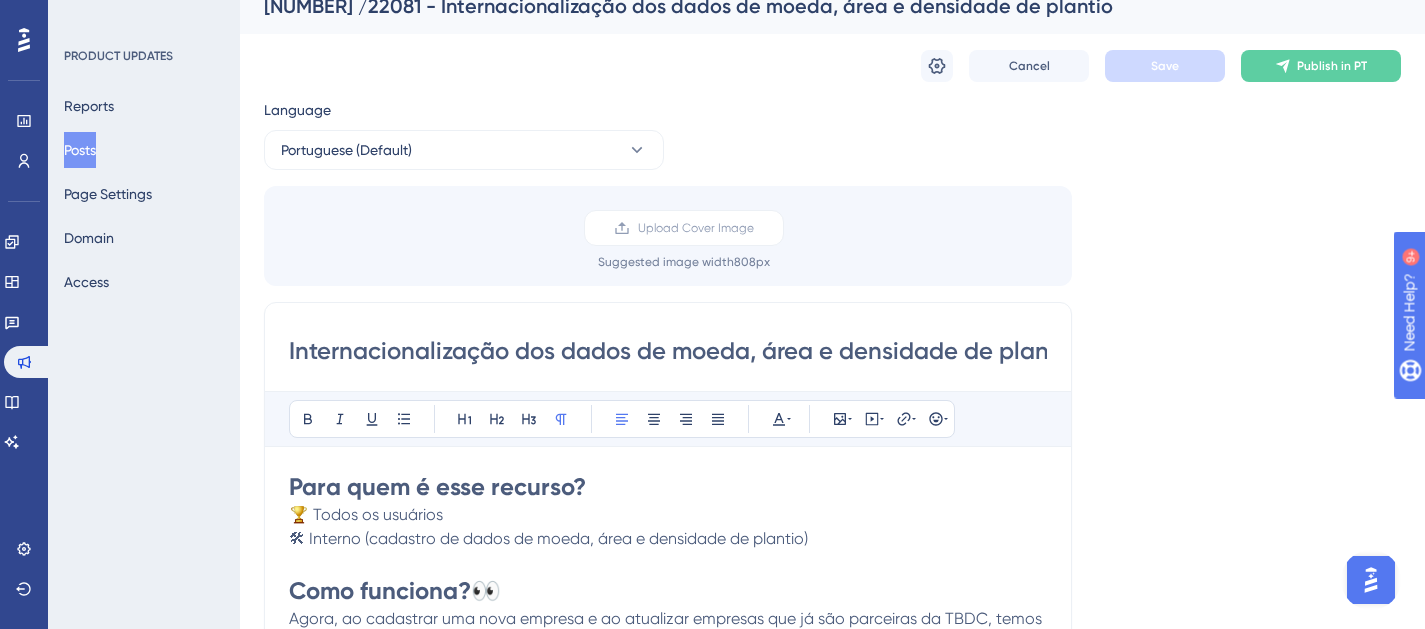 scroll, scrollTop: 14, scrollLeft: 0, axis: vertical 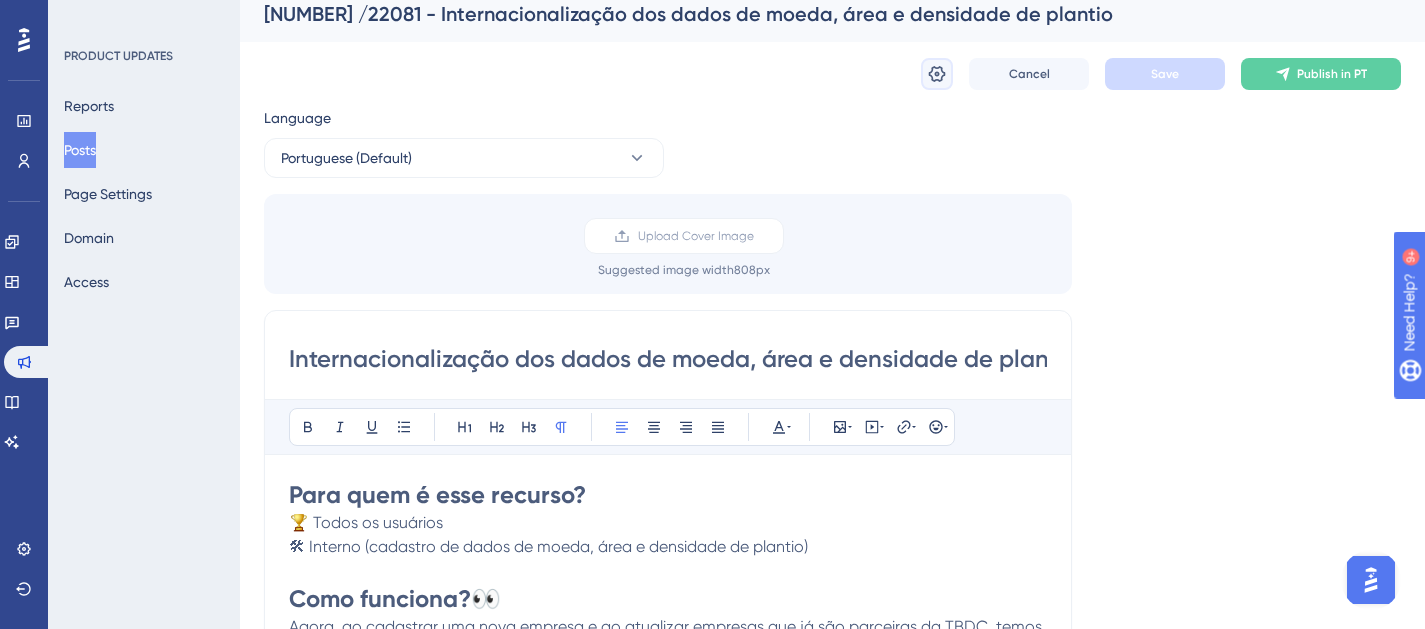 click 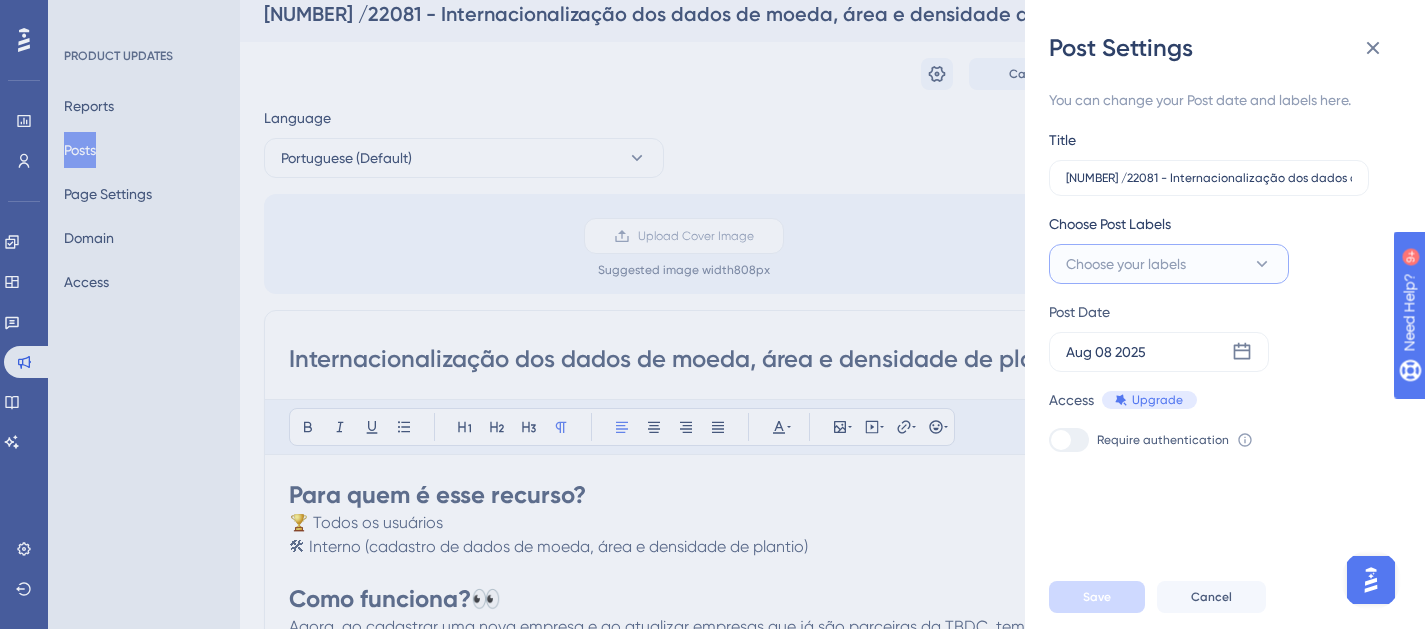 click on "Choose your labels" at bounding box center (1126, 264) 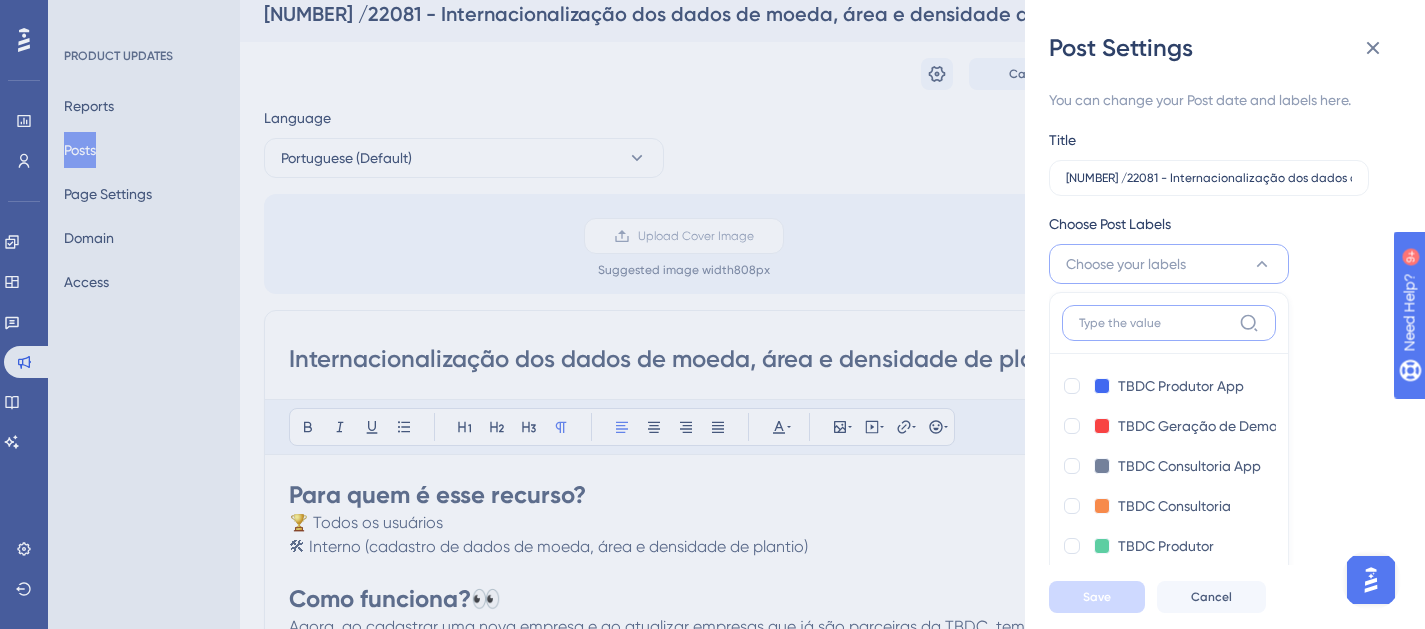 scroll, scrollTop: 55, scrollLeft: 0, axis: vertical 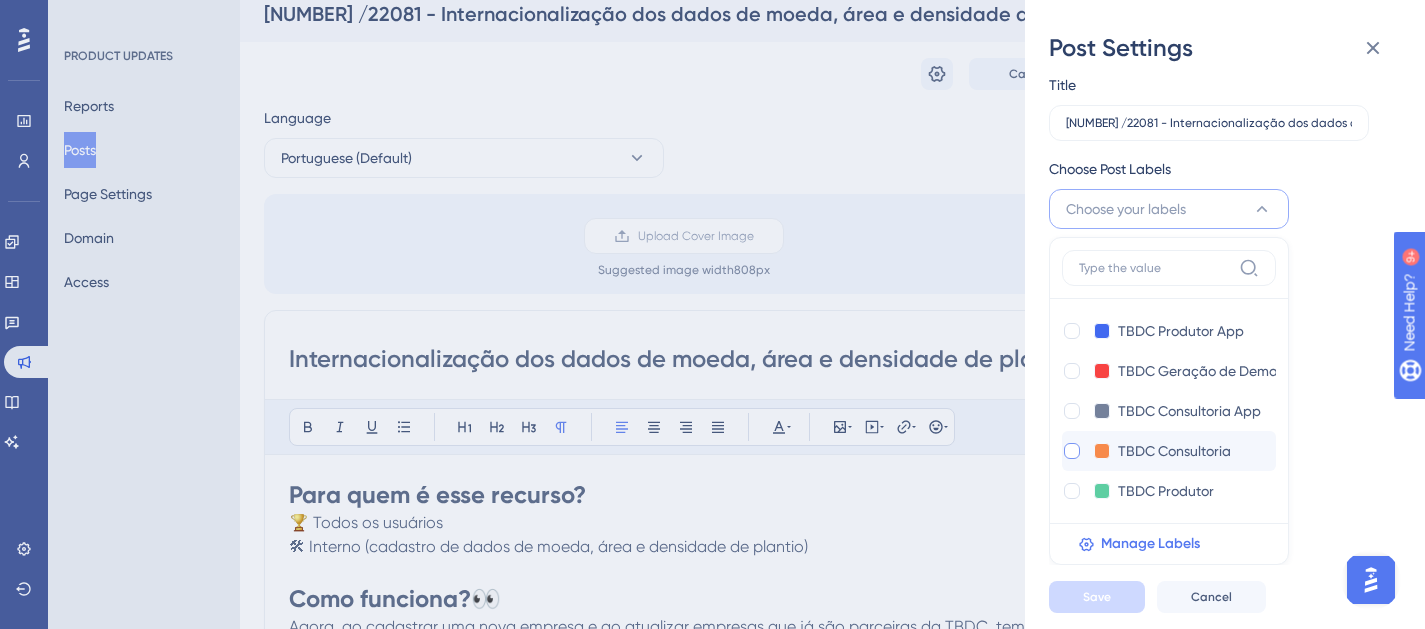click at bounding box center (1072, 451) 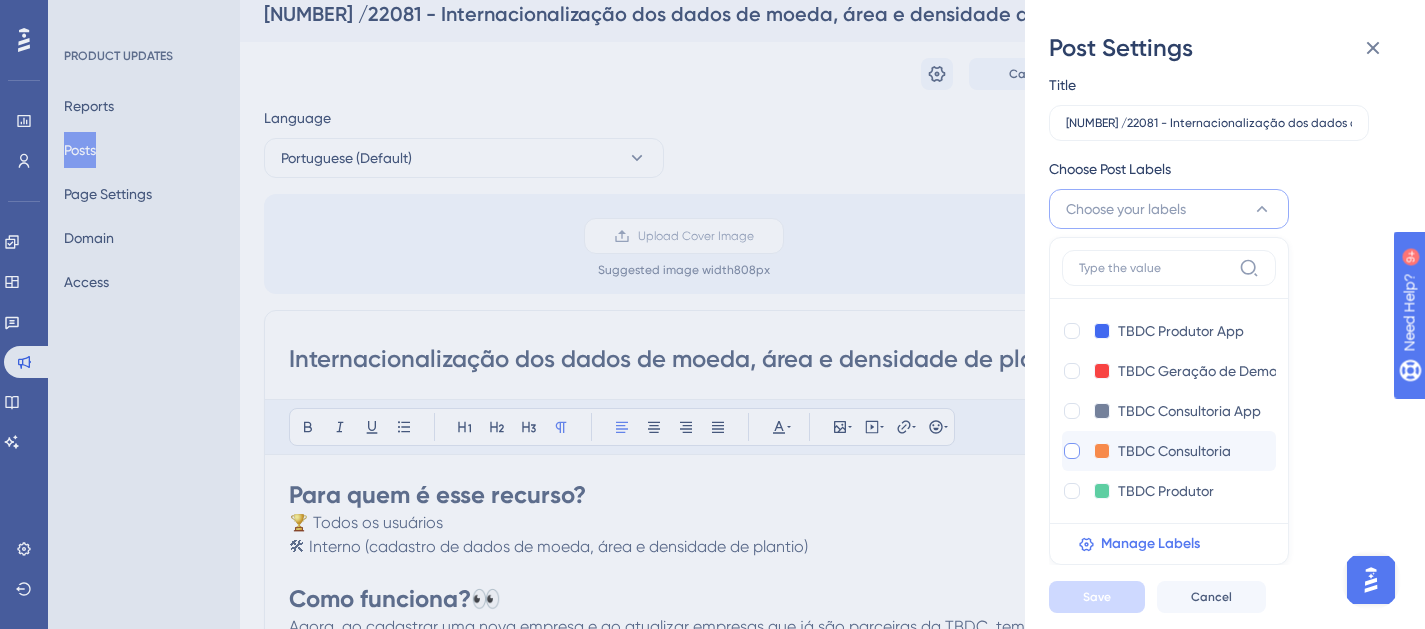 checkbox on "true" 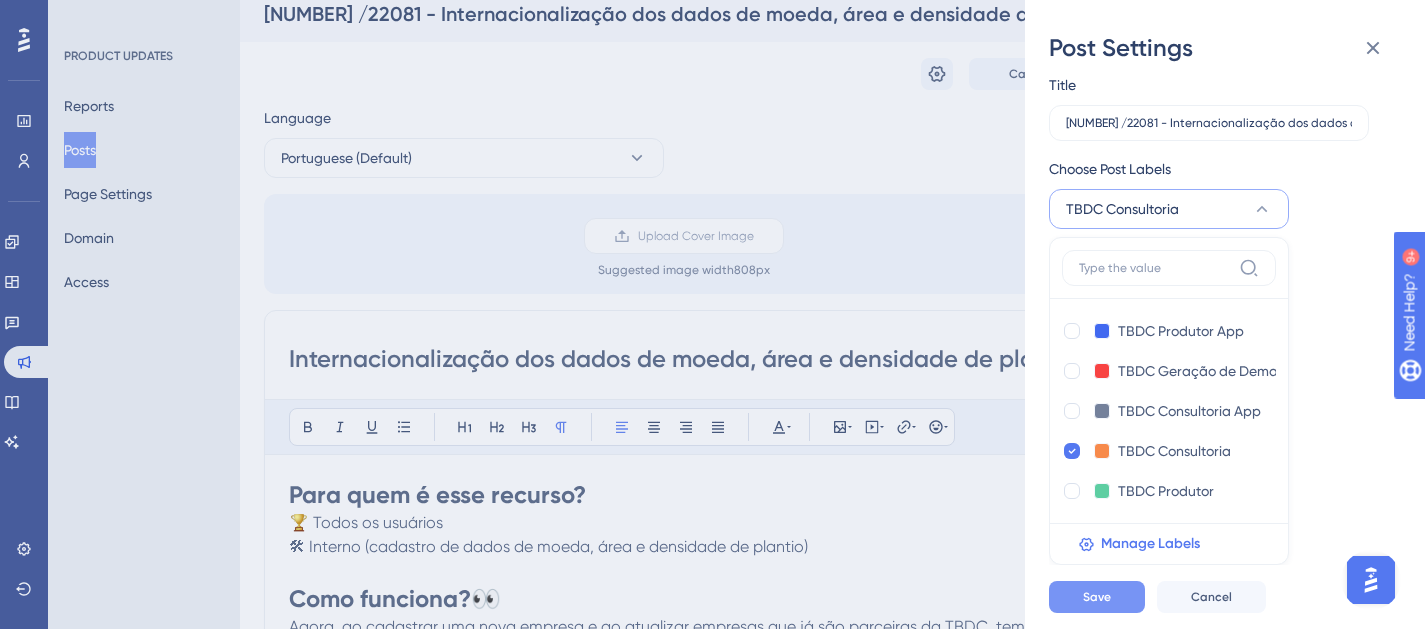 click on "Save" at bounding box center [1097, 597] 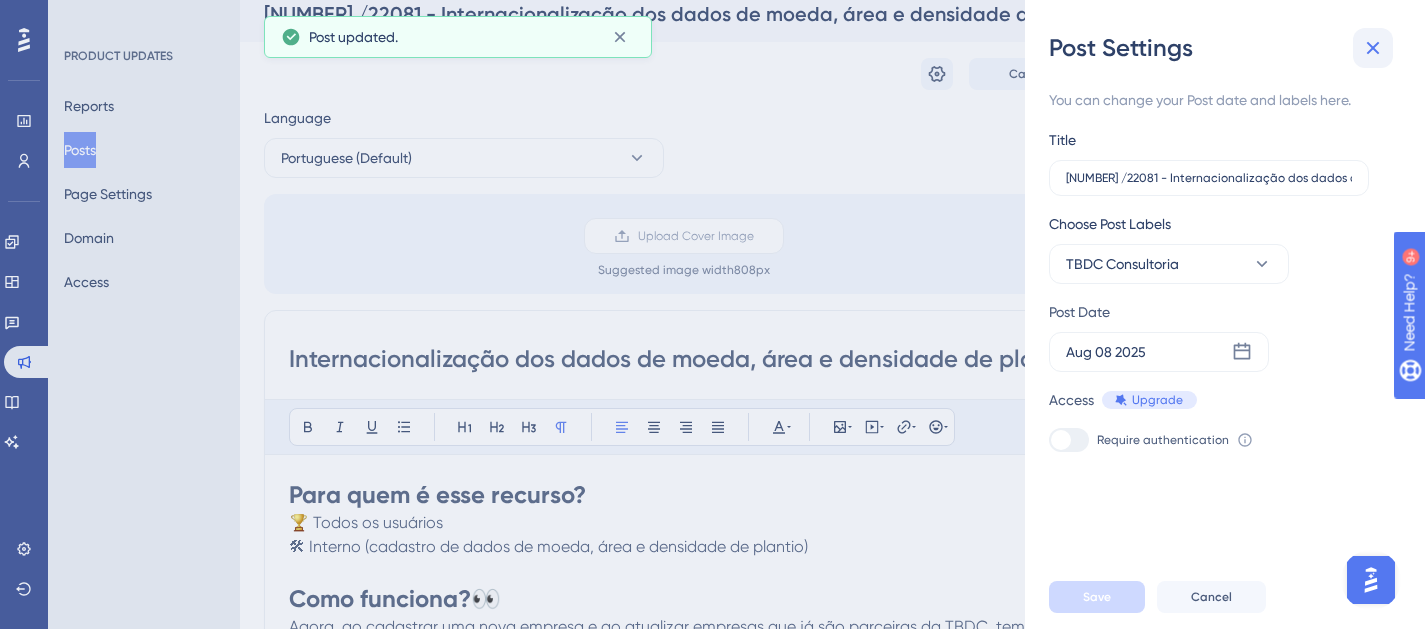 click 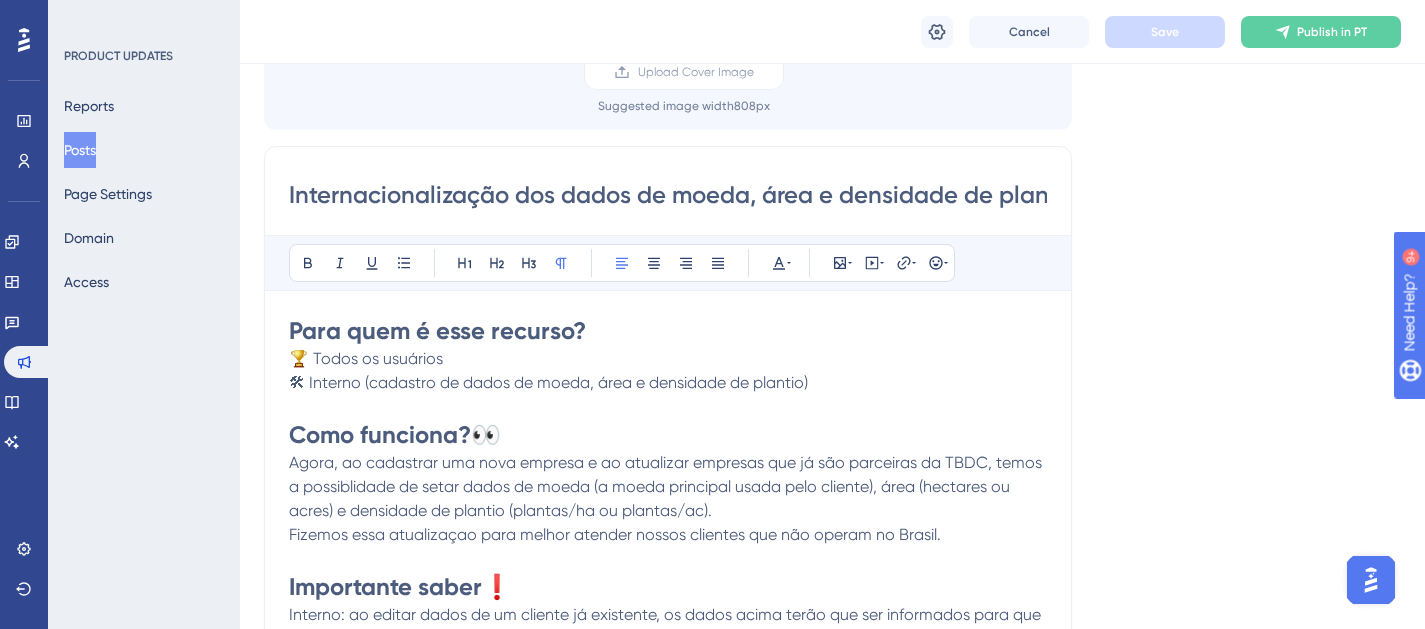 scroll, scrollTop: 201, scrollLeft: 0, axis: vertical 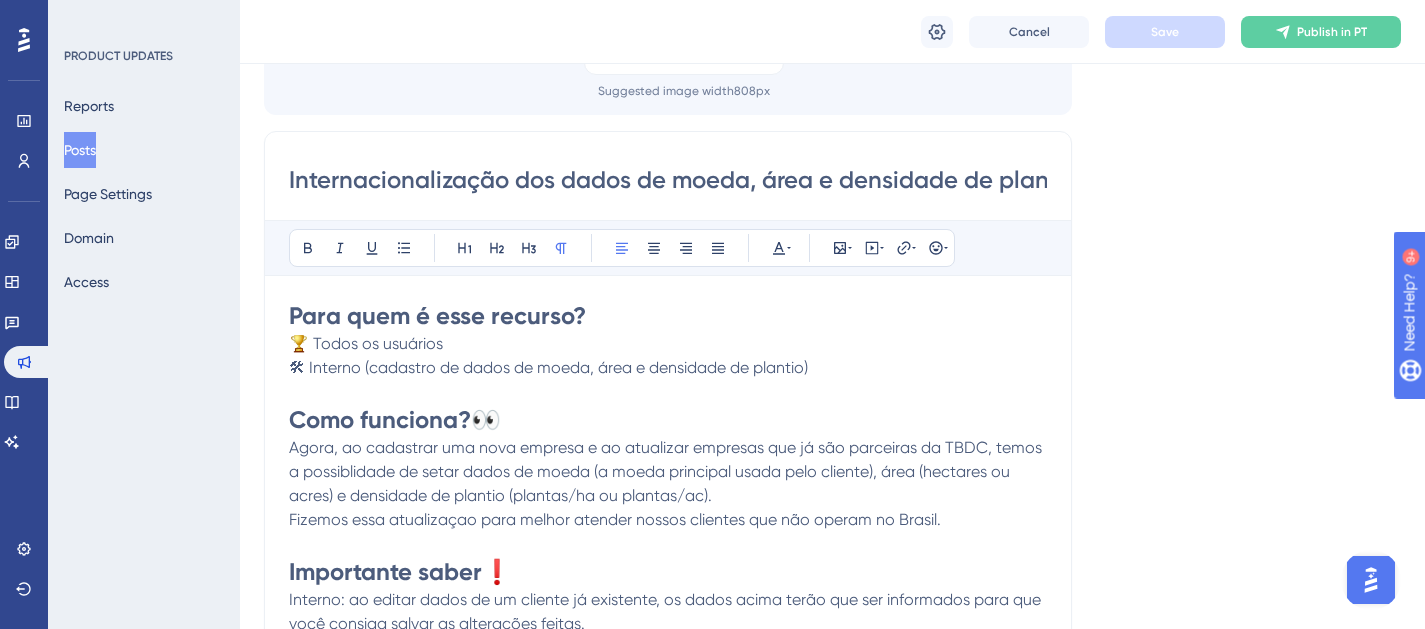 click on "Internacionalização dos dados de moeda, área e densidade de plantio" at bounding box center (668, 180) 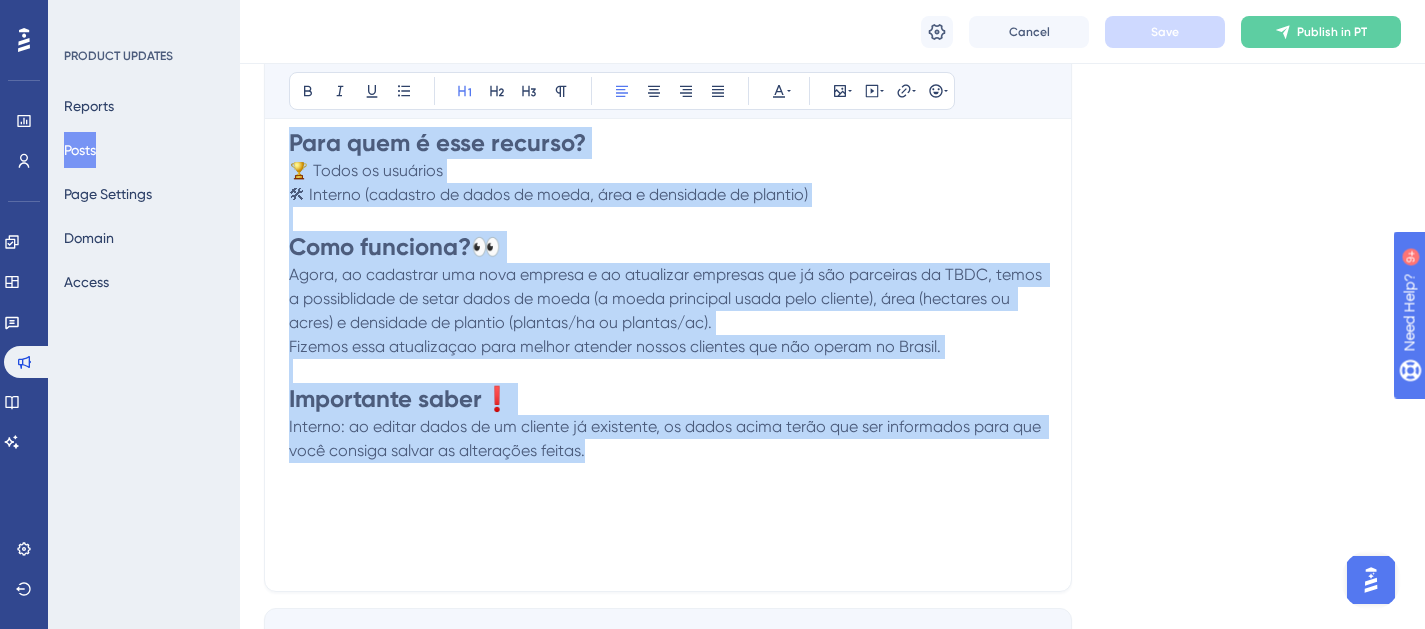 scroll, scrollTop: 391, scrollLeft: 0, axis: vertical 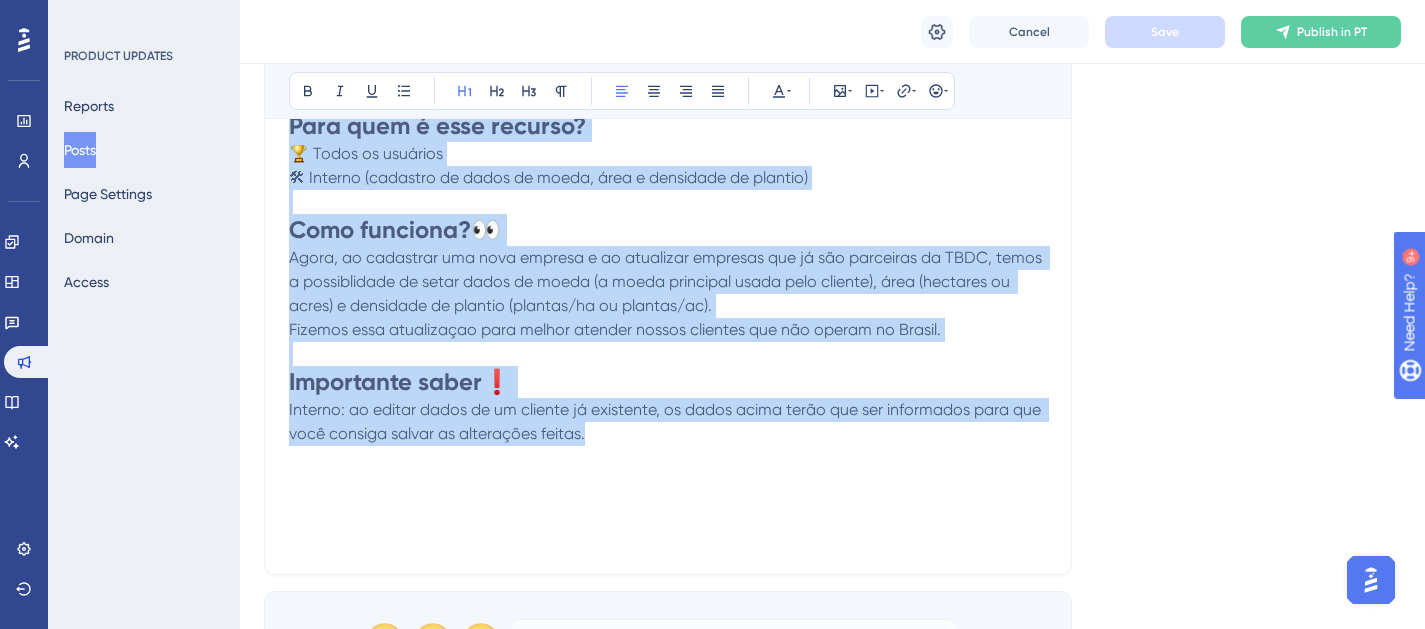 drag, startPoint x: 291, startPoint y: 315, endPoint x: 697, endPoint y: 458, distance: 430.44745 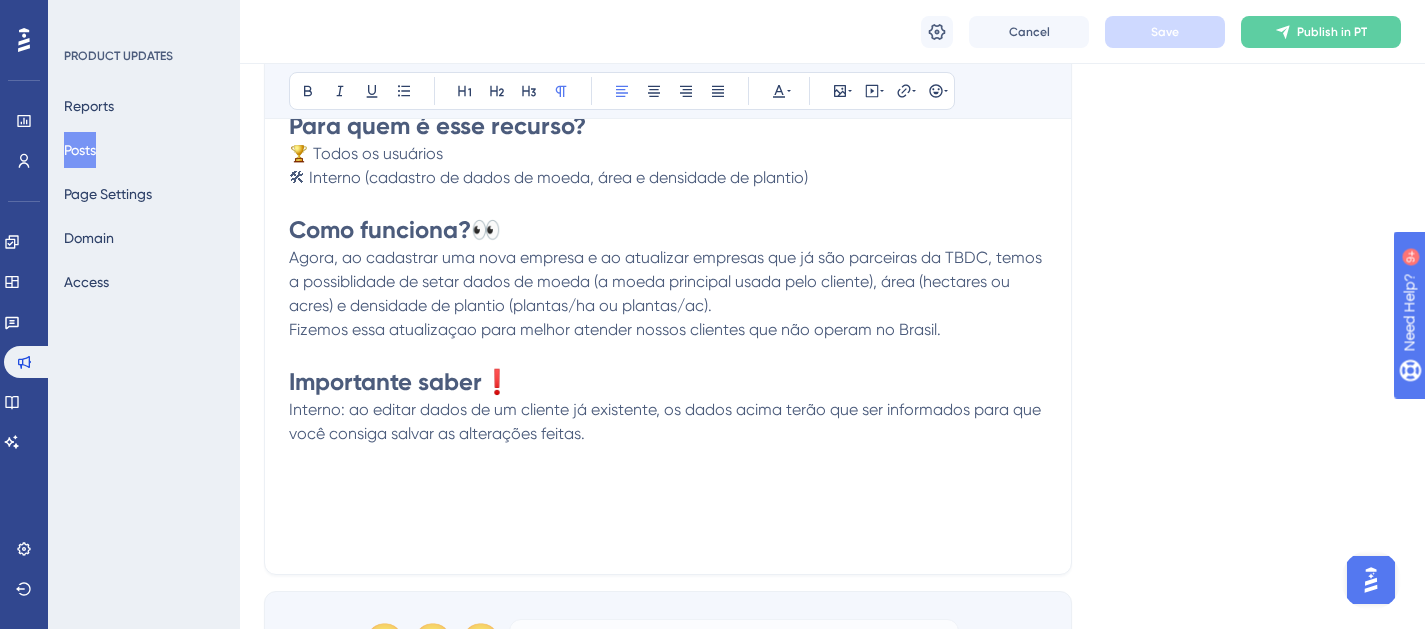 scroll, scrollTop: 0, scrollLeft: 0, axis: both 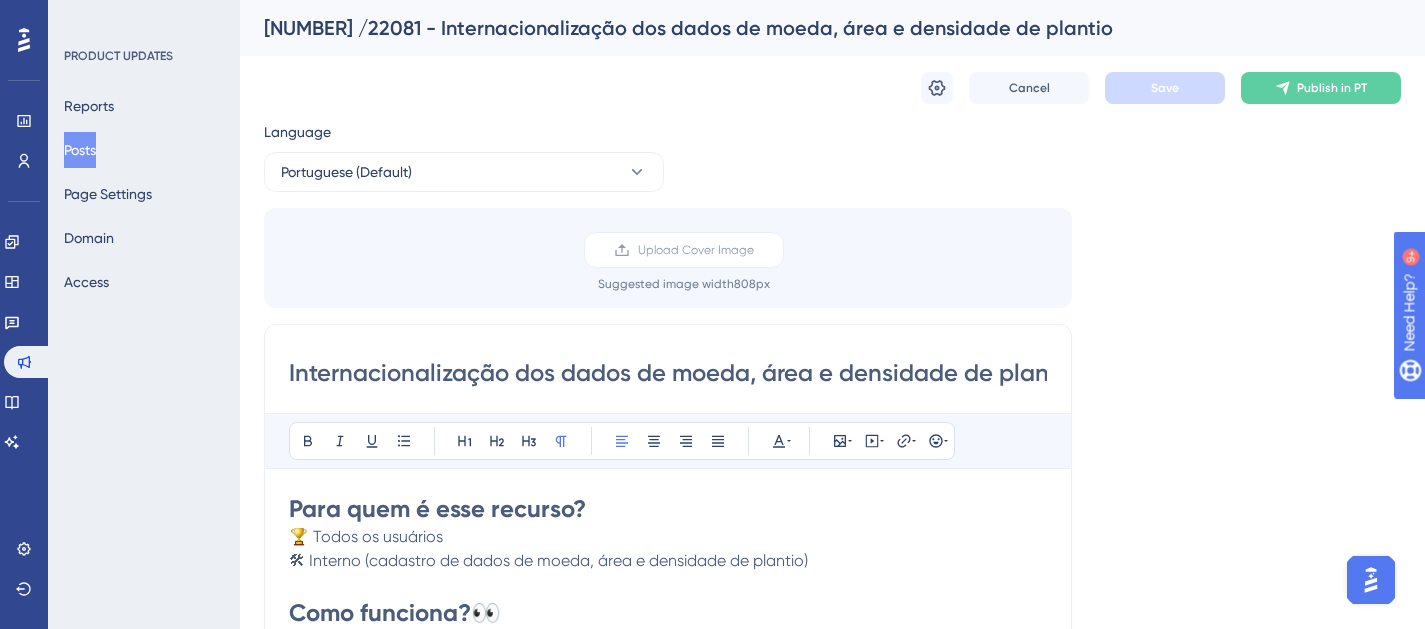click on "Para quem é esse recurso?" at bounding box center [668, 509] 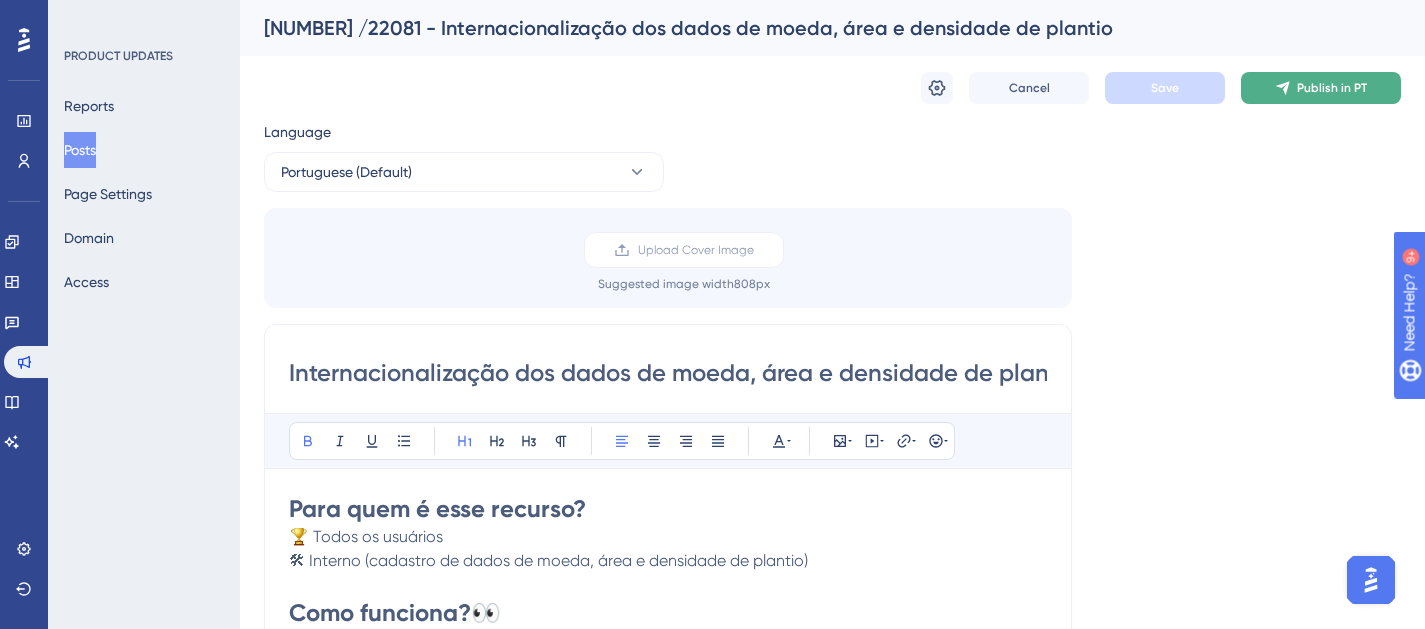 click on "Publish in PT" at bounding box center [1321, 88] 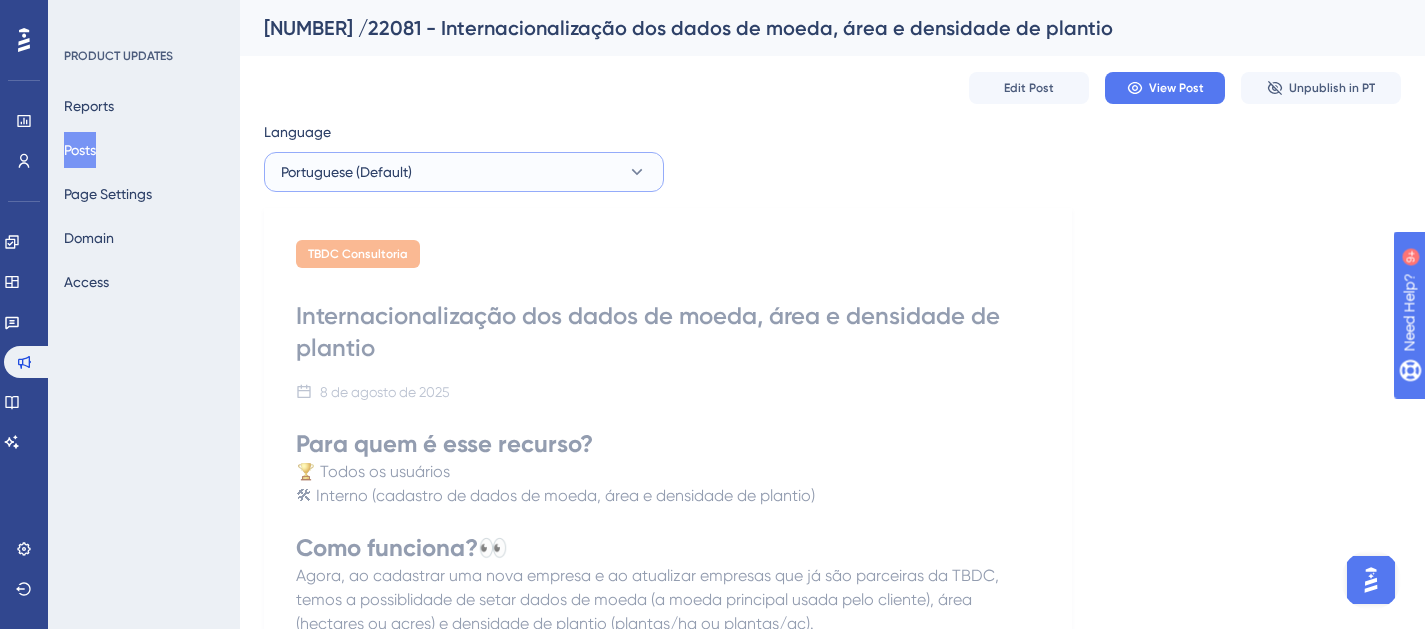 click 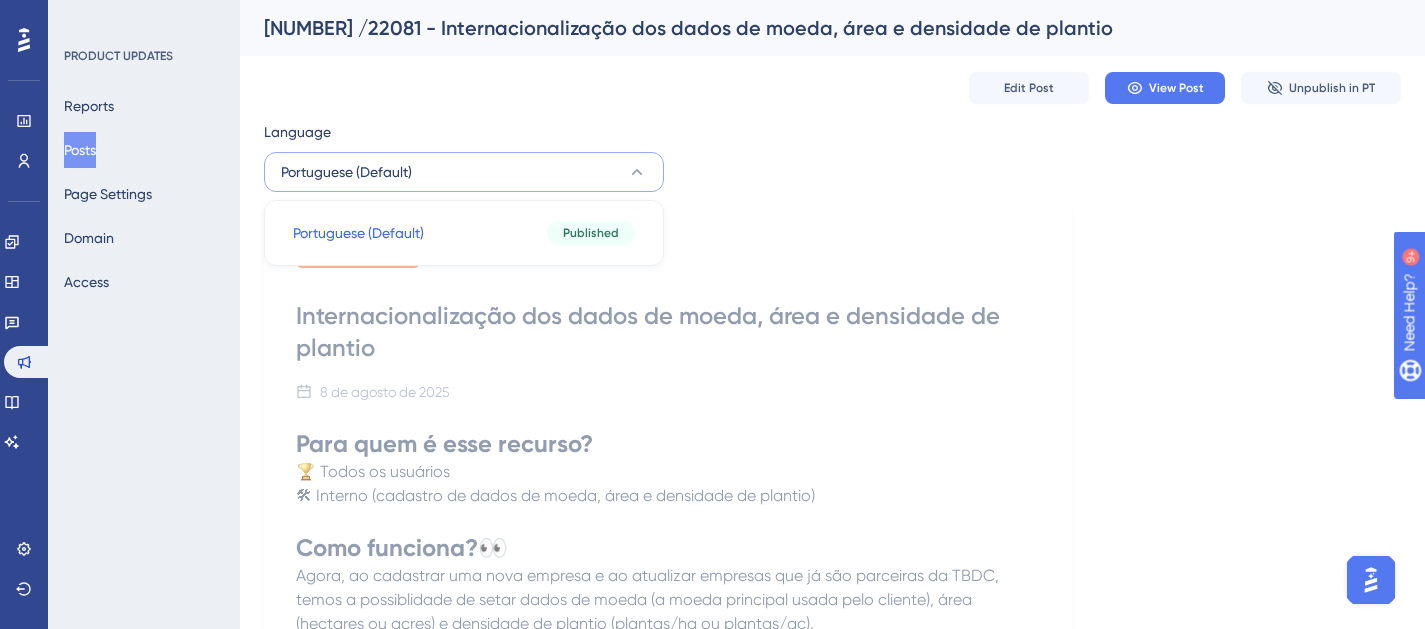 click on "Language Portuguese (Default) Portuguese (Default) Portuguese (Default) Published TBDC Consultoria Internacionalização dos dados de moeda, área e densidade de plantio 8 de agosto de 2025 Para quem é esse recurso? 🏆 Todos os usuários 🛠 Interno (cadastro de dados de moeda, área e densidade de plantio) Como funciona?  👀 Agora, ao cadastrar uma nova empresa e ao atualizar empresas que já são parceiras da TBDC, temos a possiblidade de setar dados de moeda (a moeda principal usada pelo cliente), área (hectares ou acres) e densidade de plantio (plantas/ha ou plantas/ac).  Fizemos essa atualizaçao para melhor atender nossos clientes que não operam no Brasil. Importante saber  ❗ Interno: ao editar dados de um cliente já existente, os dados acima terão que ser informados para que você consiga salvar as alterações feitas." at bounding box center (832, 512) 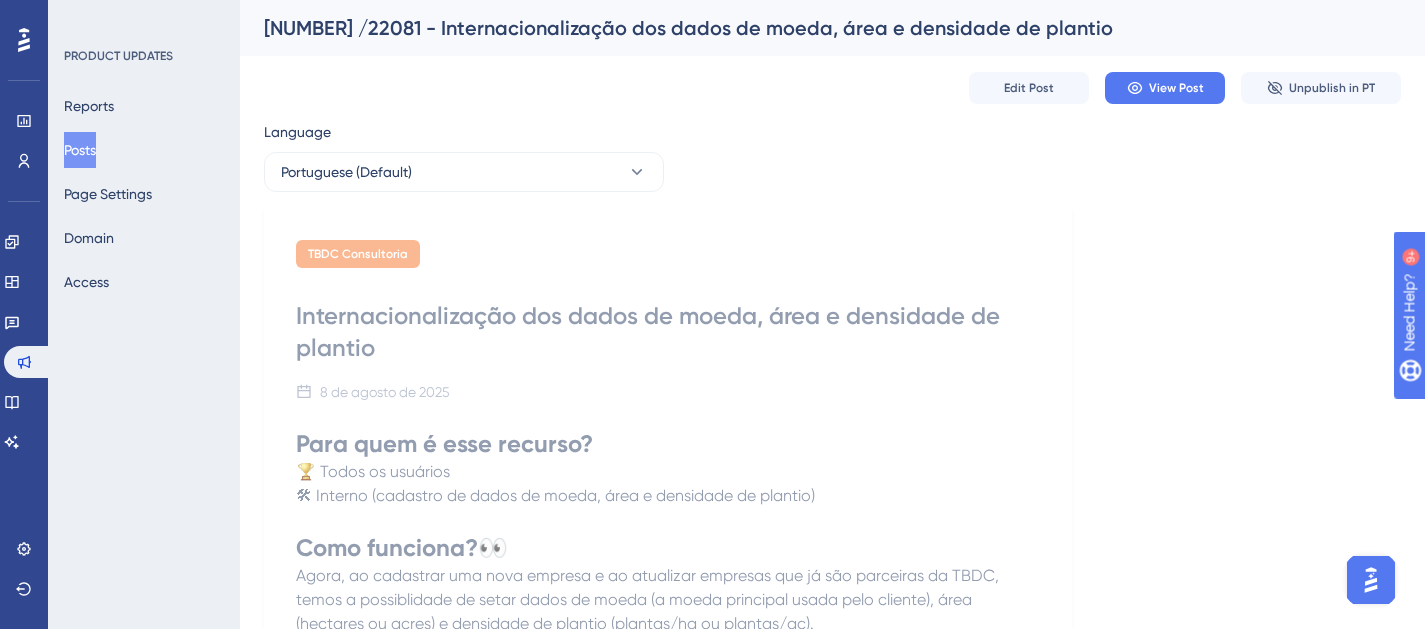 click on "Posts" at bounding box center [80, 150] 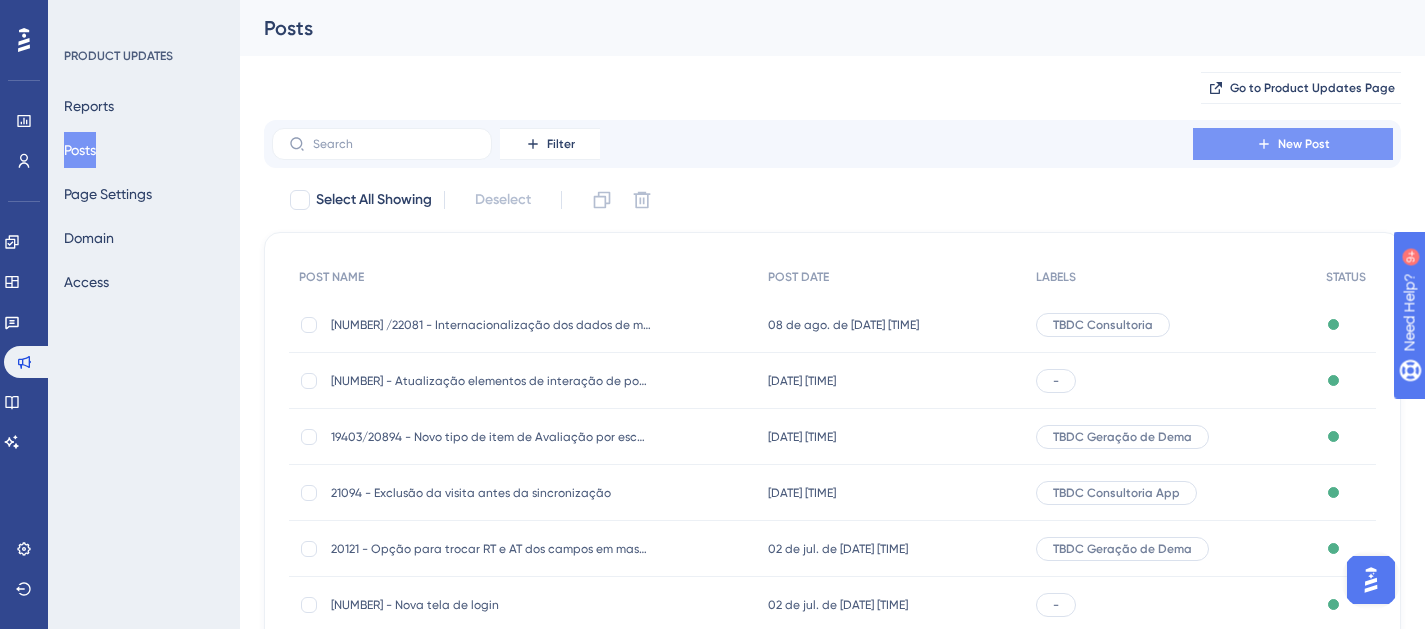 click on "New Post" at bounding box center (1293, 144) 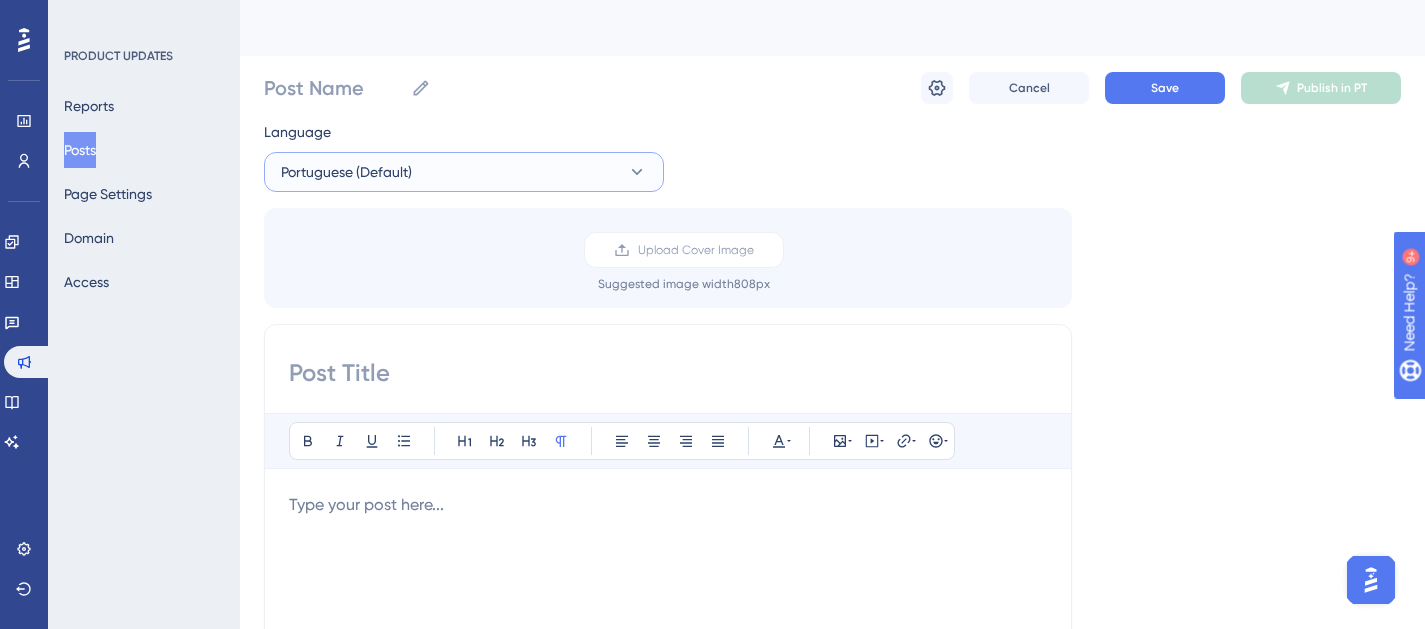click on "Portuguese (Default)" at bounding box center (346, 172) 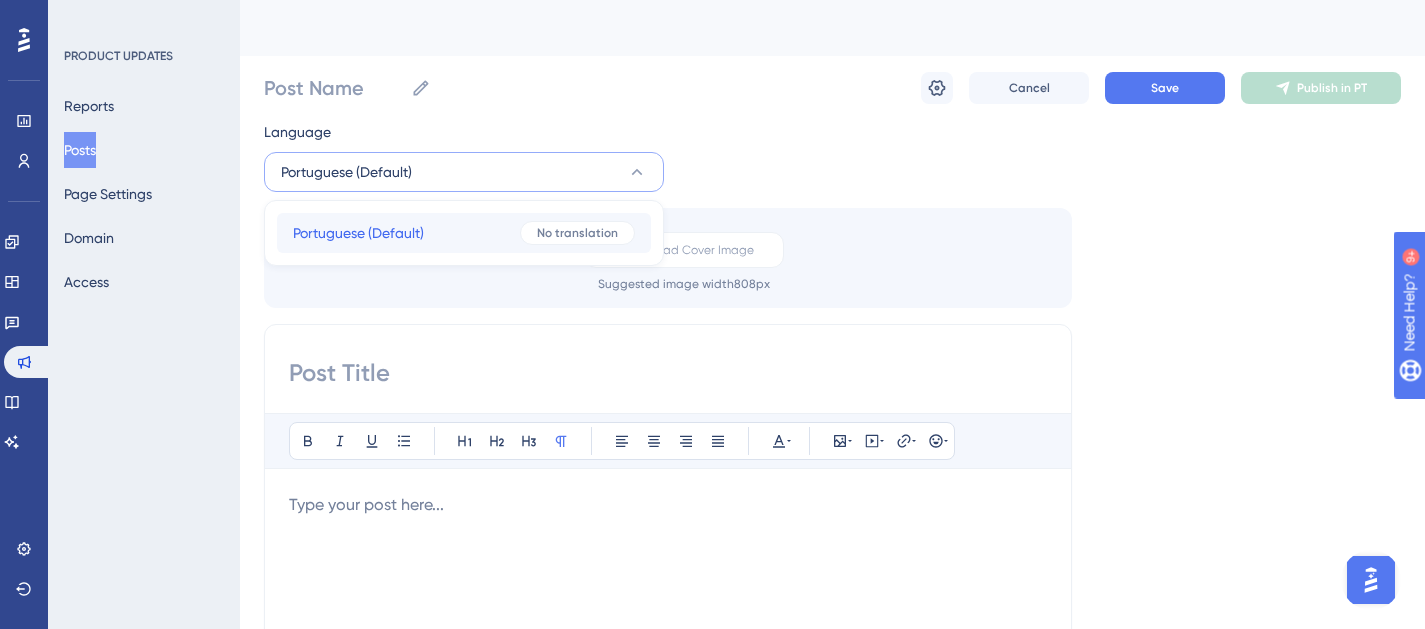 click on "No translation" at bounding box center (577, 233) 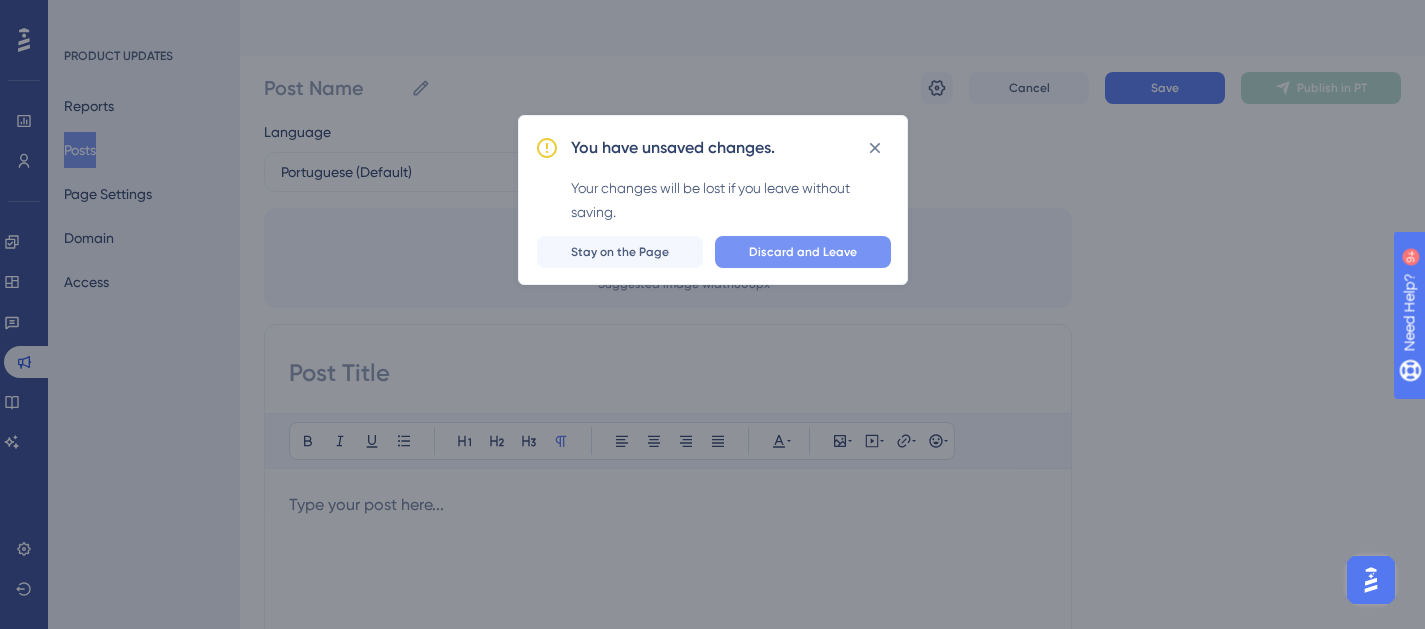 click on "Discard and Leave" at bounding box center (803, 252) 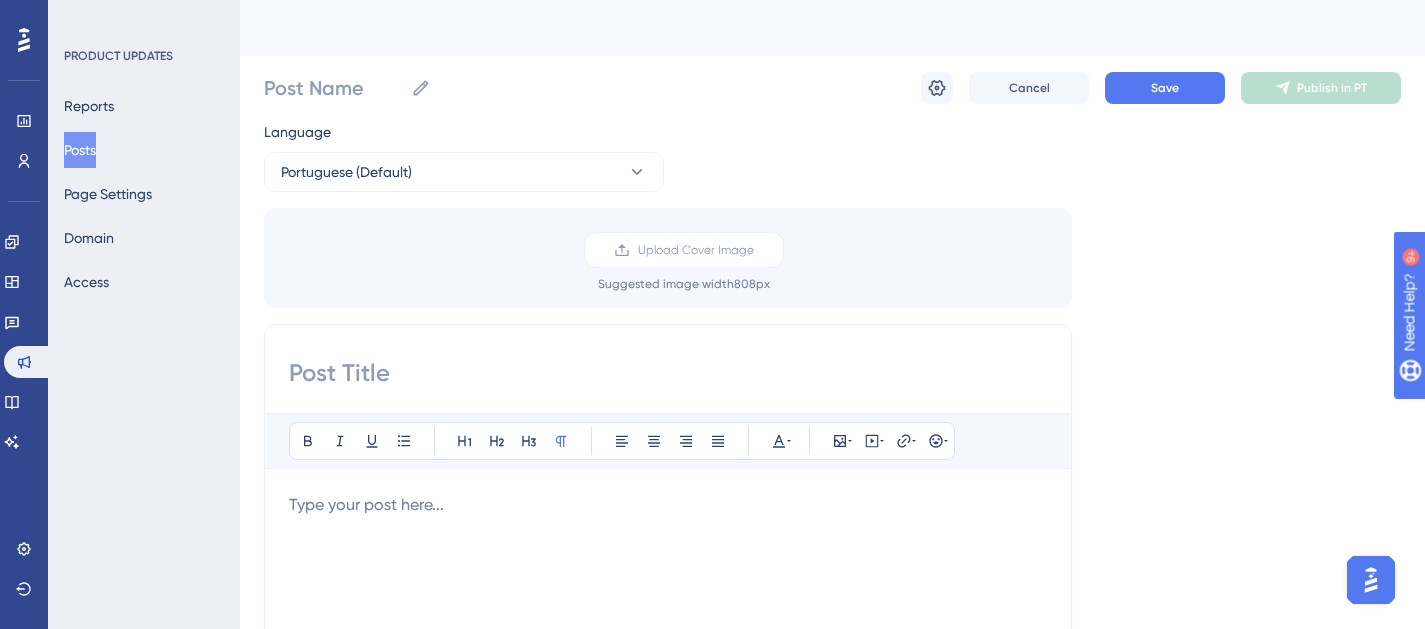 click on "Upload Cover Image Suggested image width  808 px" at bounding box center [684, 262] 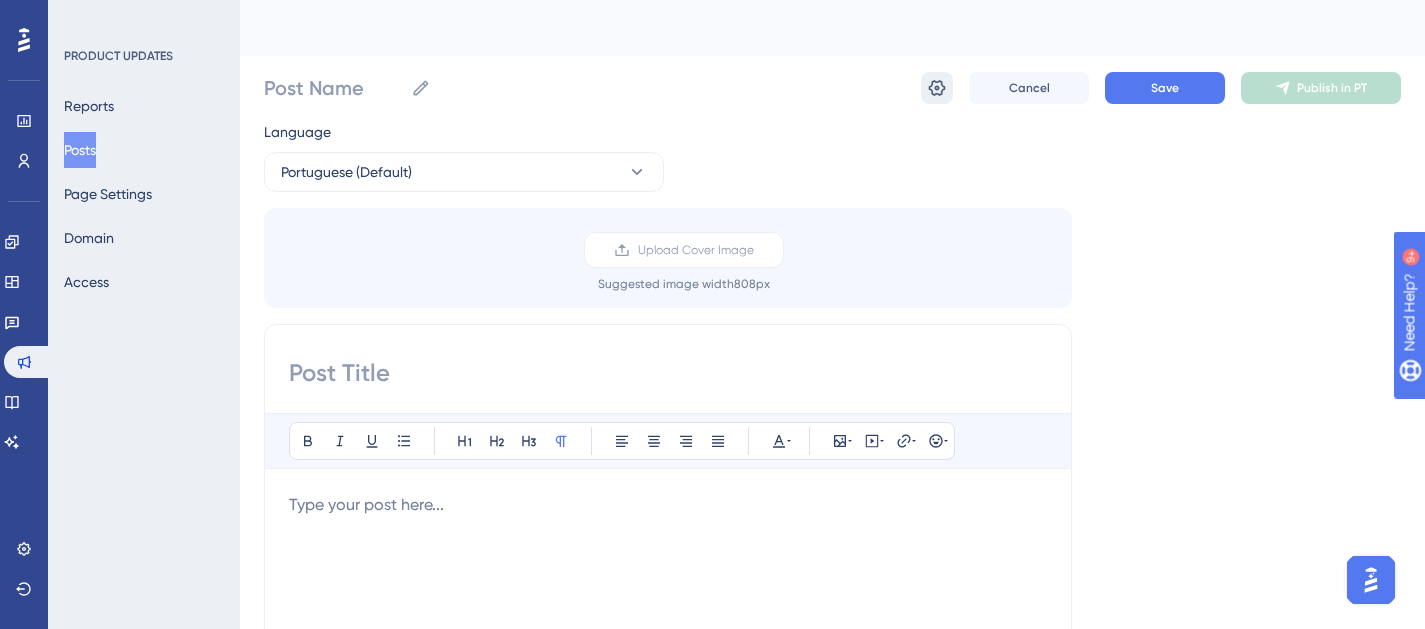 click 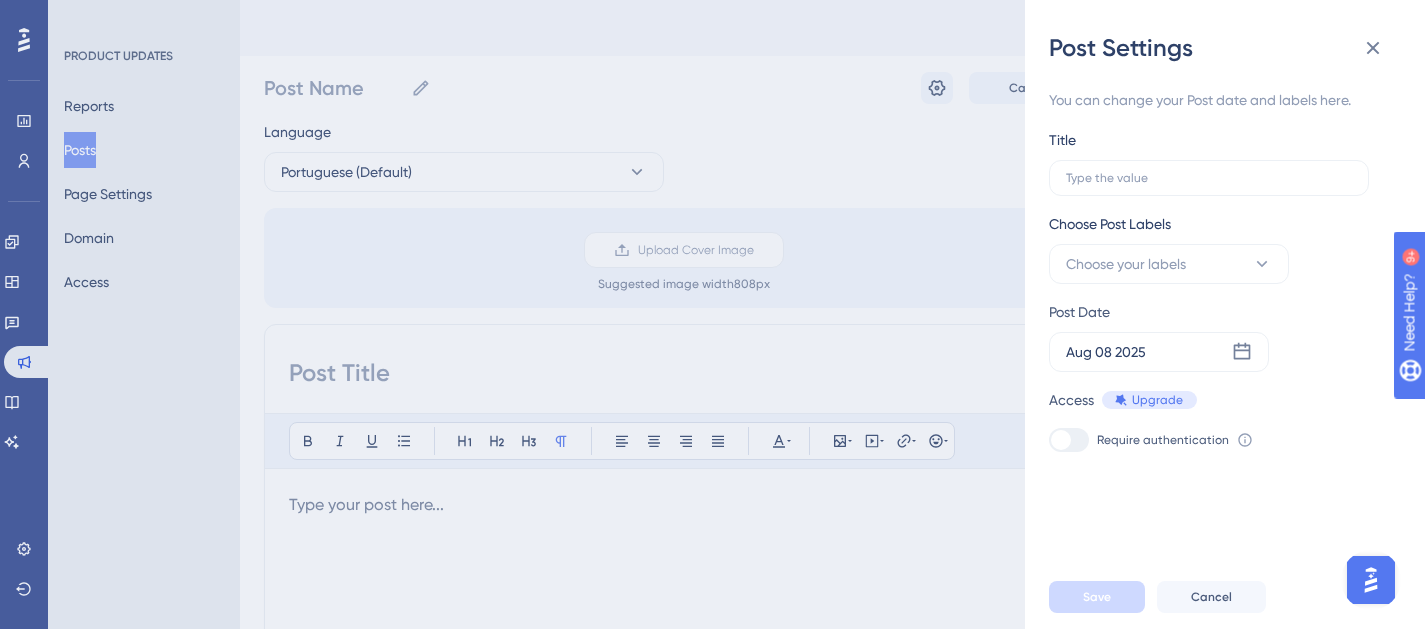 click on "Post Settings You can change your Post date and labels here. Title Choose Post Labels Choose your labels Post Date Aug 08 2025 Access Upgrade Require authentication To change this setting you should manage your access preferences  under the Access tab. Learn more Save Cancel" at bounding box center (712, 314) 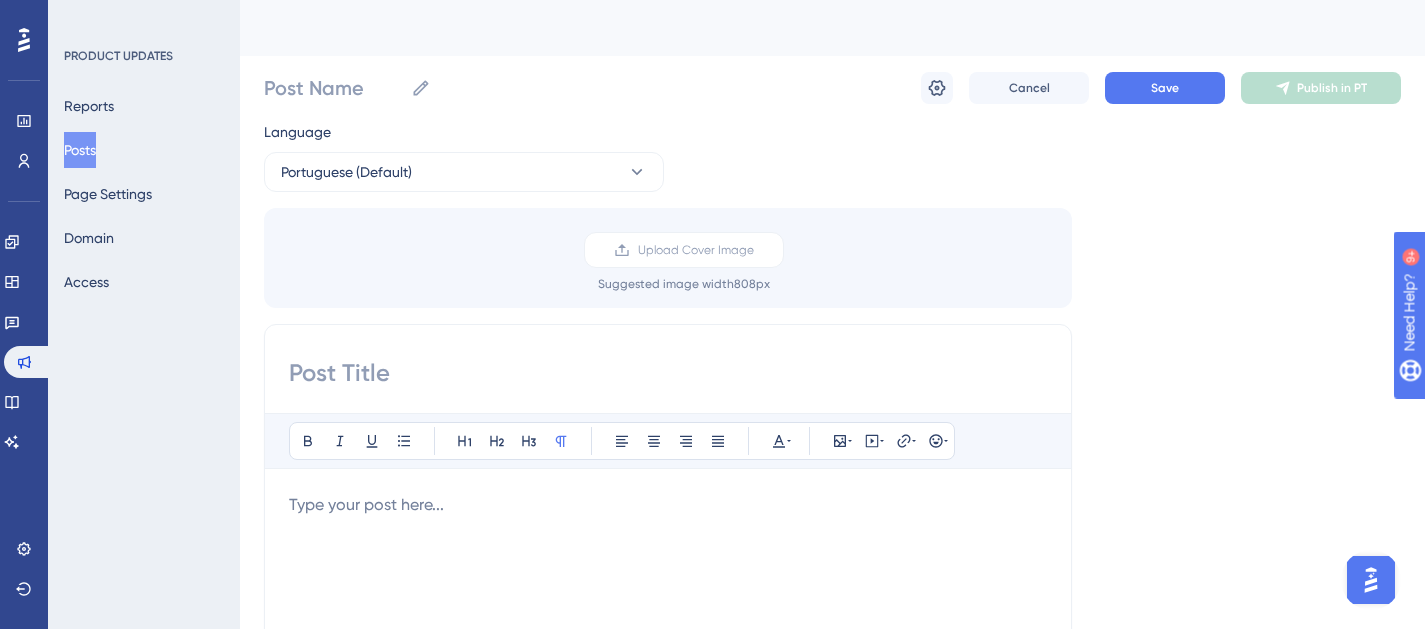 click on "Language" at bounding box center [297, 132] 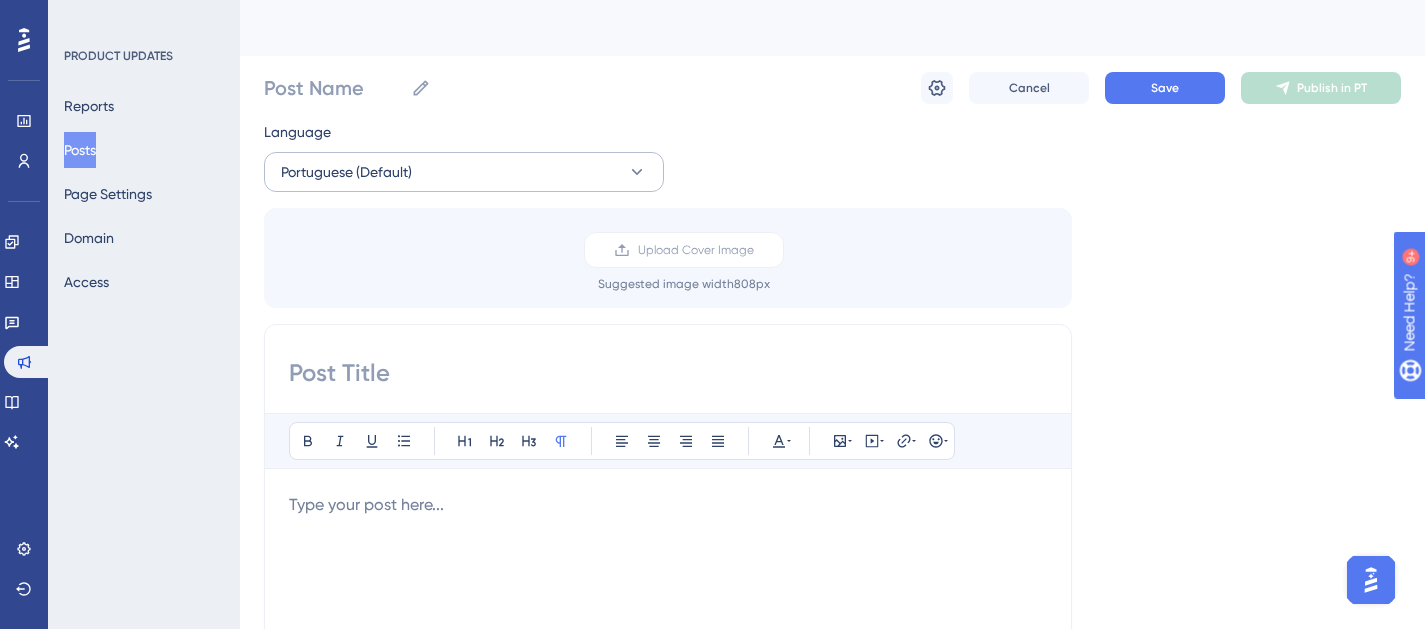 click on "Portuguese (Default)" at bounding box center (346, 172) 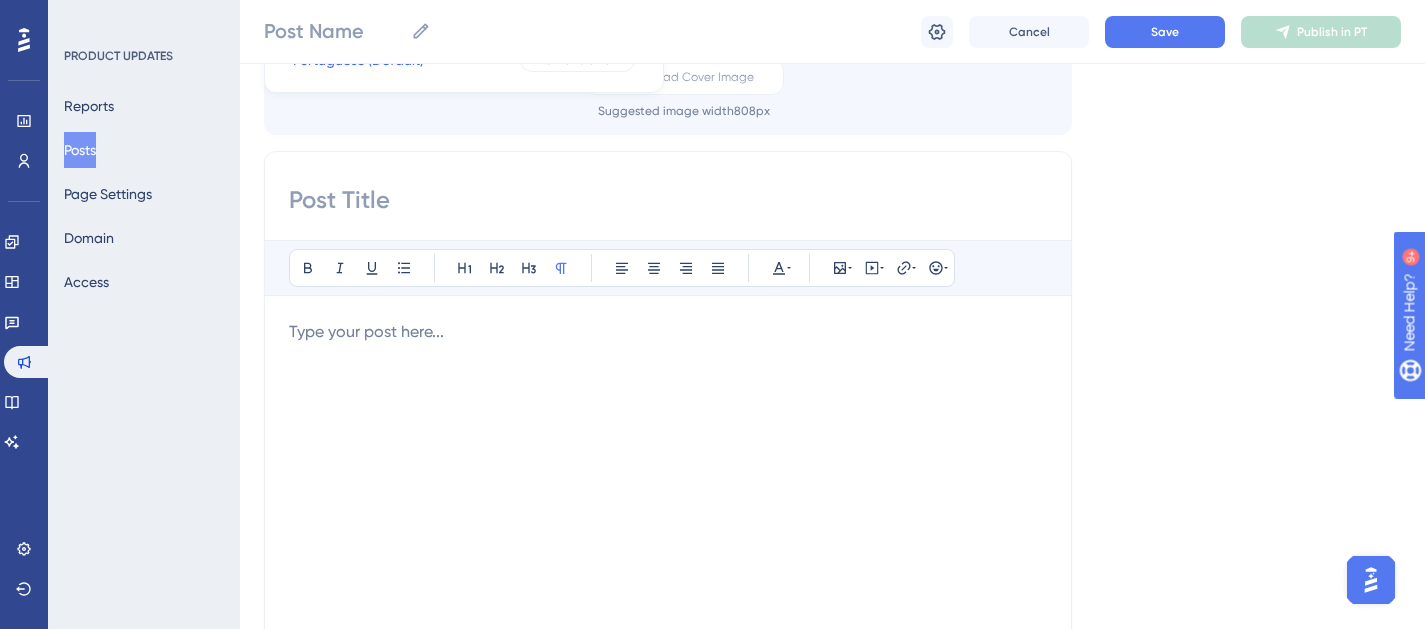 scroll, scrollTop: 175, scrollLeft: 0, axis: vertical 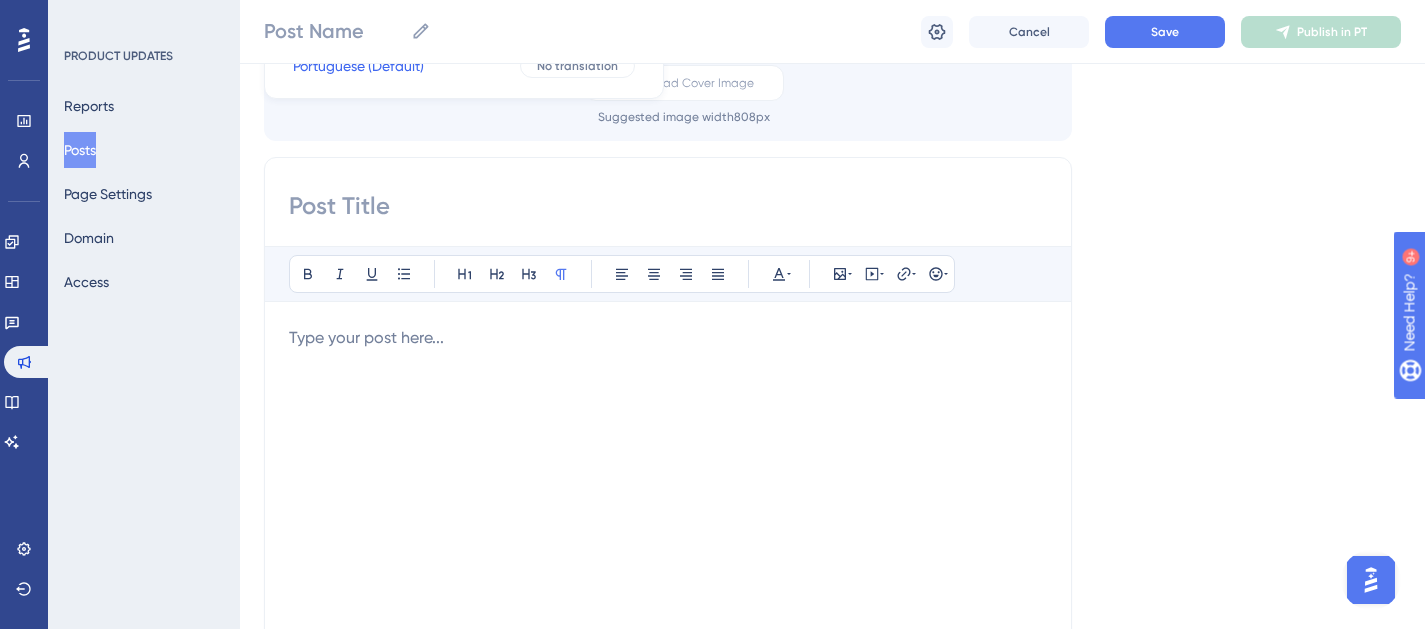 click at bounding box center [668, 546] 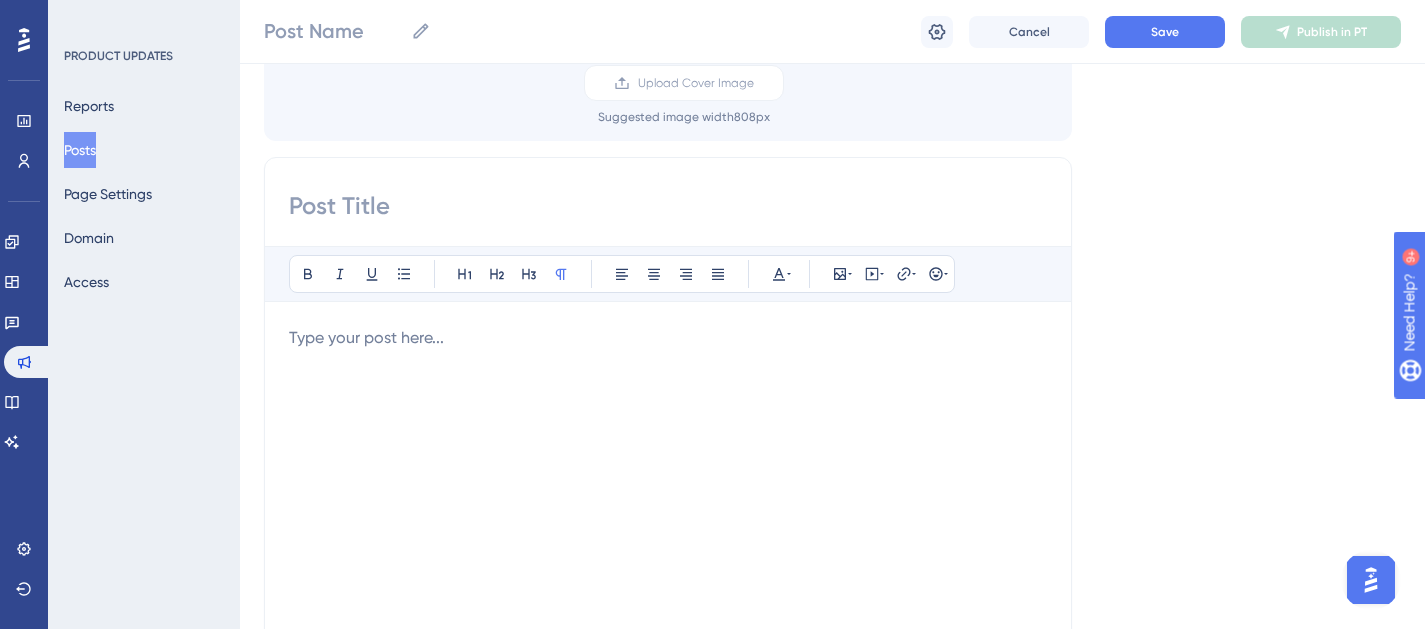 click at bounding box center (668, 546) 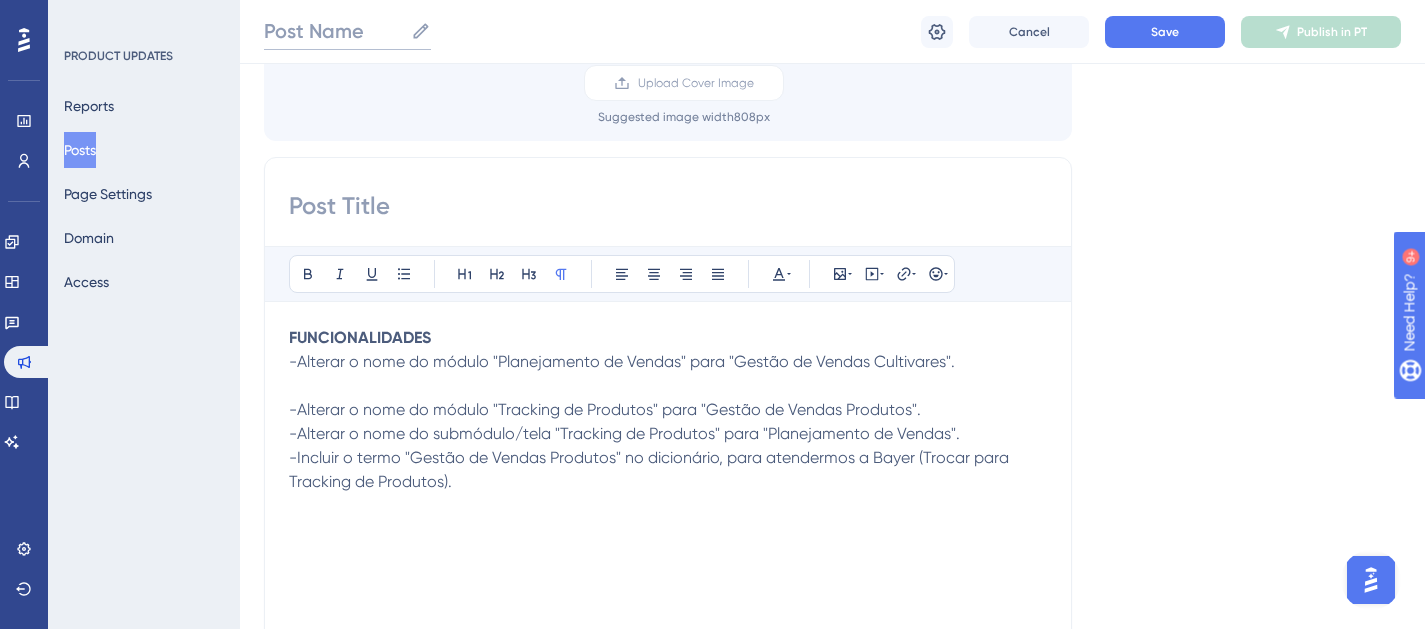 click on "Post Name" at bounding box center [333, 31] 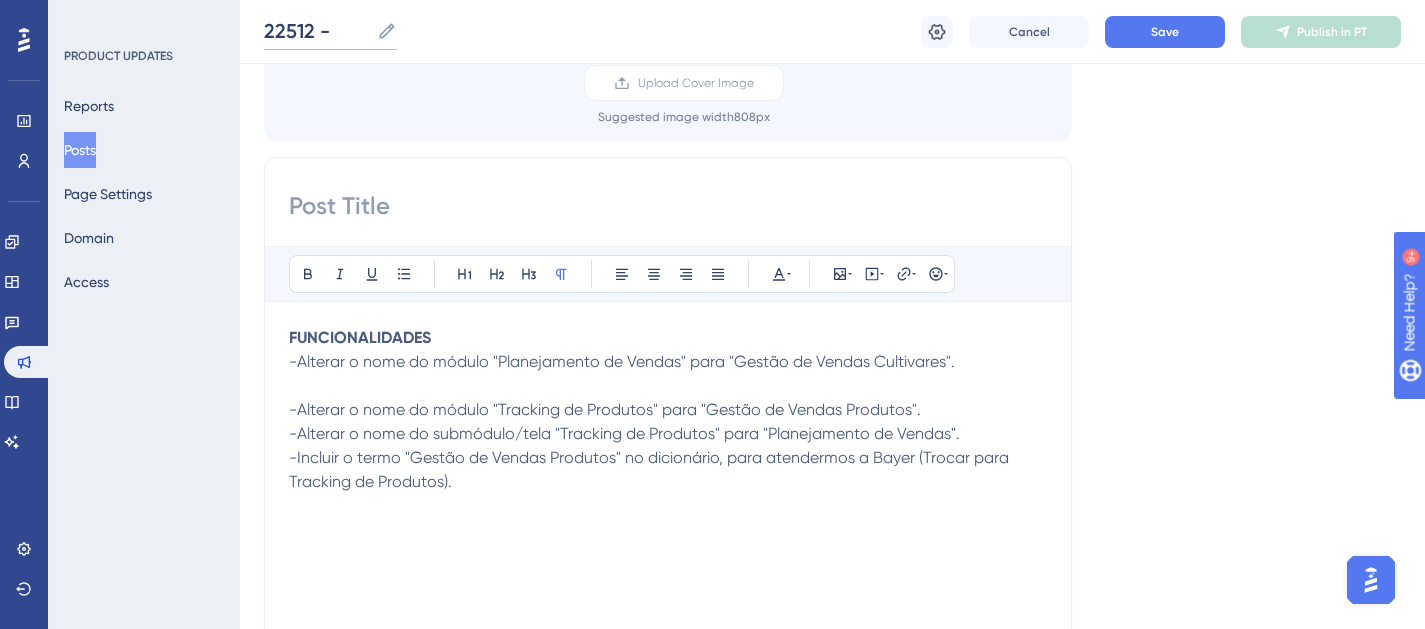 paste on "Alterar o nome de módulos e telas no CRM" 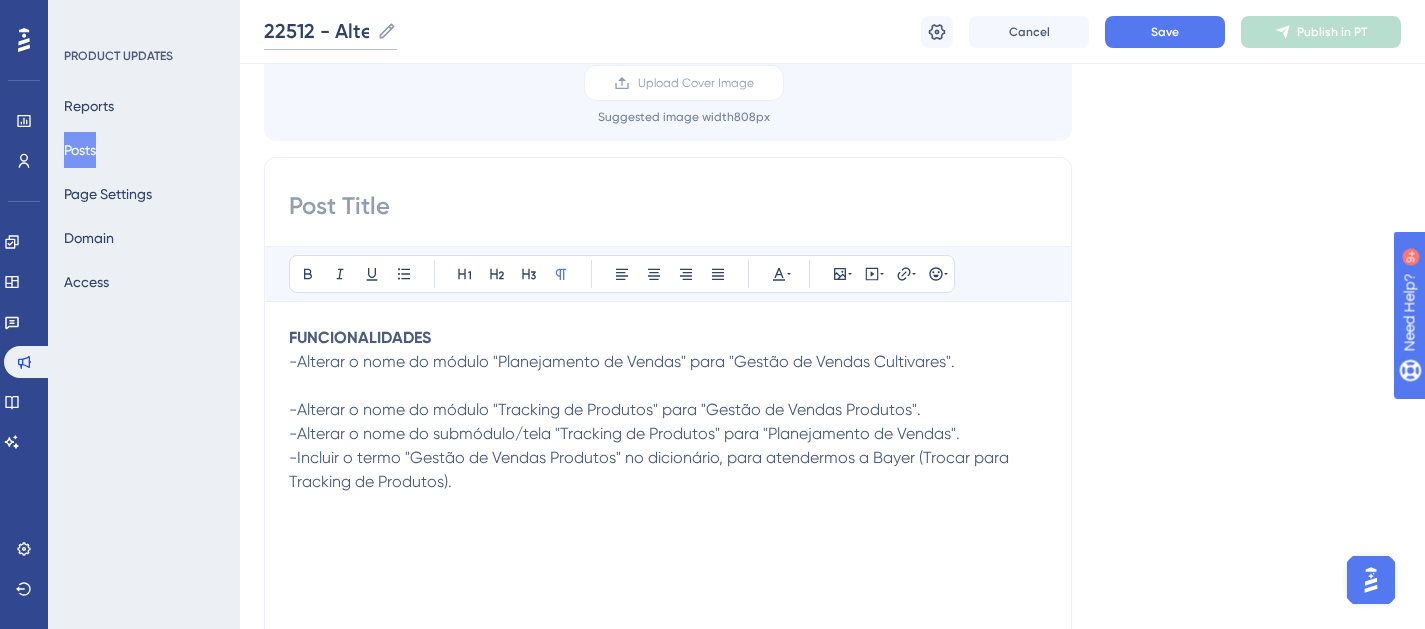 scroll, scrollTop: 0, scrollLeft: 0, axis: both 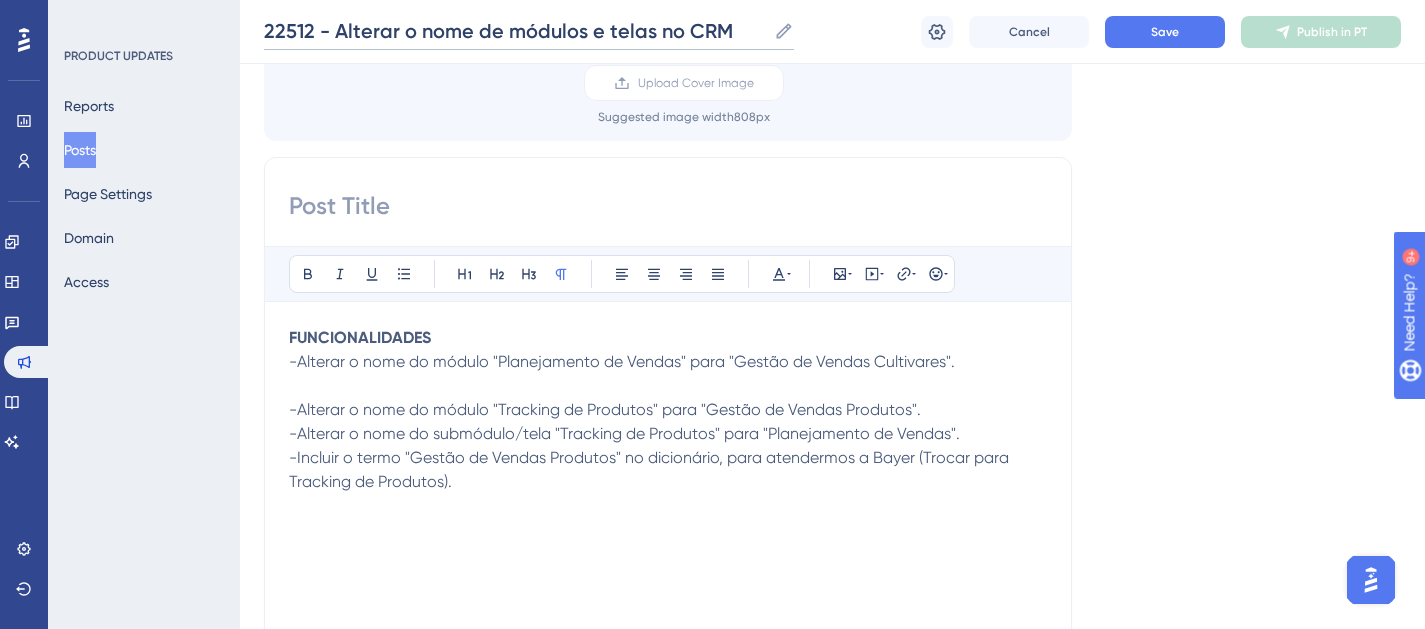 type on "22512 - Alterar o nome de módulos e telas no CRM" 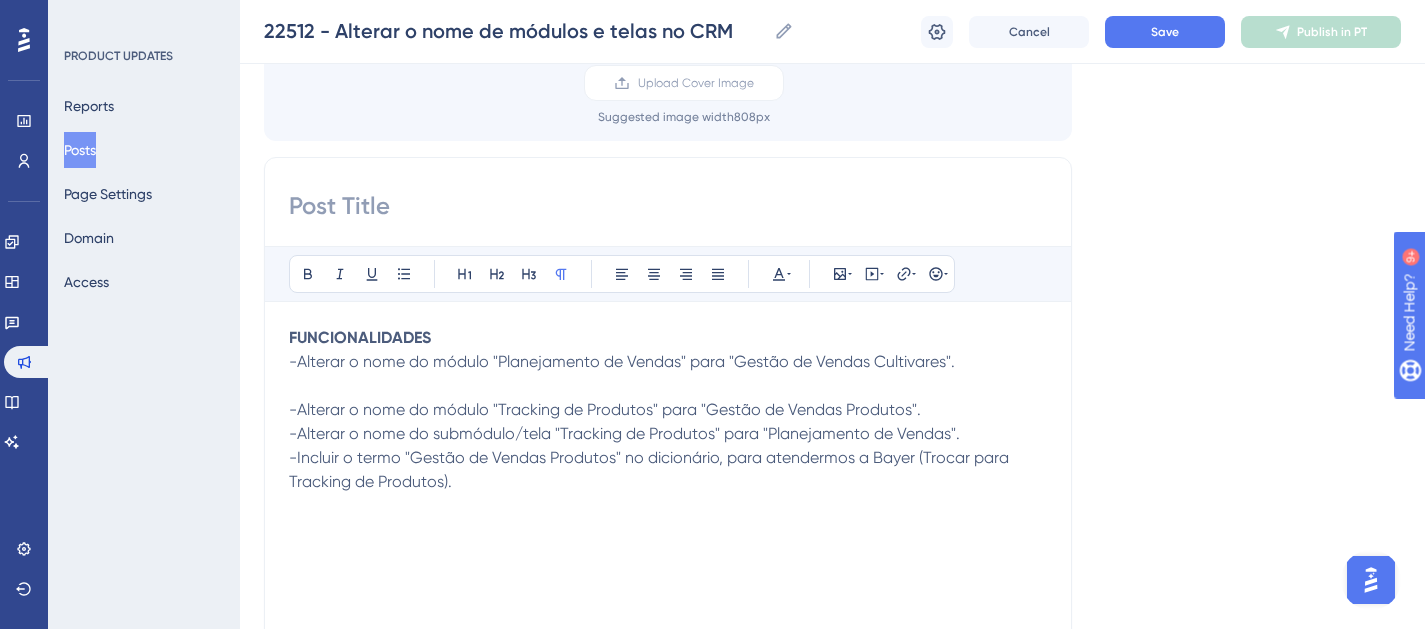 click at bounding box center [668, 206] 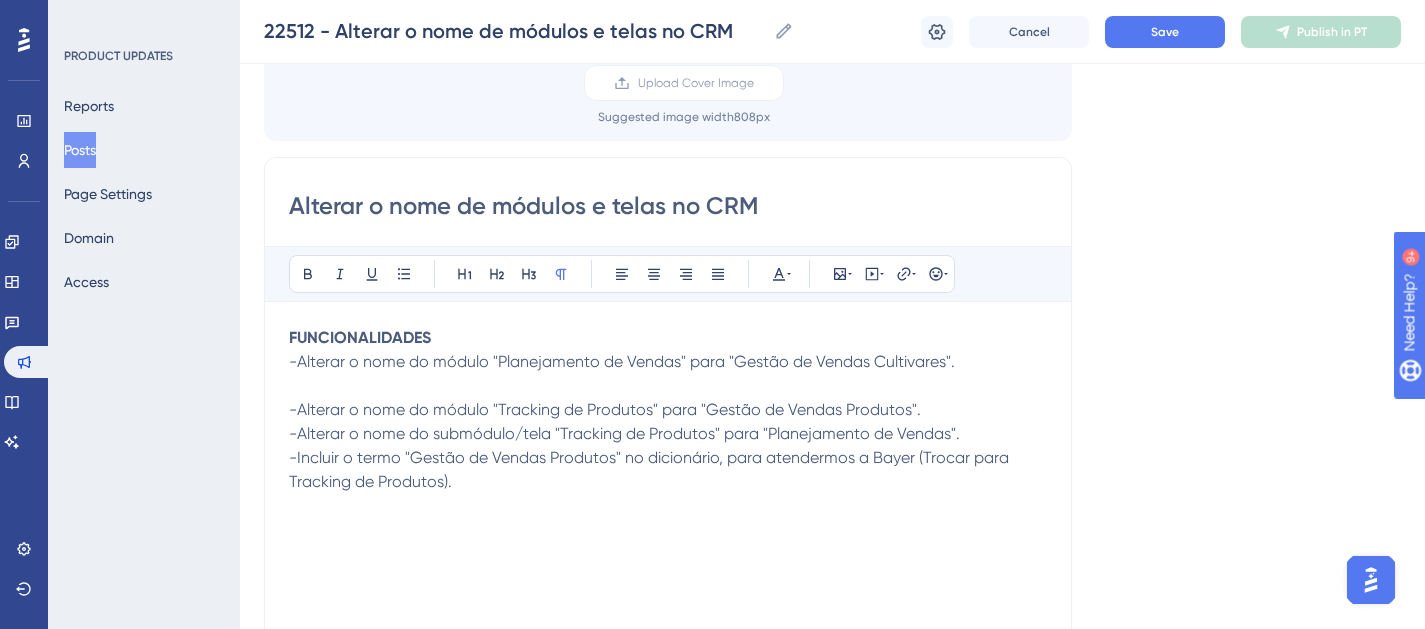 click on "Alterar o nome de módulos e telas no CRM" at bounding box center (668, 206) 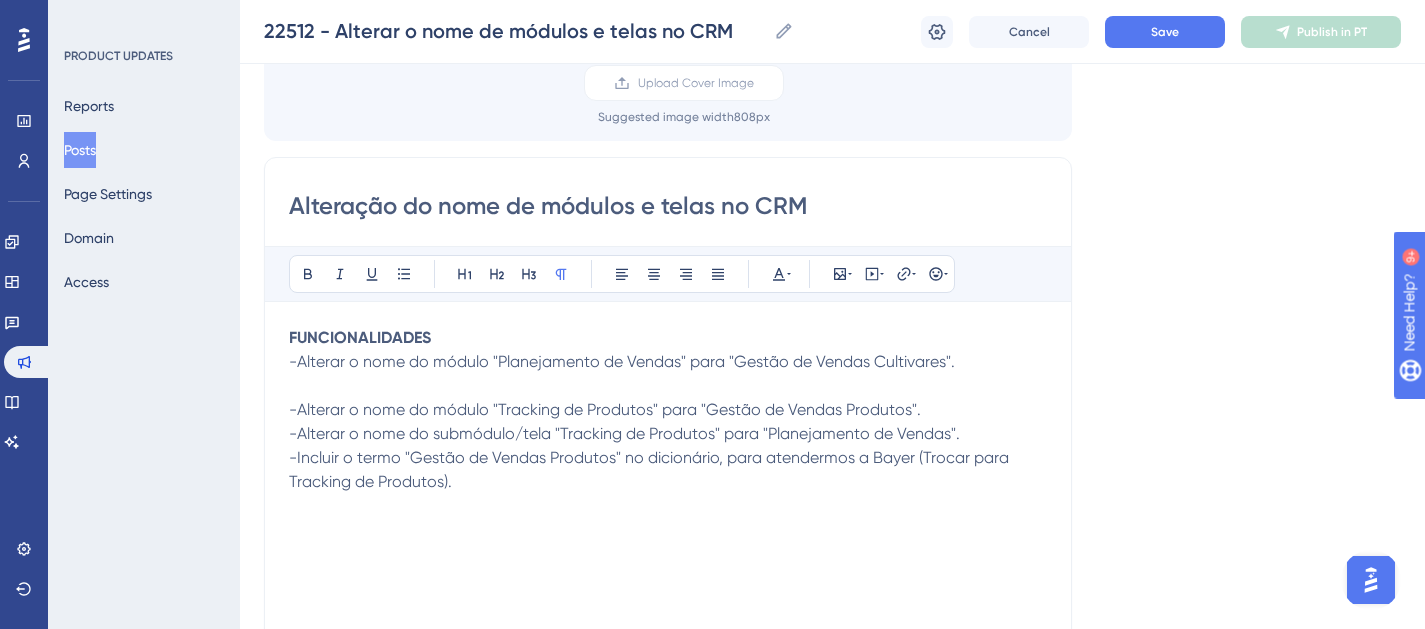 type on "Alteração do nome de módulos e telas no CRM" 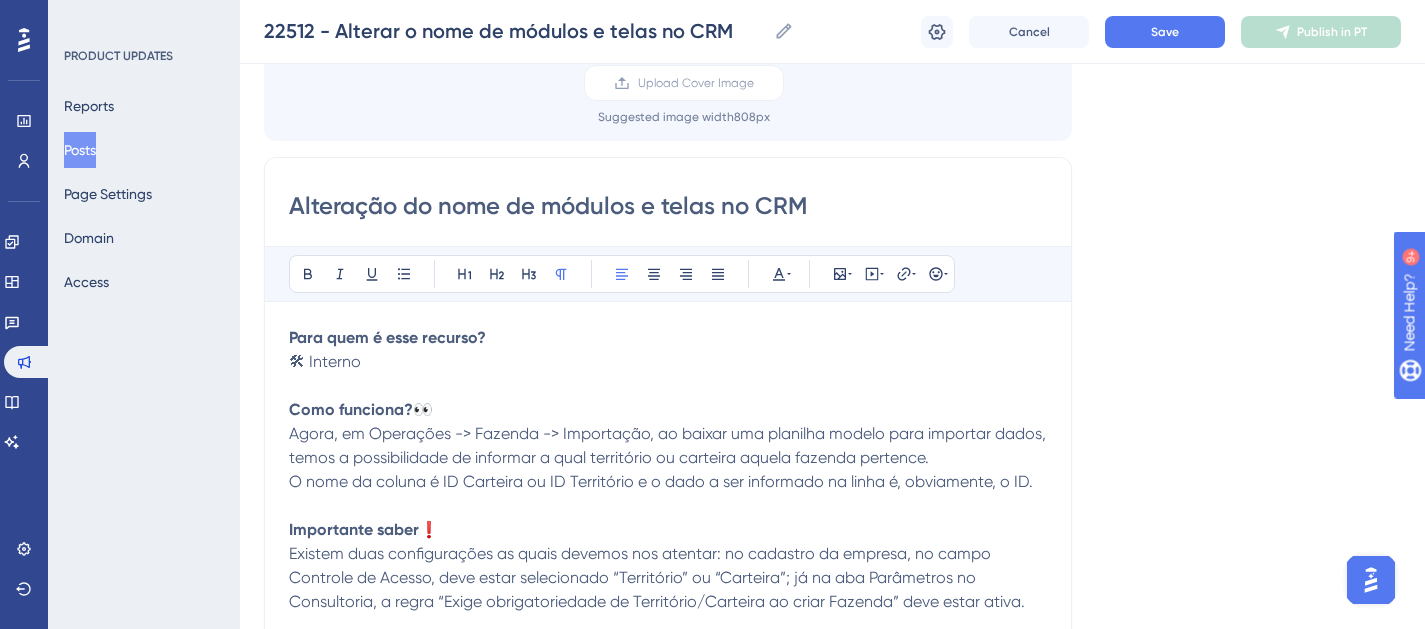 click on "Para quem é esse recurso?" at bounding box center (387, 337) 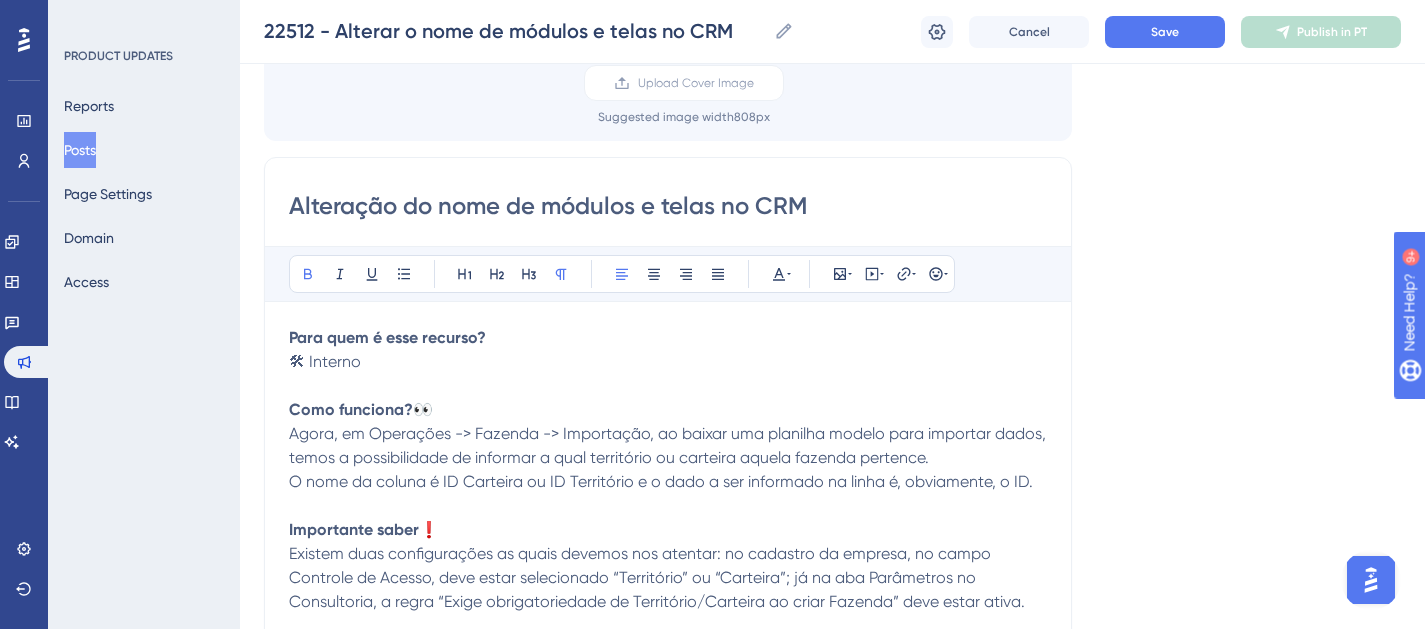 click on "Para quem é esse recurso?" at bounding box center (387, 337) 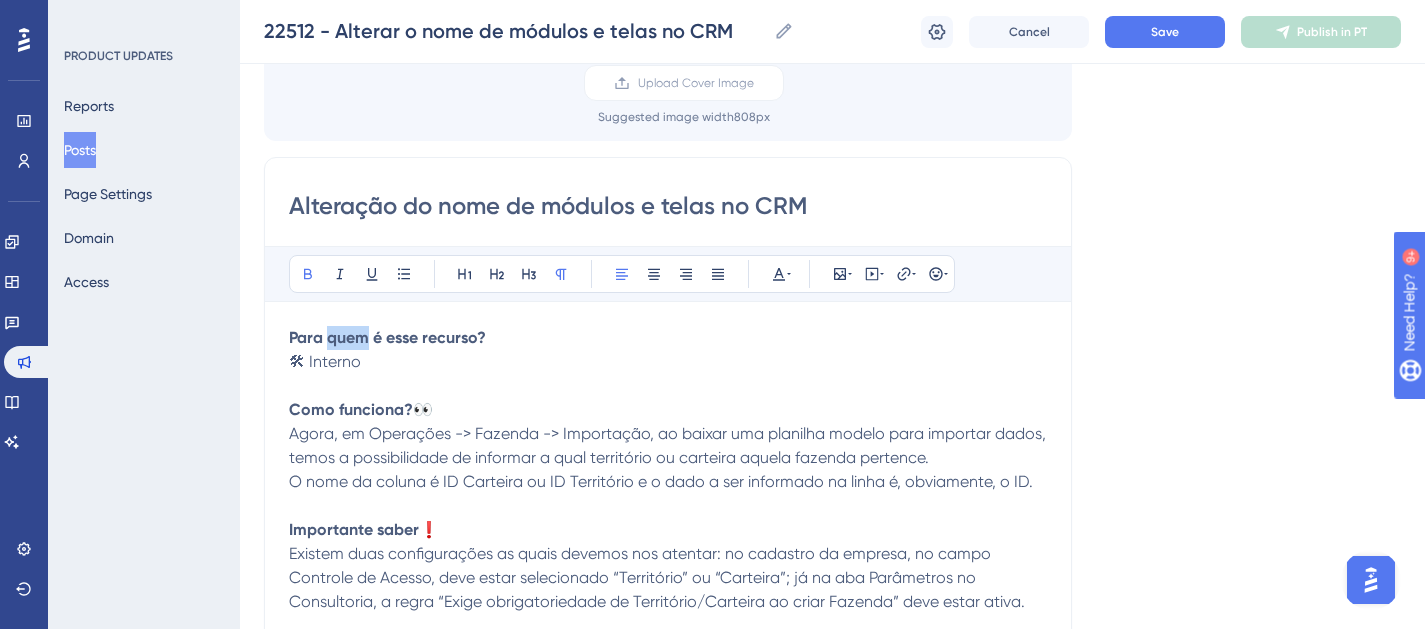 click on "Para quem é esse recurso?" at bounding box center [387, 337] 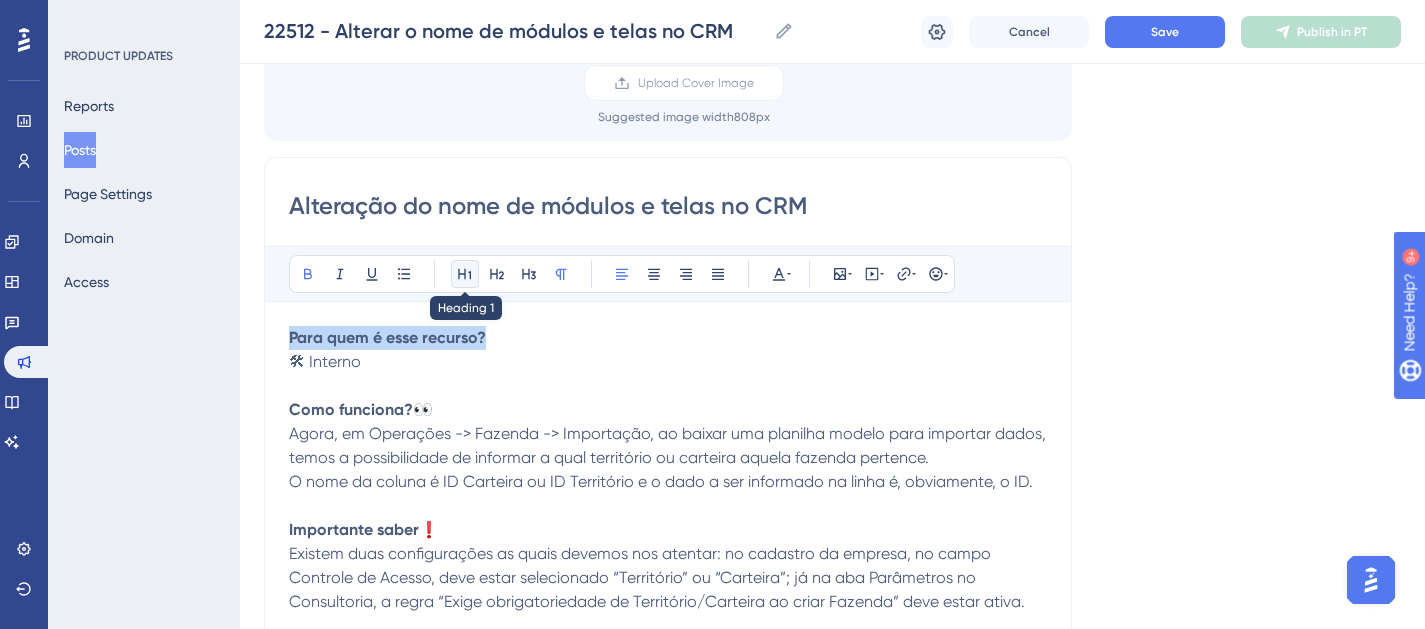 click 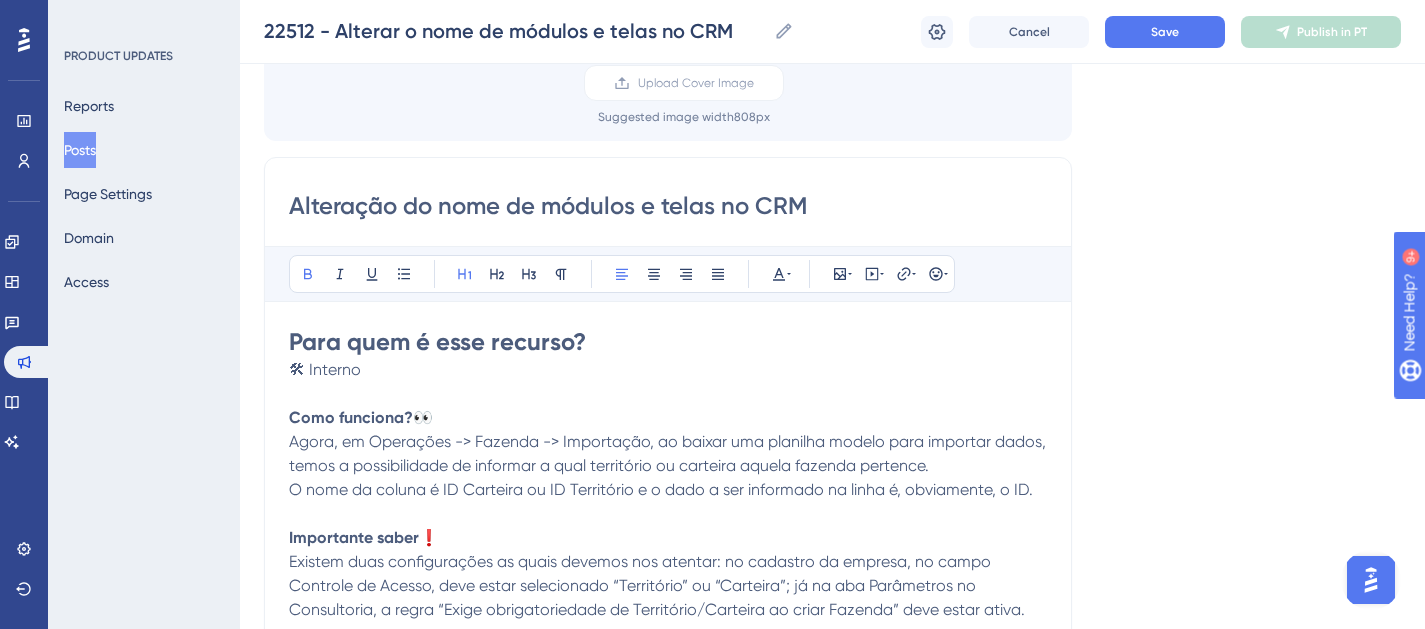 click on "🛠 Interno" at bounding box center (325, 369) 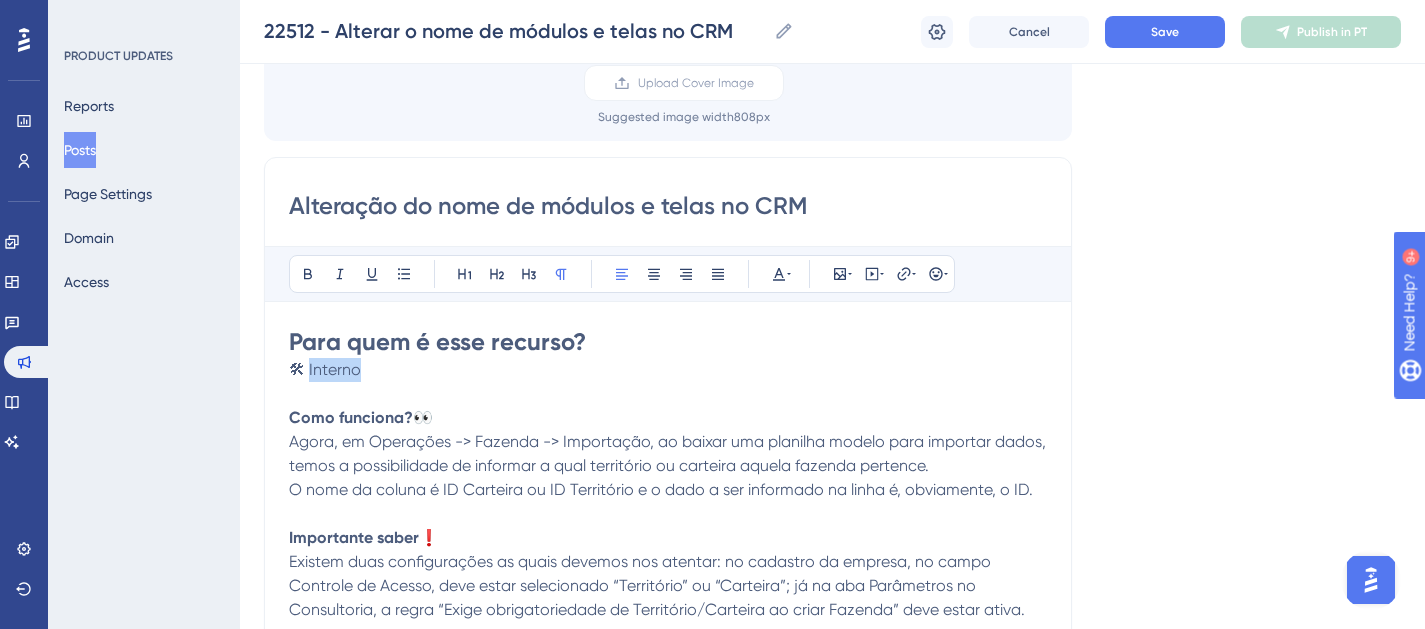 click on "🛠 Interno" at bounding box center (325, 369) 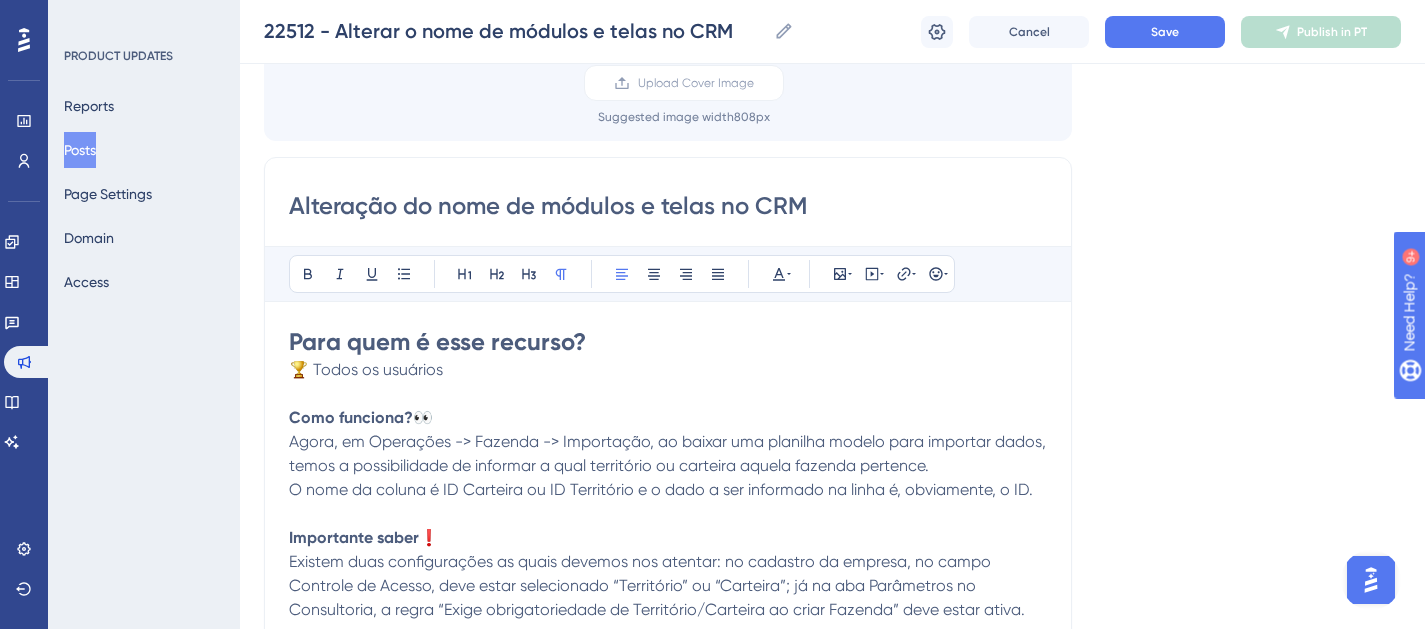 click on "Alteração do nome de módulos e telas no CRM Bold Italic Underline Bullet Point Heading 1 Heading 2 Heading 3 Normal Align Left Align Center Align Right Align Justify Text Color Insert Image Embed Video Hyperlink Emojis Para quem é esse recurso? 🏆 Todos os usuários Como funciona? 👀 Agora, em Operações -> Fazenda -> Importação, ao baixar uma planilha modelo para importar dados, temos a possibilidade de informar a qual território ou carteira aquela fazenda pertence. O nome da coluna é ID Carteira ou ID Território e o dado a ser informado na linha é, obviamente, o ID. Importante saber ❗ Existem duas configurações as quais devemos nos atentar: no cadastro da empresa, no campo Controle de Acesso, deve estar selecionado “Território” ou “Carteira”; já na aba Parâmetros no Consultoria, a regra “Exige obrigatoriedade de Território/Carteira ao criar Fazenda” deve estar ativa. FUNCIONALIDADES -Alterar o nome do módulo "Tracking de Produtos" para "Gestão de Vendas Produtos"." at bounding box center [668, 498] 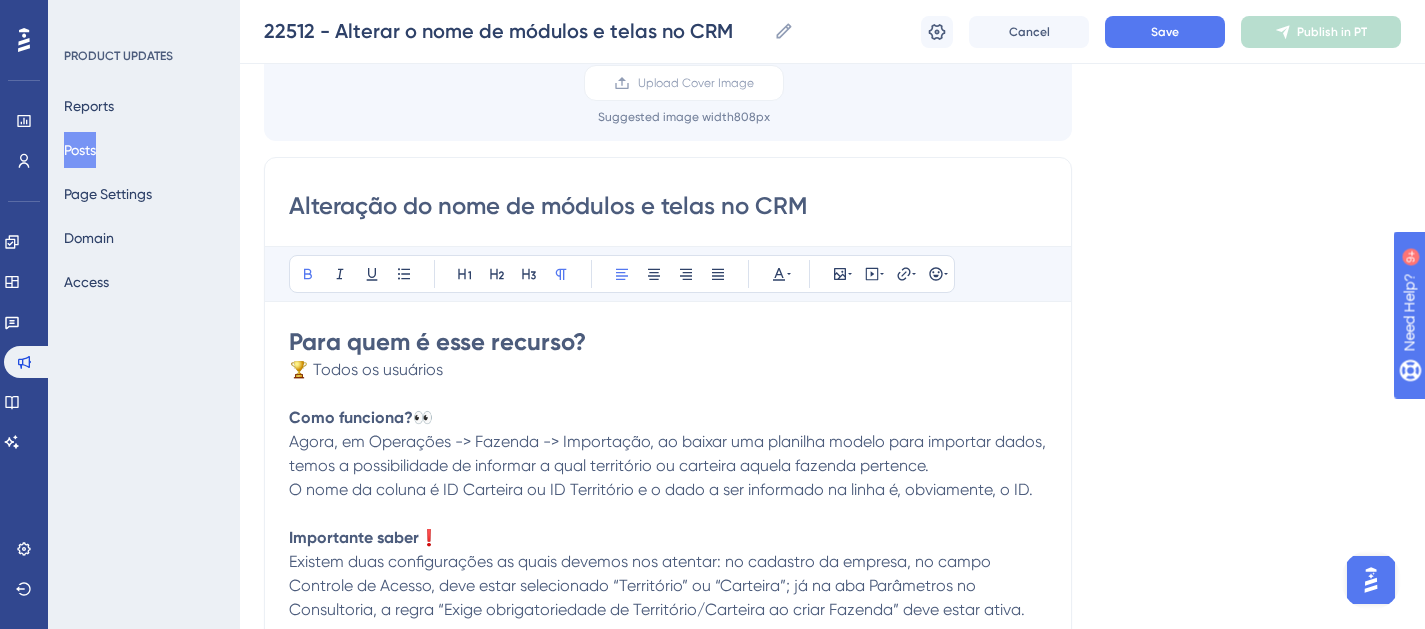 click on "Como funciona?" at bounding box center (351, 417) 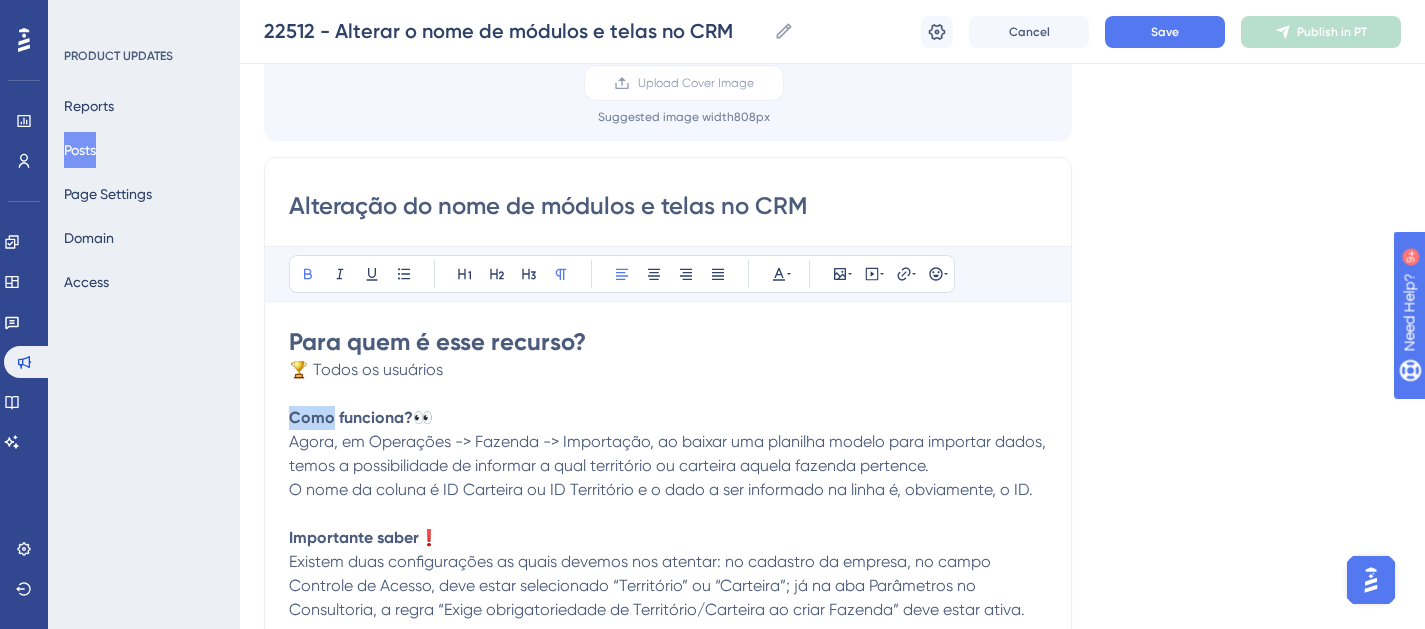 click on "Como funciona?" at bounding box center (351, 417) 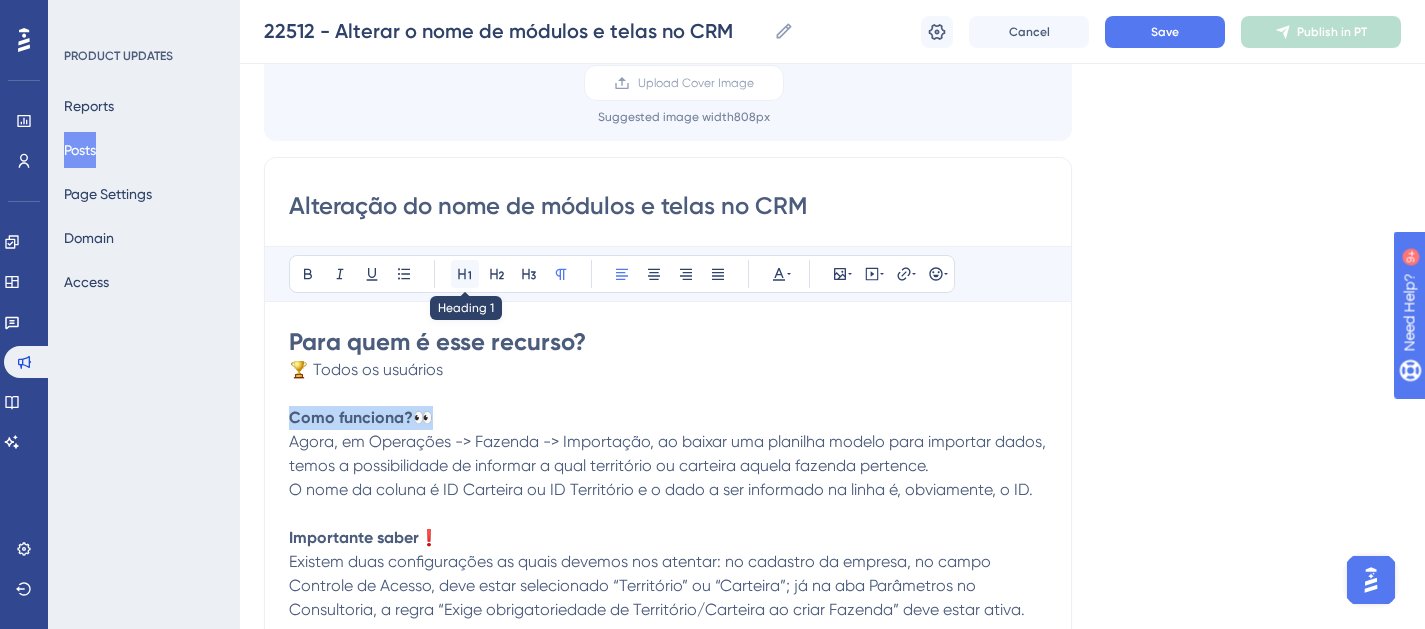 click 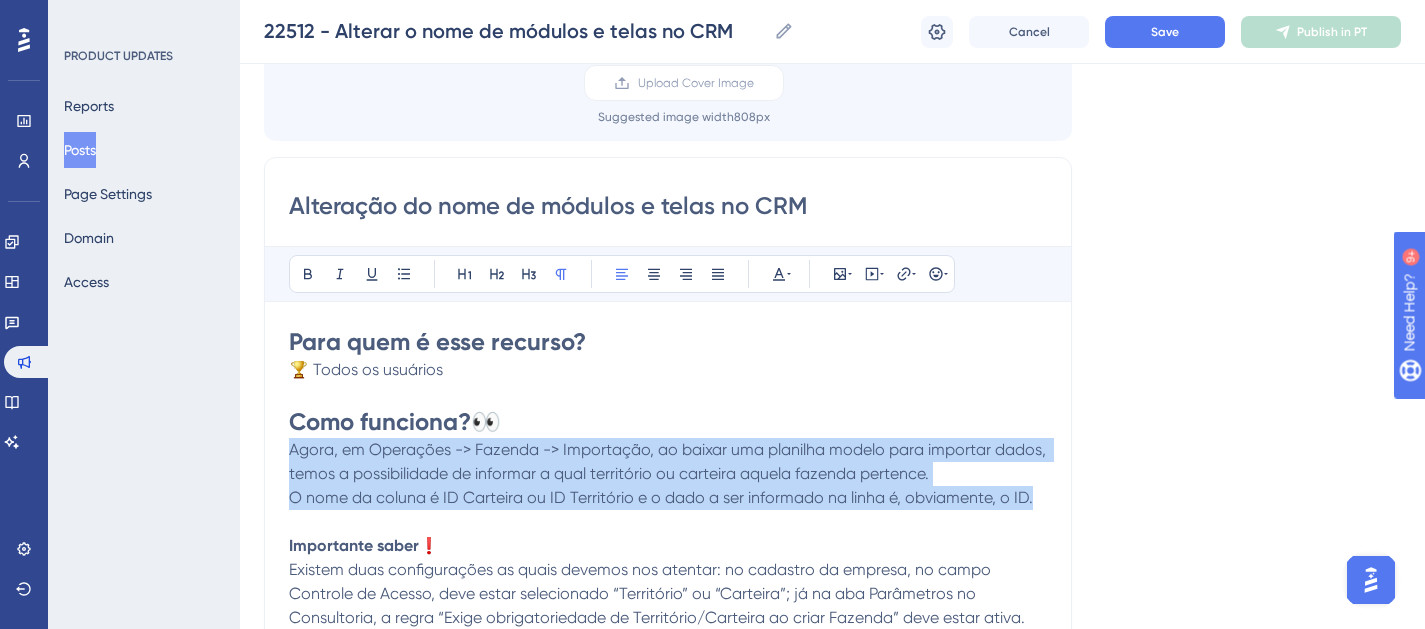 drag, startPoint x: 1035, startPoint y: 500, endPoint x: 242, endPoint y: 451, distance: 794.51245 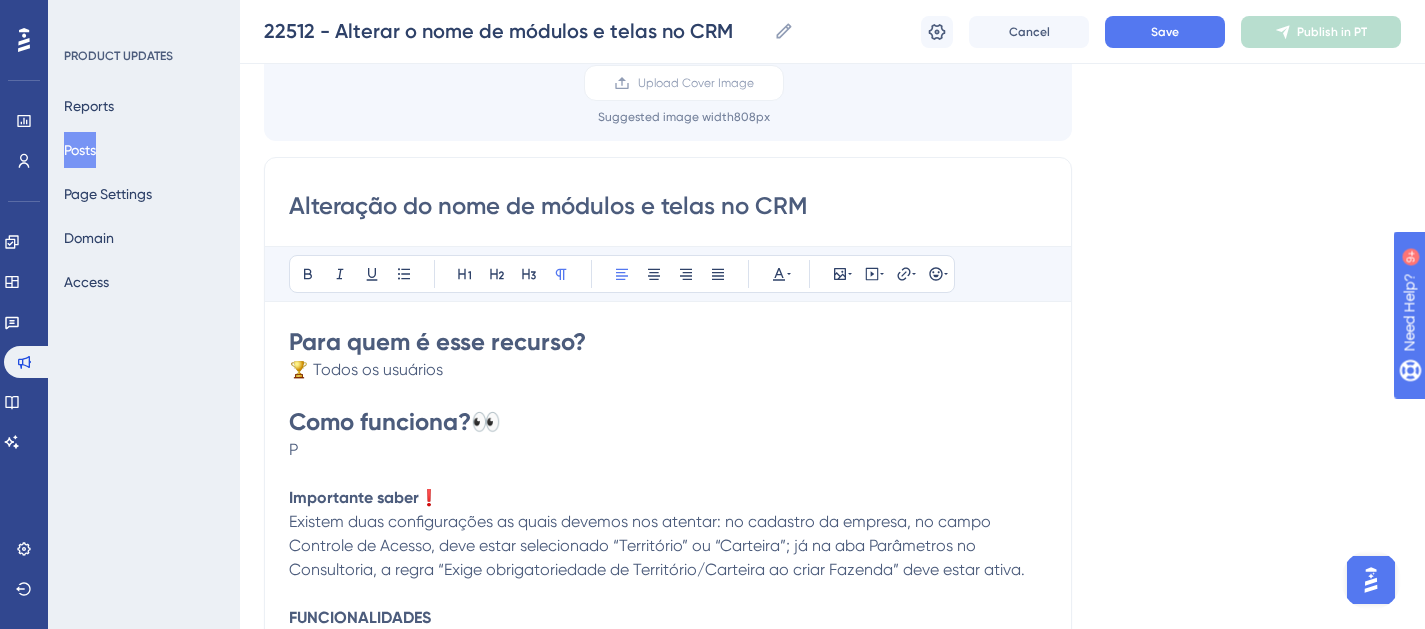 type 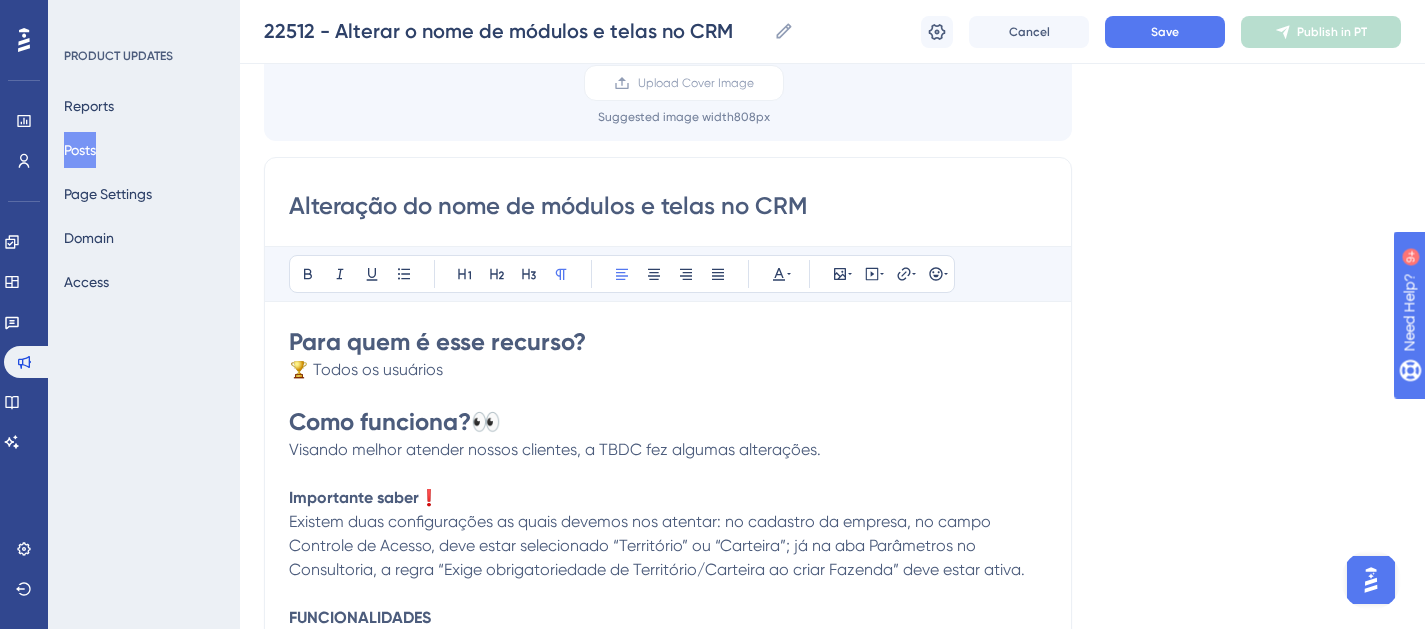click on "Visando melhor atender nossos clientes, a TBDC fez algumas alterações." at bounding box center (555, 449) 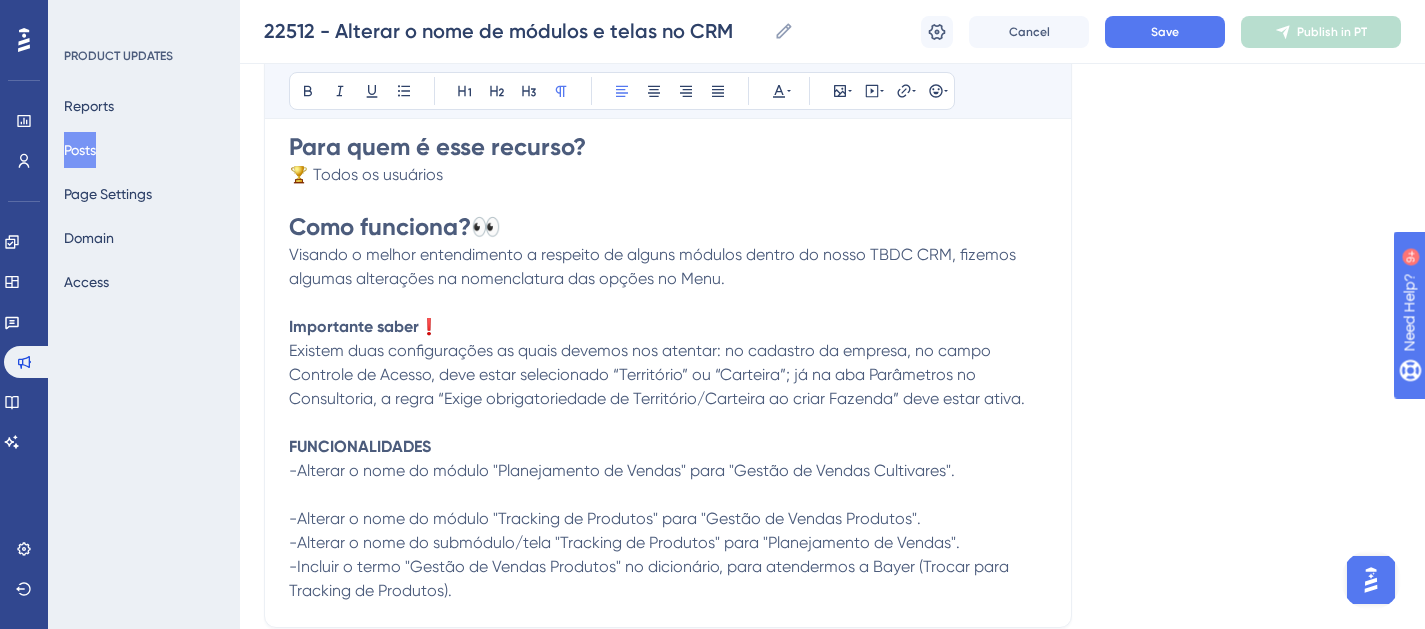 scroll, scrollTop: 373, scrollLeft: 0, axis: vertical 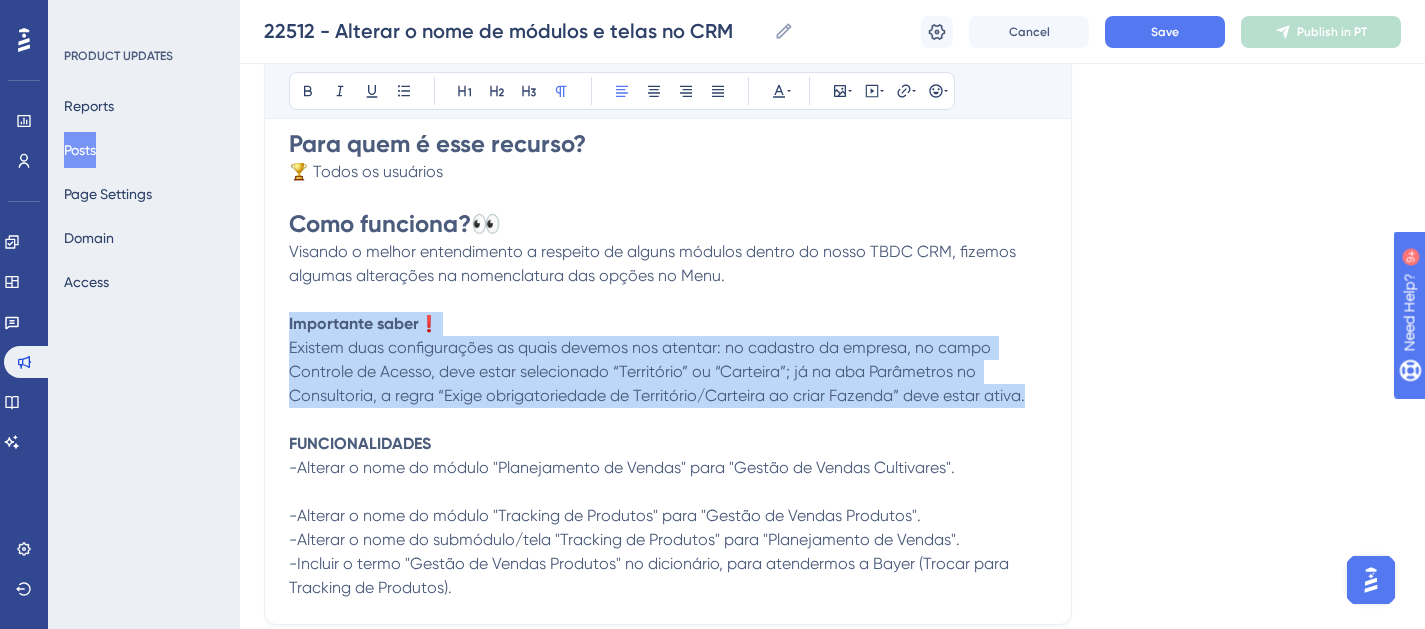 drag, startPoint x: 1044, startPoint y: 398, endPoint x: 239, endPoint y: 319, distance: 808.8671 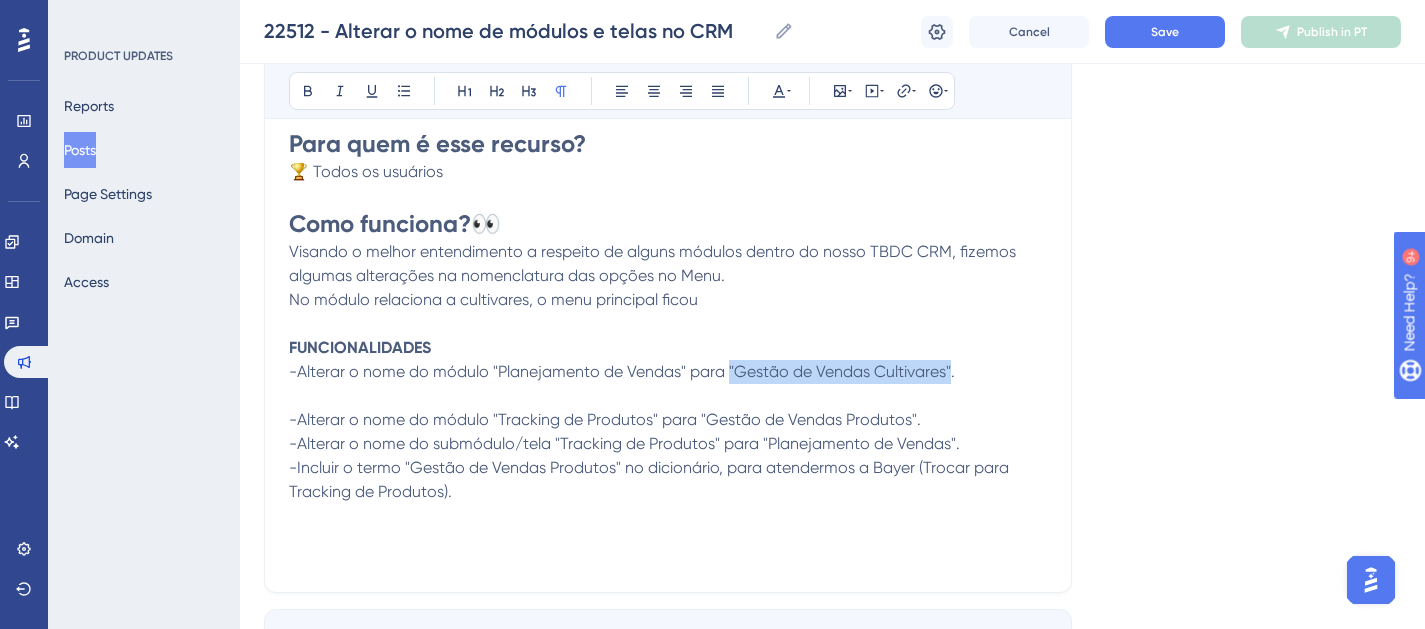 drag, startPoint x: 727, startPoint y: 371, endPoint x: 950, endPoint y: 366, distance: 223.05605 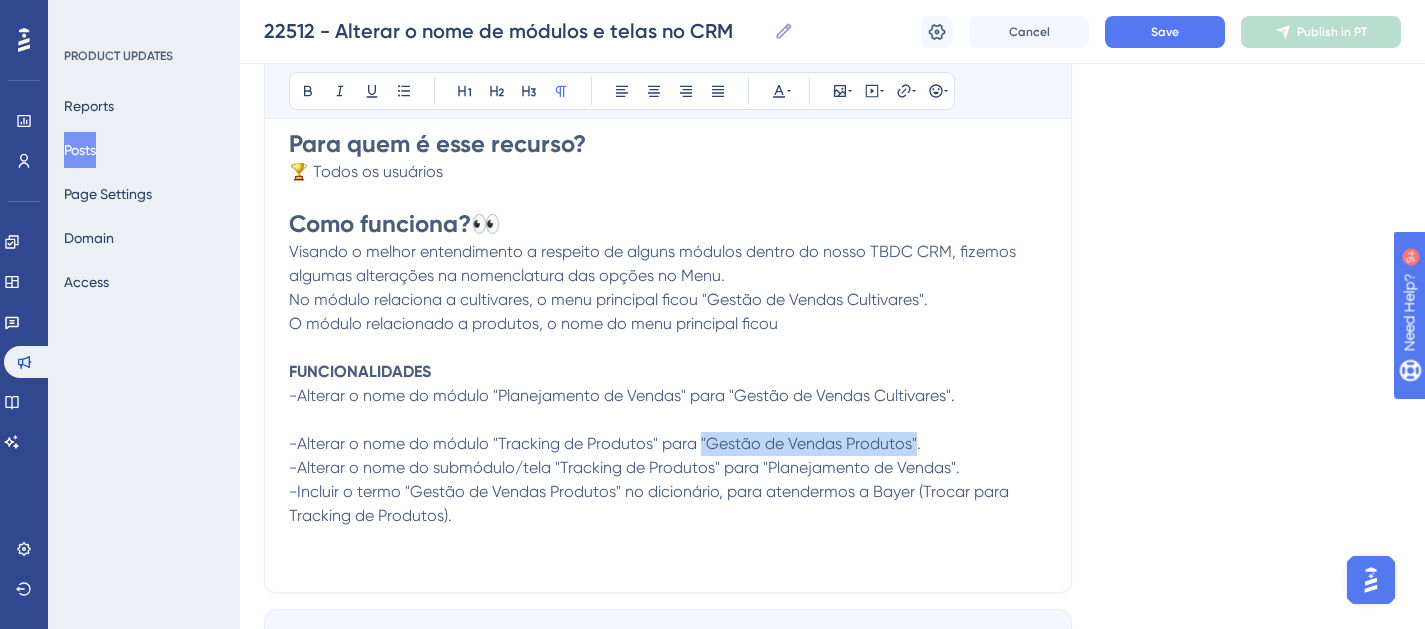 drag, startPoint x: 698, startPoint y: 440, endPoint x: 912, endPoint y: 435, distance: 214.05841 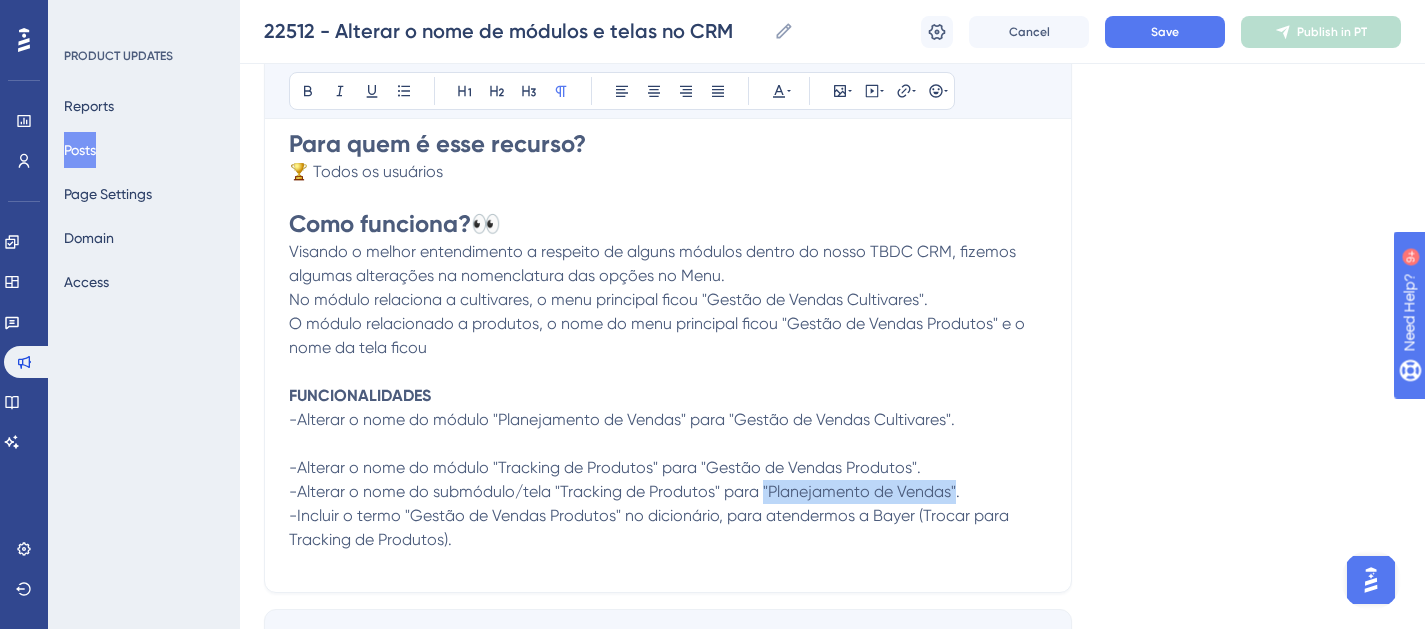 drag, startPoint x: 759, startPoint y: 492, endPoint x: 956, endPoint y: 493, distance: 197.00253 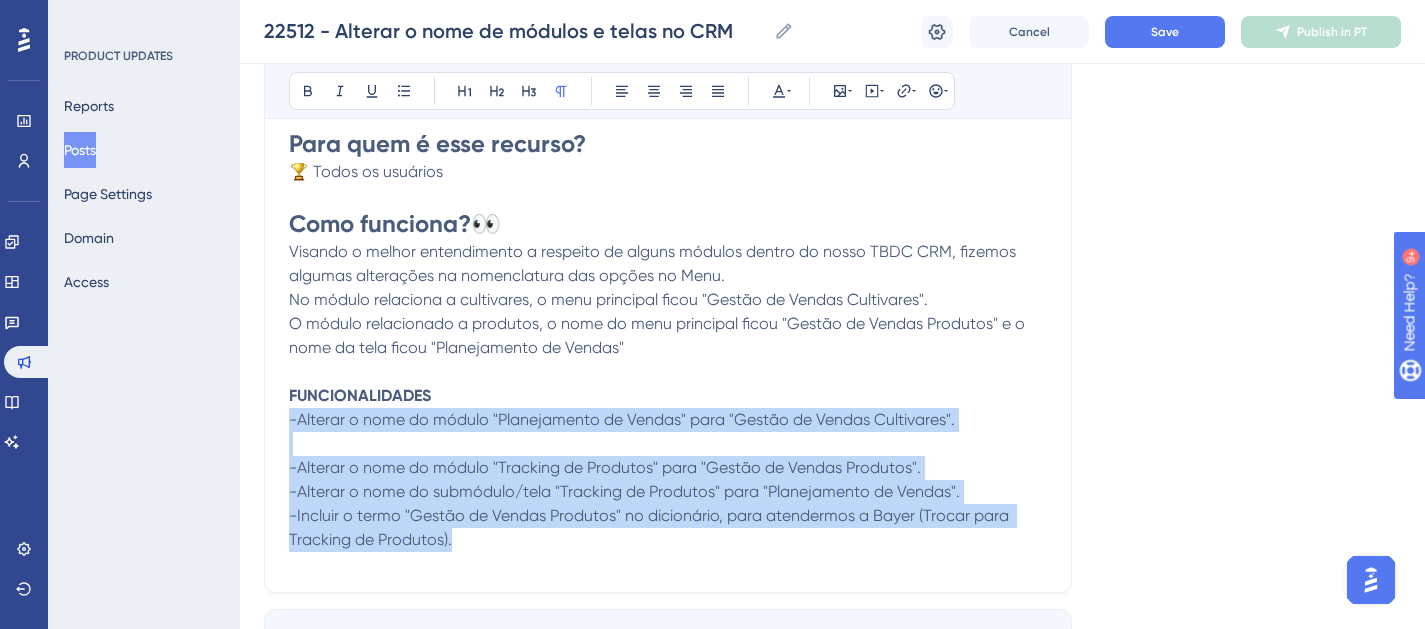 drag, startPoint x: 466, startPoint y: 544, endPoint x: 260, endPoint y: 430, distance: 235.44002 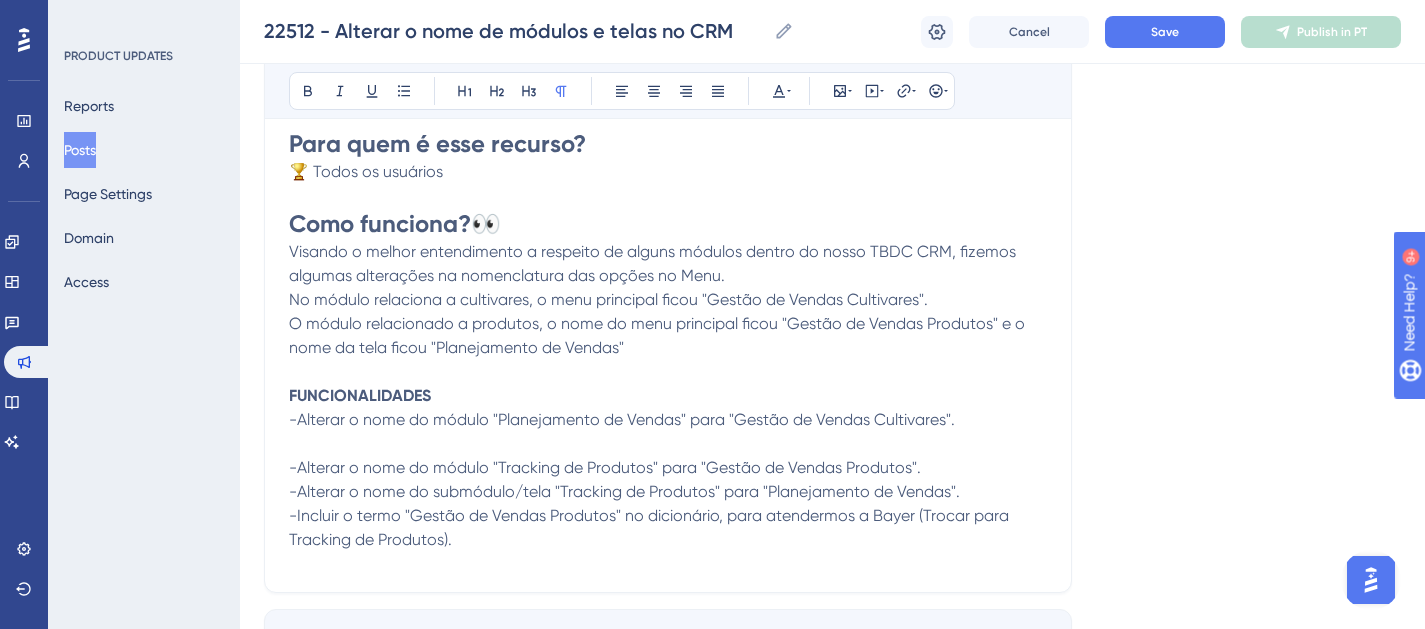 click on "Visando o melhor entendimento a respeito de alguns módulos dentro do nosso TBDC CRM, fizemos algumas alterações na nomenclatura das opções no Menu." at bounding box center (654, 263) 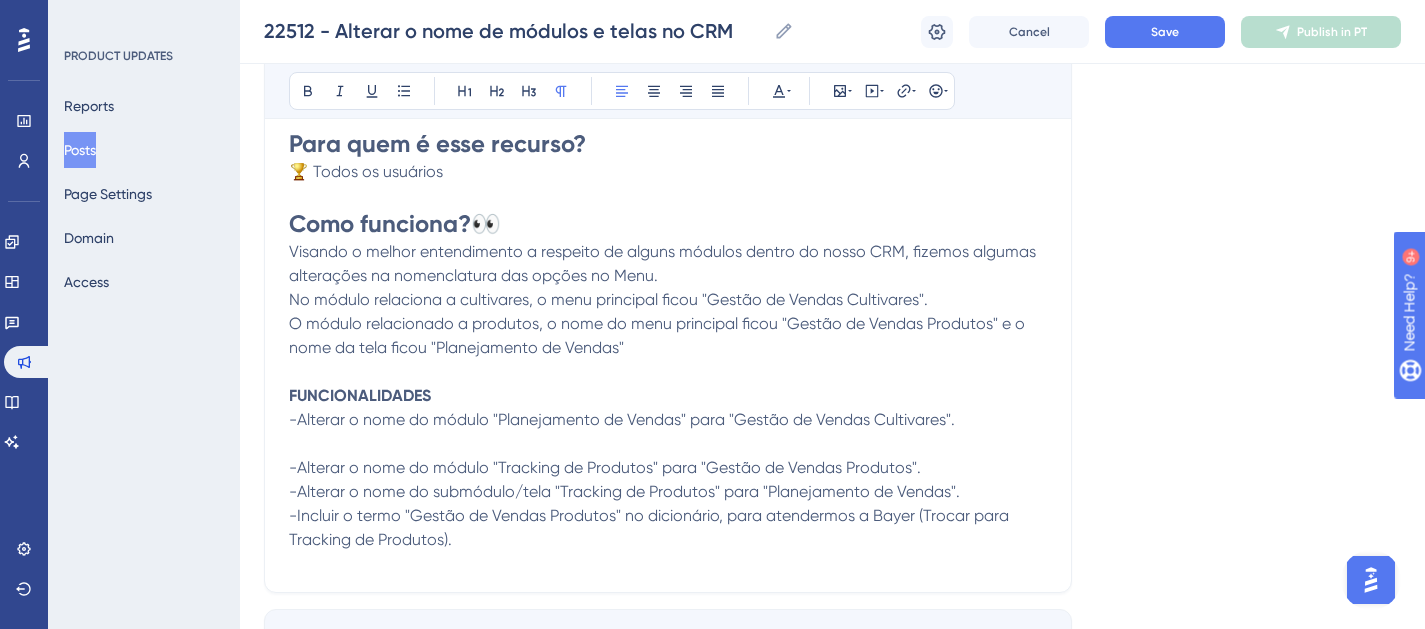 click on "No módulo relaciona a cultivares, o menu principal ficou "Gestão de Vendas Cultivares"." at bounding box center (608, 299) 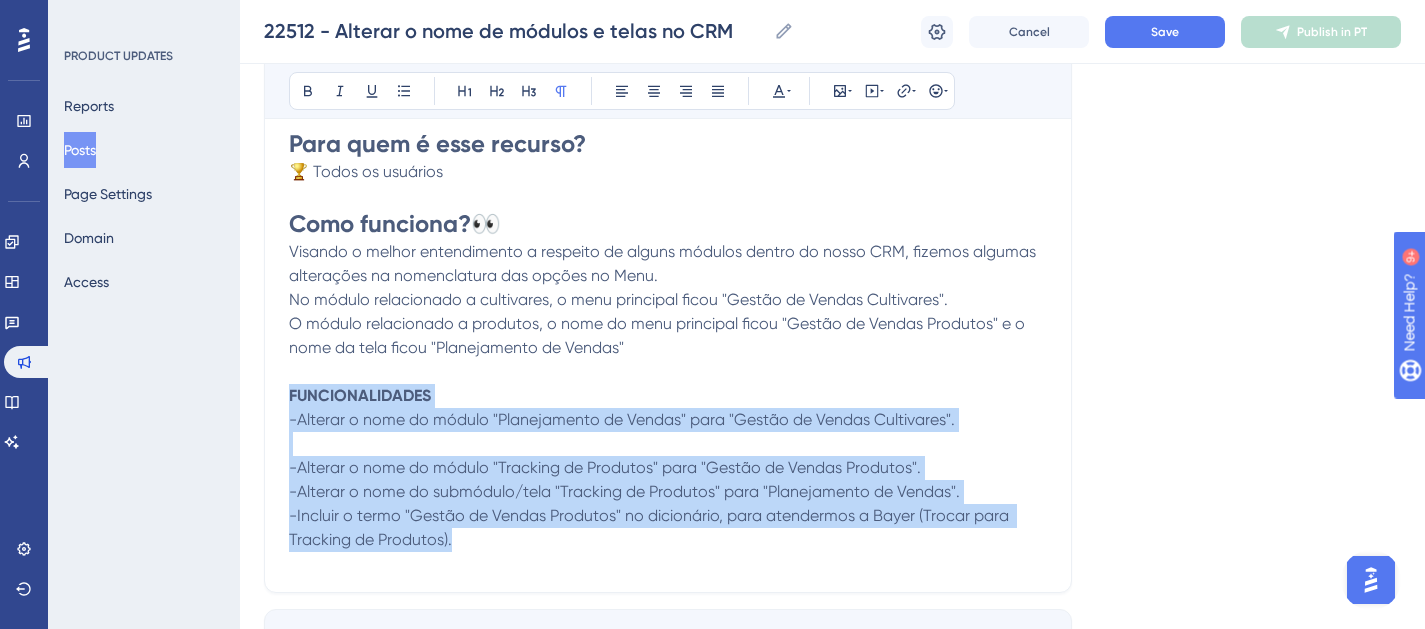 drag, startPoint x: 462, startPoint y: 542, endPoint x: 267, endPoint y: 391, distance: 246.62927 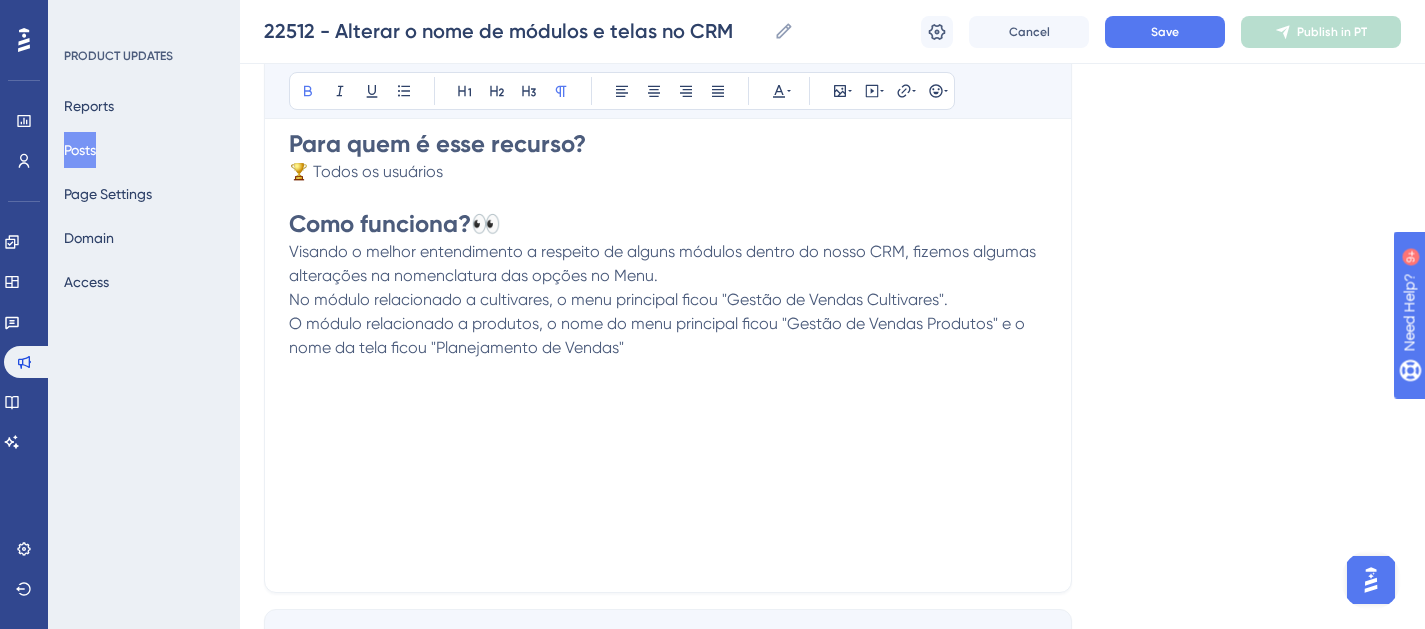 click on "O módulo relacionado a produtos, o nome do menu principal ficou "Gestão de Vendas Produtos" e o nome da tela ficou "Planejamento de Vendas"" at bounding box center (668, 336) 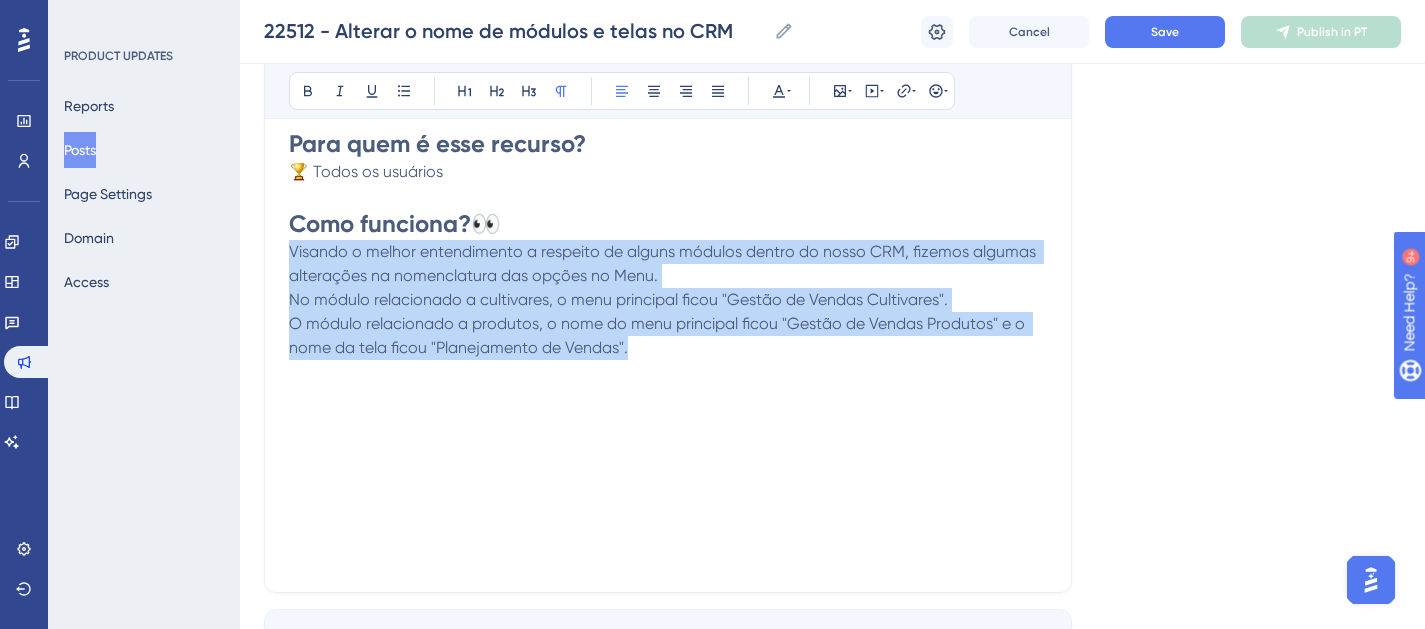 drag, startPoint x: 656, startPoint y: 350, endPoint x: 270, endPoint y: 254, distance: 397.75873 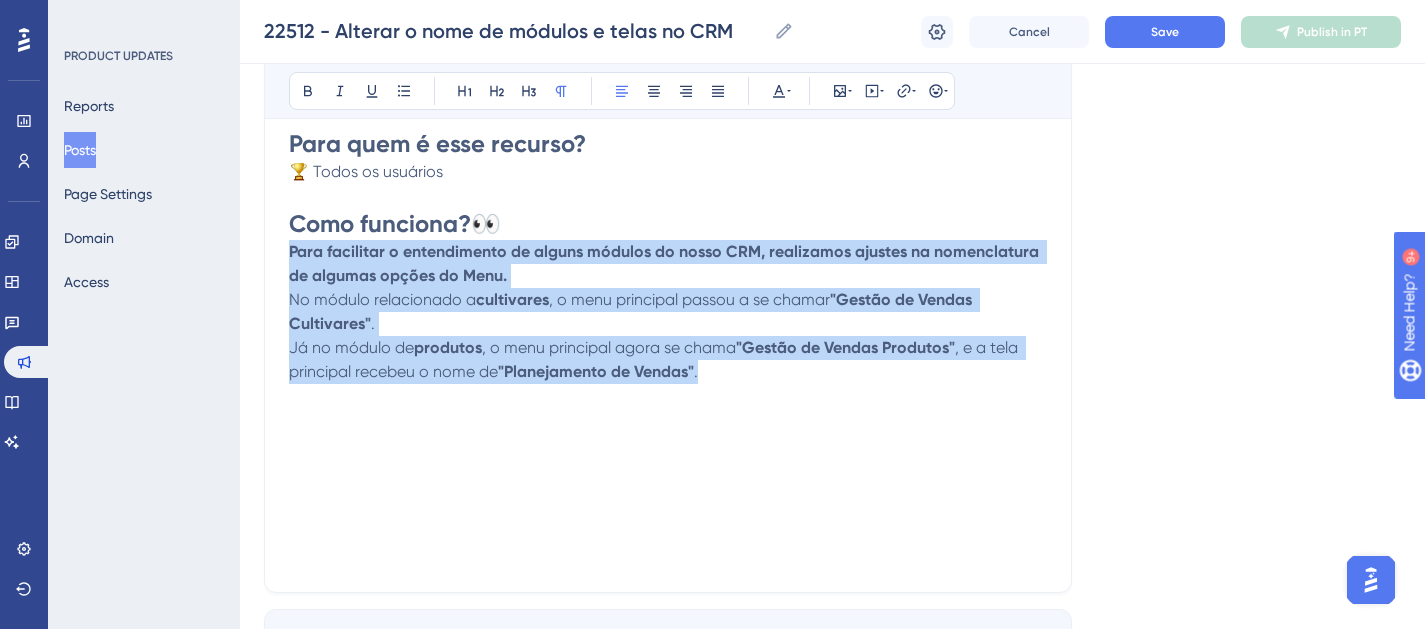 drag, startPoint x: 709, startPoint y: 373, endPoint x: 239, endPoint y: 259, distance: 483.62796 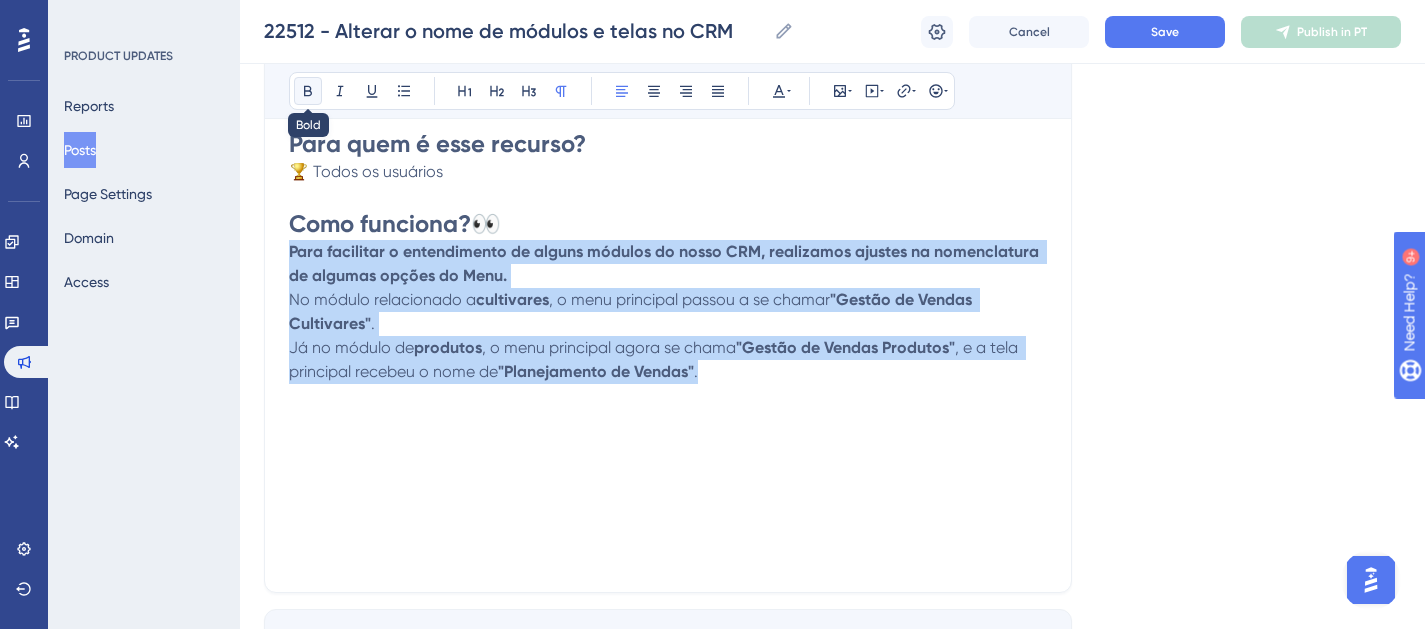 click 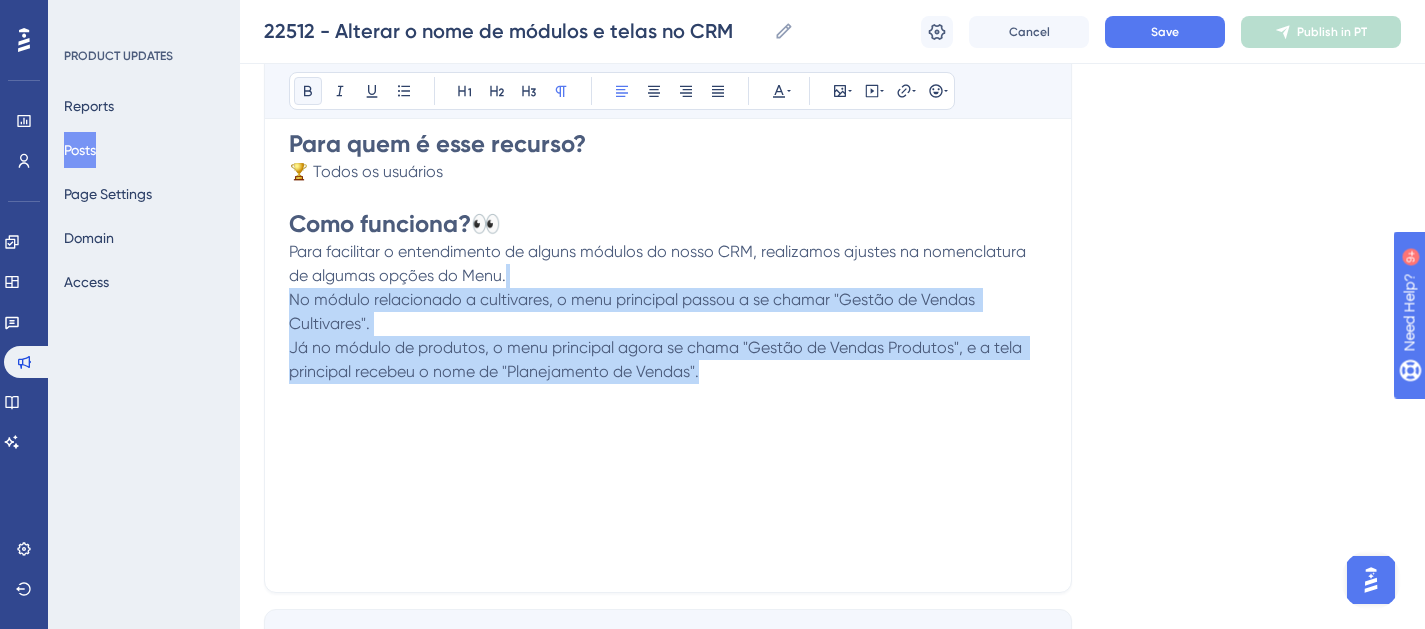 click 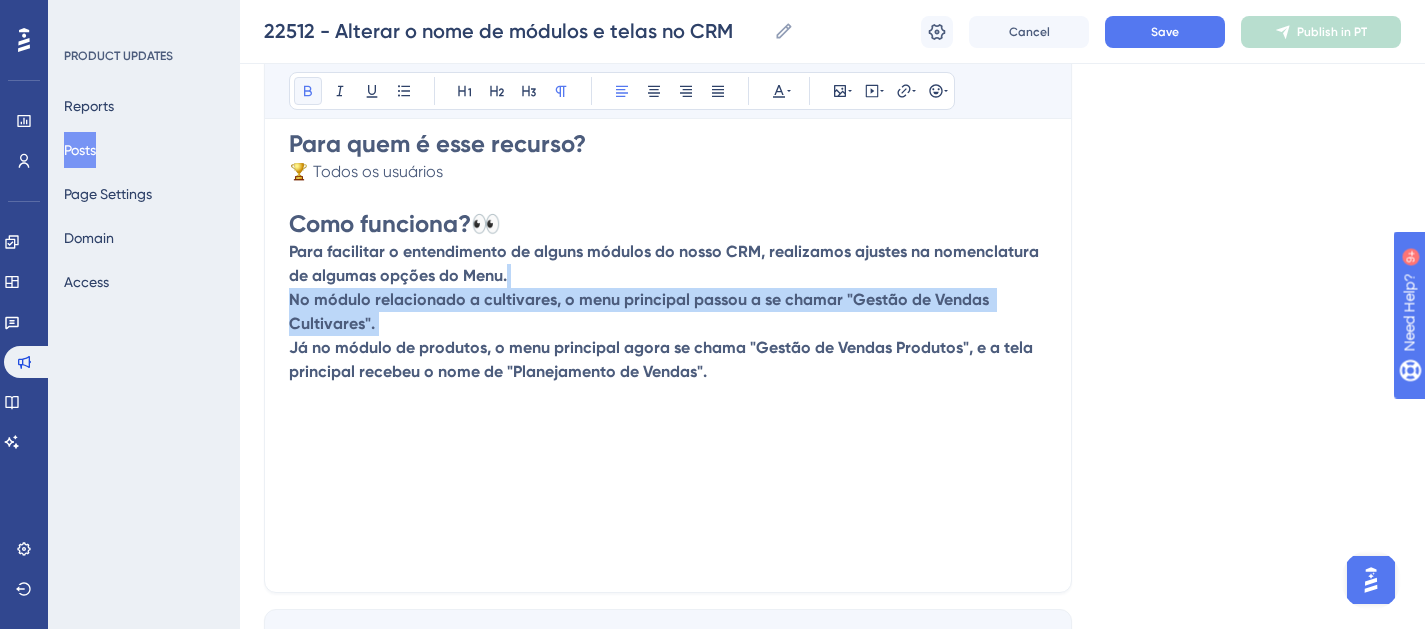 click 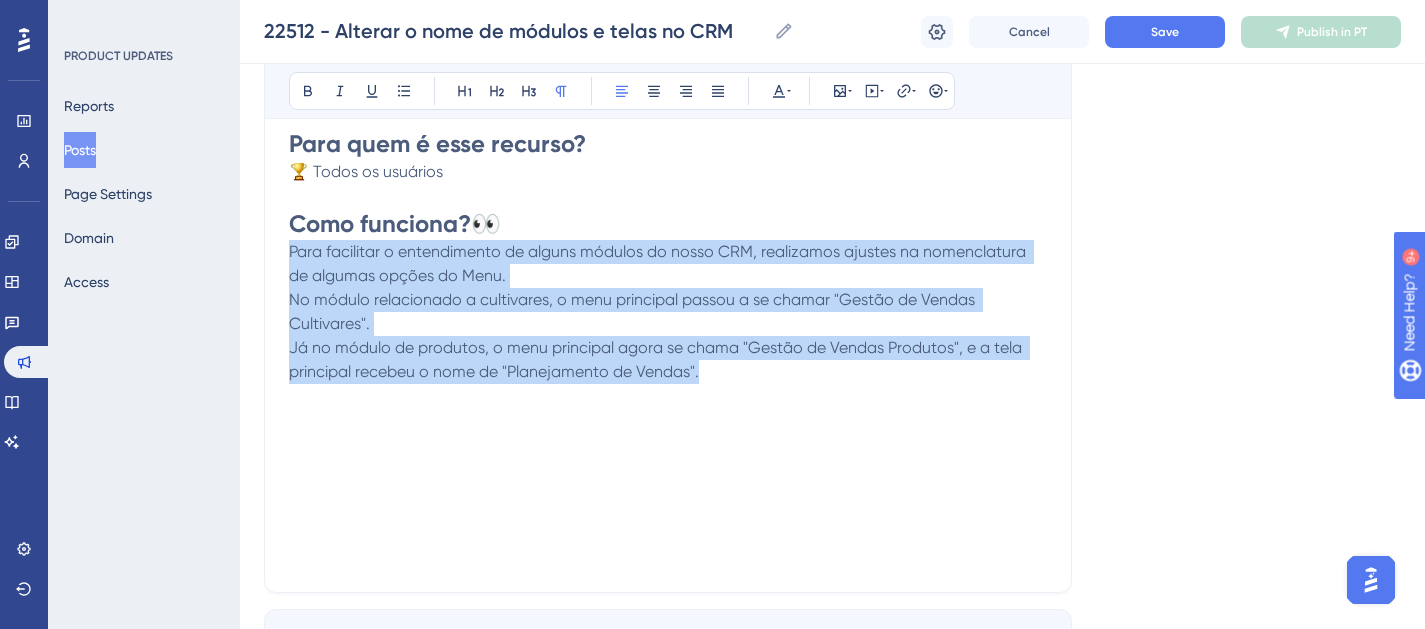 click on "Para quem é esse recurso? 🏆 Todos os usuários Como funciona? 👀 Para facilitar o entendimento de alguns módulos do nosso CRM, realizamos ajustes na nomenclatura de algumas opções do Menu. No módulo relacionado a cultivares, o menu principal passou a se chamar "Gestão de Vendas Cultivares". Já no módulo de produtos, o menu principal agora se chama "Gestão de Vendas Produtos", e a tela principal recebeu o nome de "Planejamento de Vendas"." at bounding box center [668, 348] 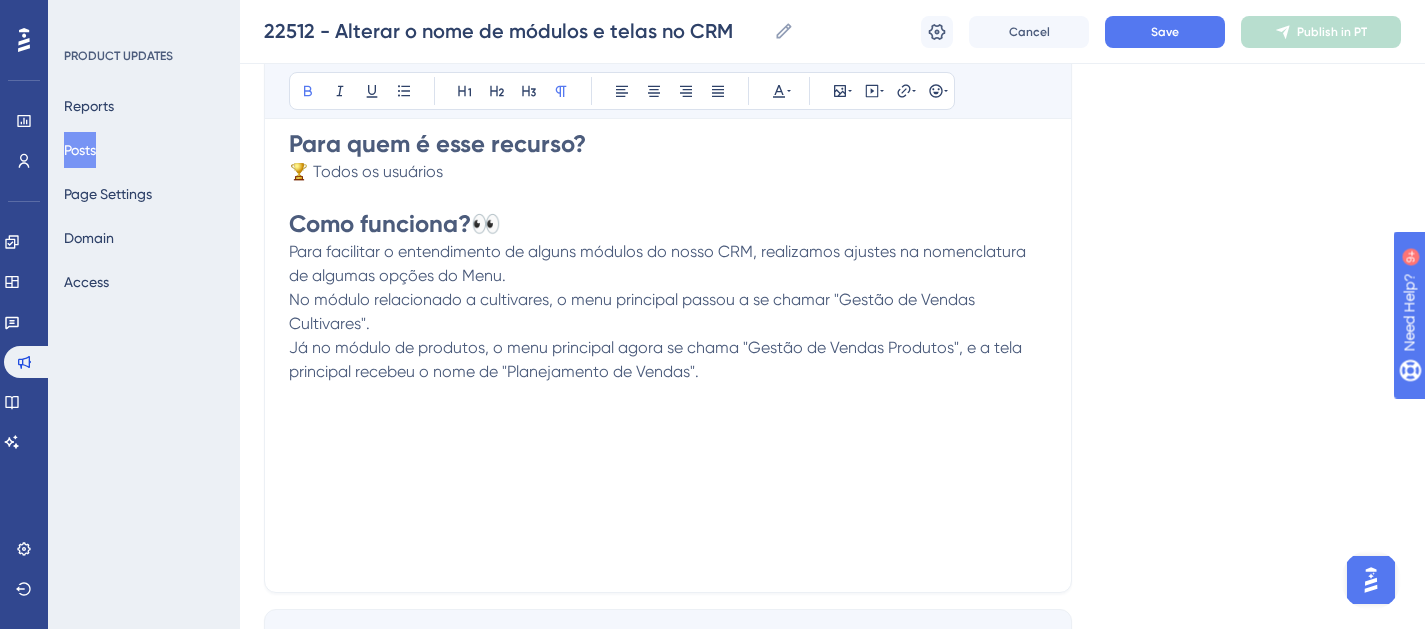 click on "Para facilitar o entendimento de alguns módulos do nosso CRM, realizamos ajustes na nomenclatura de algumas opções do Menu. No módulo relacionado a cultivares, o menu principal passou a se chamar "Gestão de Vendas Cultivares". Já no módulo de produtos, o menu principal agora se chama "Gestão de Vendas Produtos", e a tela principal recebeu o nome de "Planejamento de Vendas"." at bounding box center [668, 312] 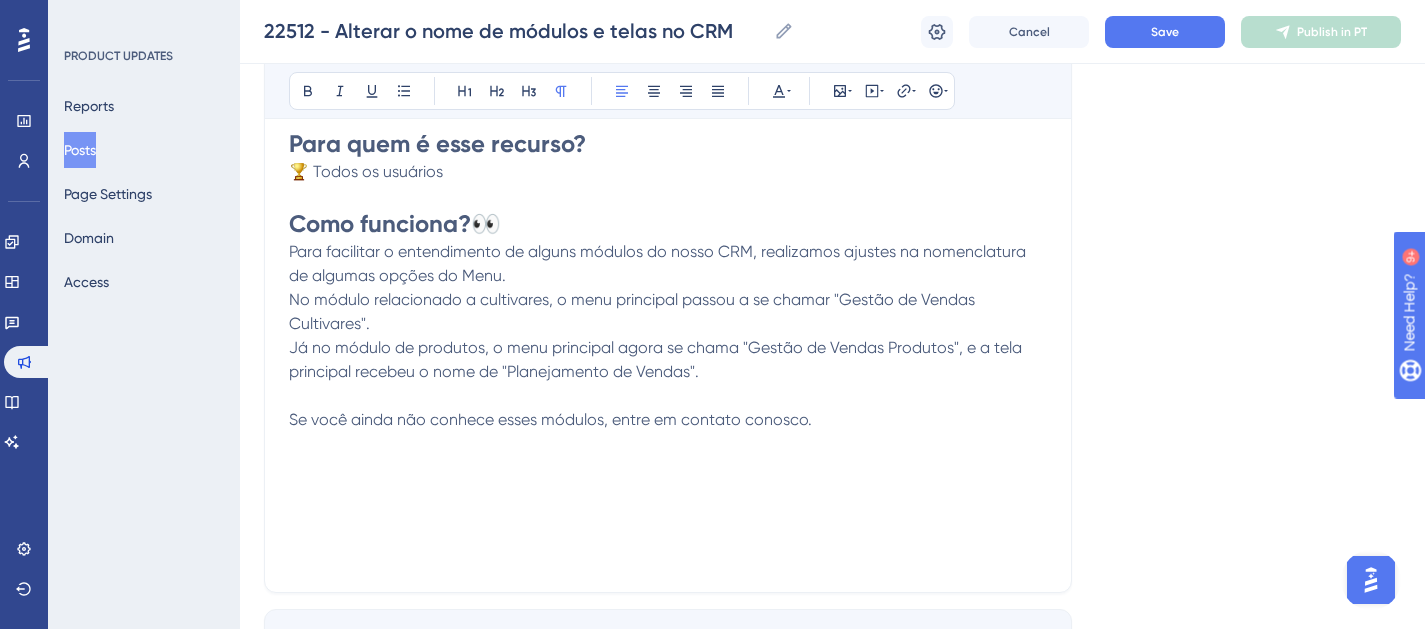 click on "Como funciona?  👀" at bounding box center [668, 224] 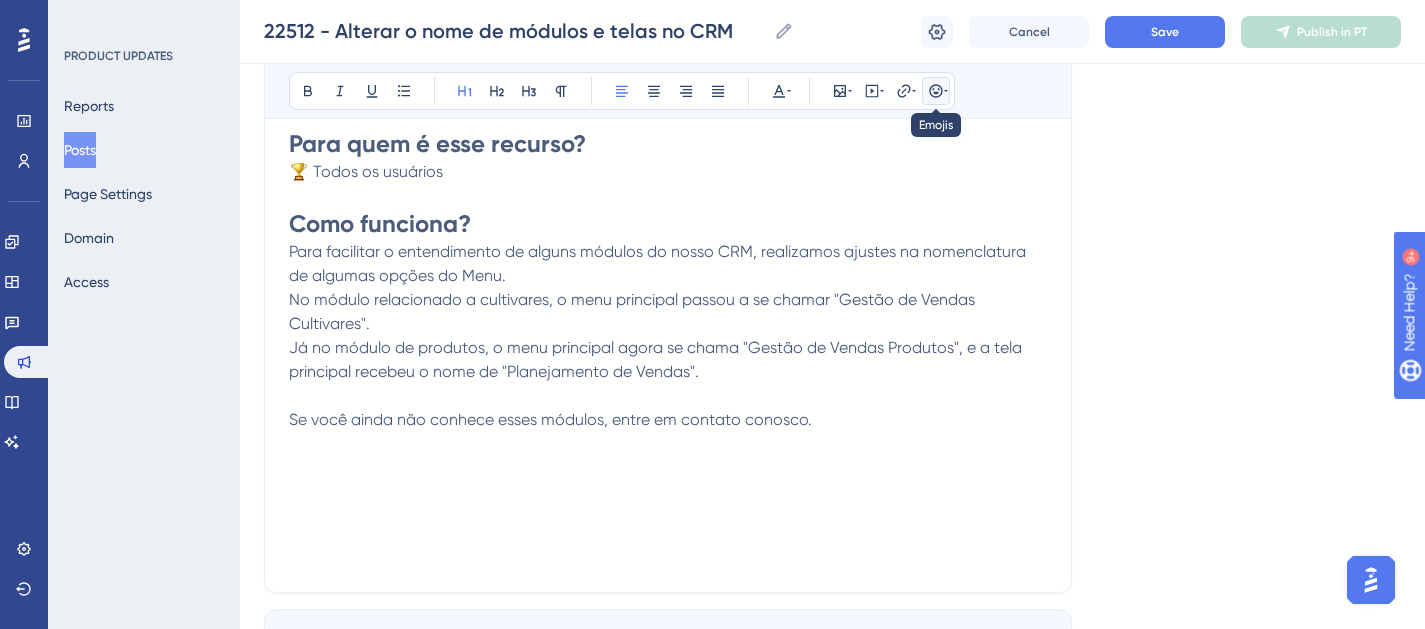 click 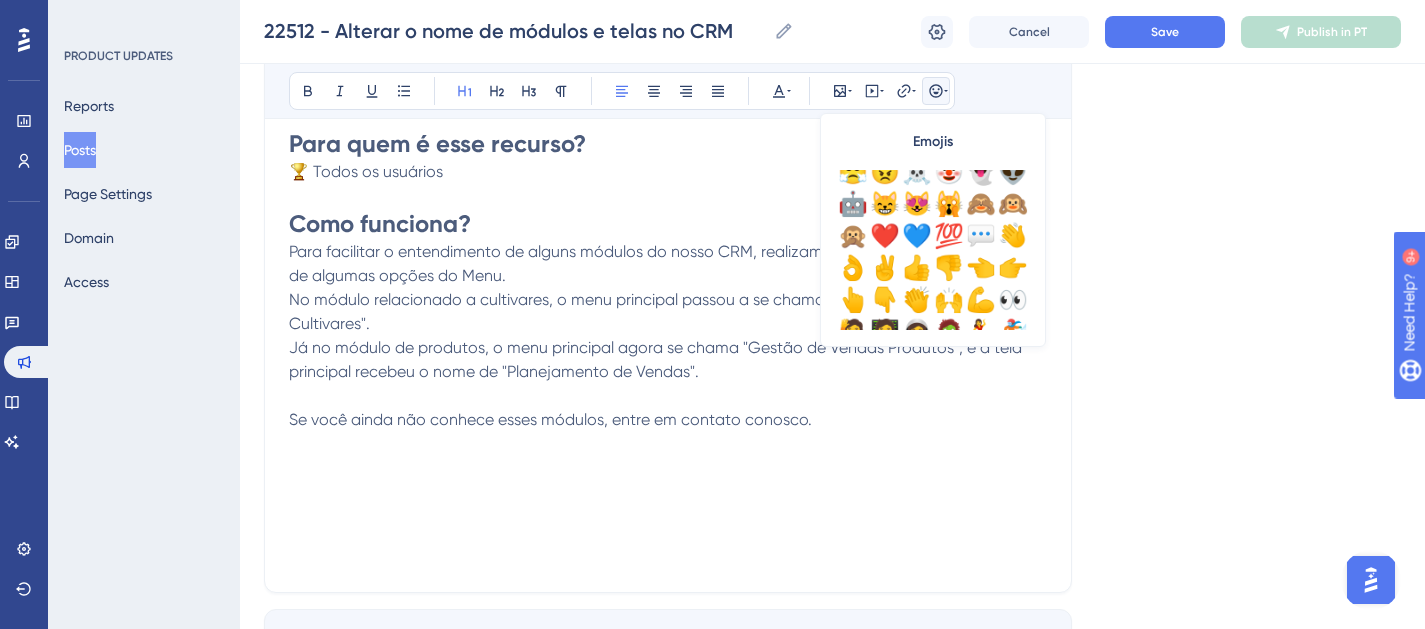 scroll, scrollTop: 170, scrollLeft: 0, axis: vertical 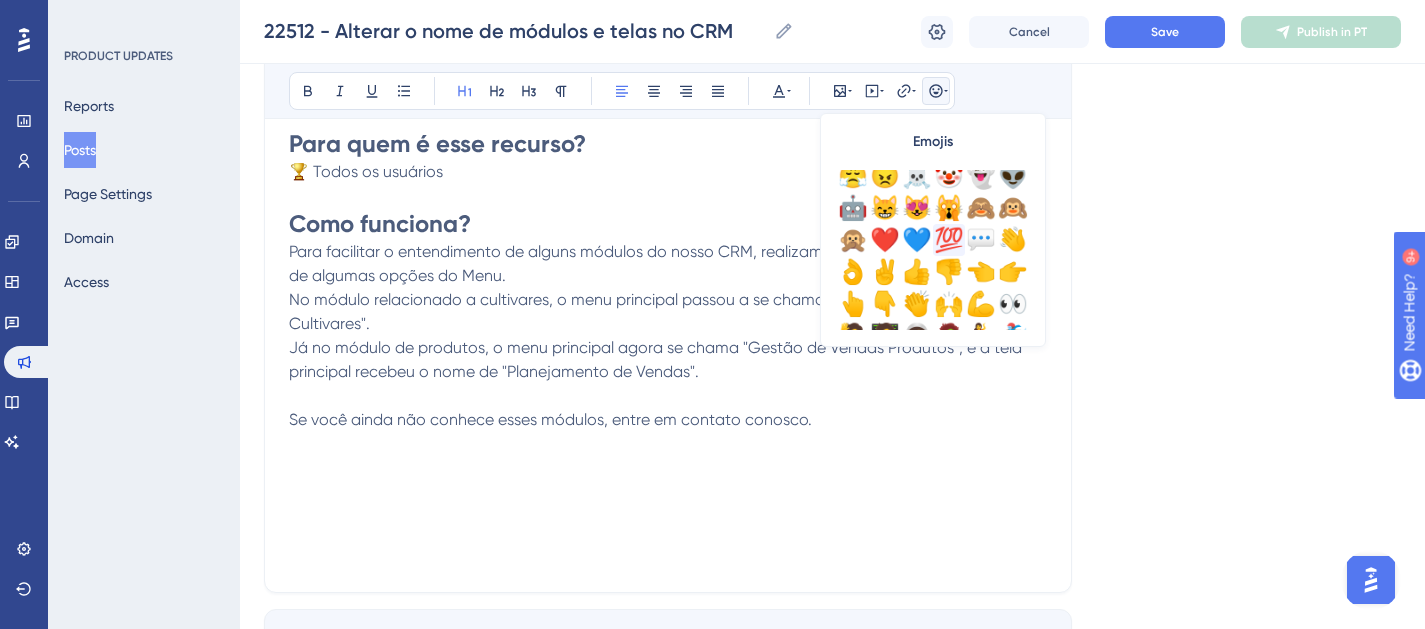 click on "💯" at bounding box center [949, 240] 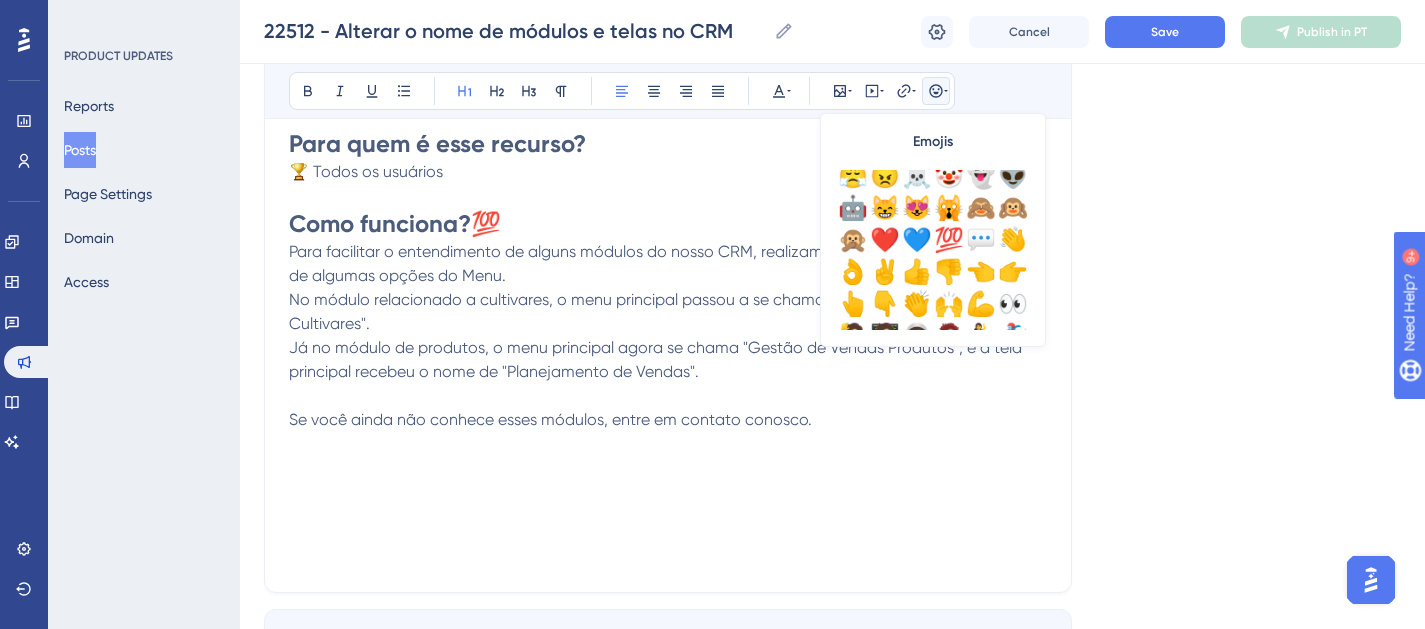 click on "Se você ainda não conhece esses módulos, entre em contato conosco." at bounding box center (668, 420) 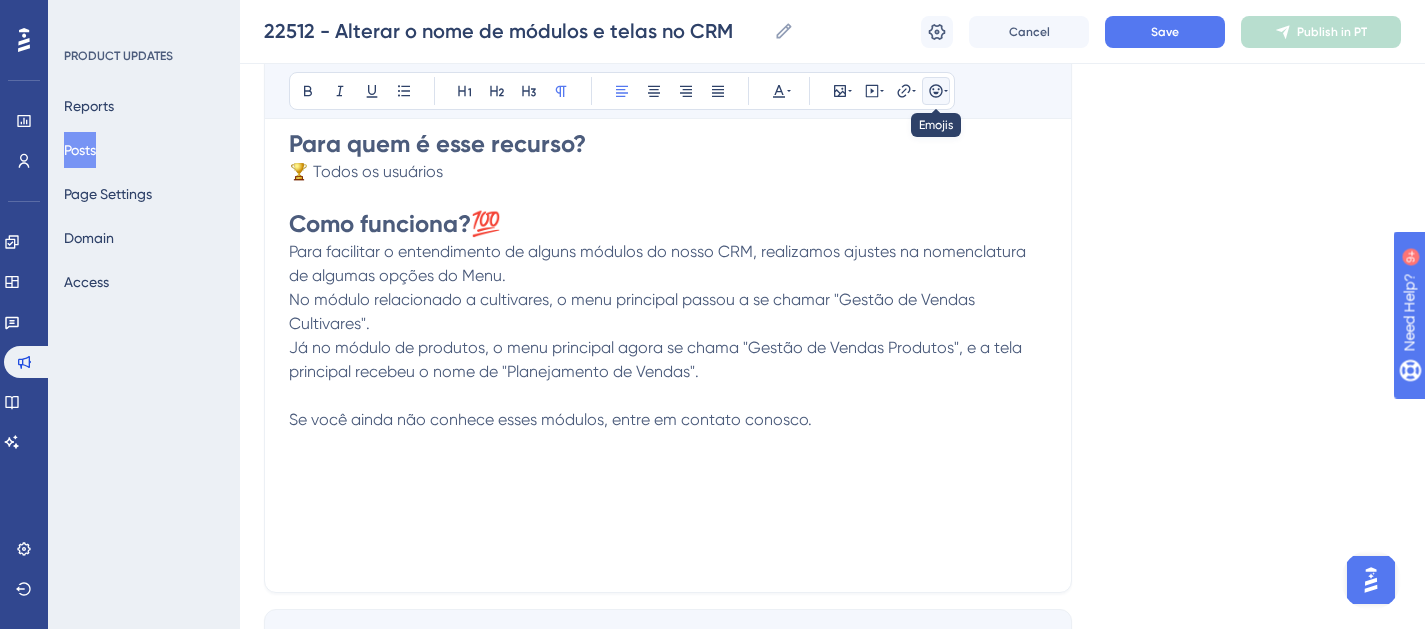 click 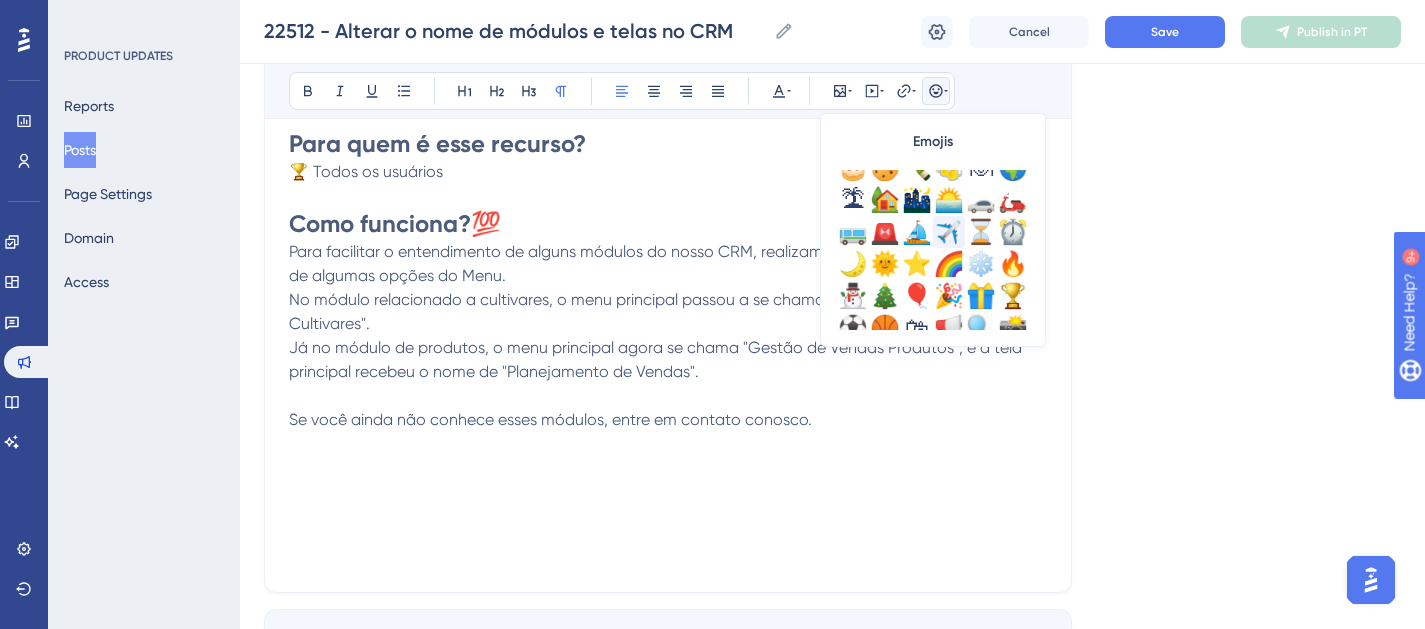 scroll, scrollTop: 513, scrollLeft: 0, axis: vertical 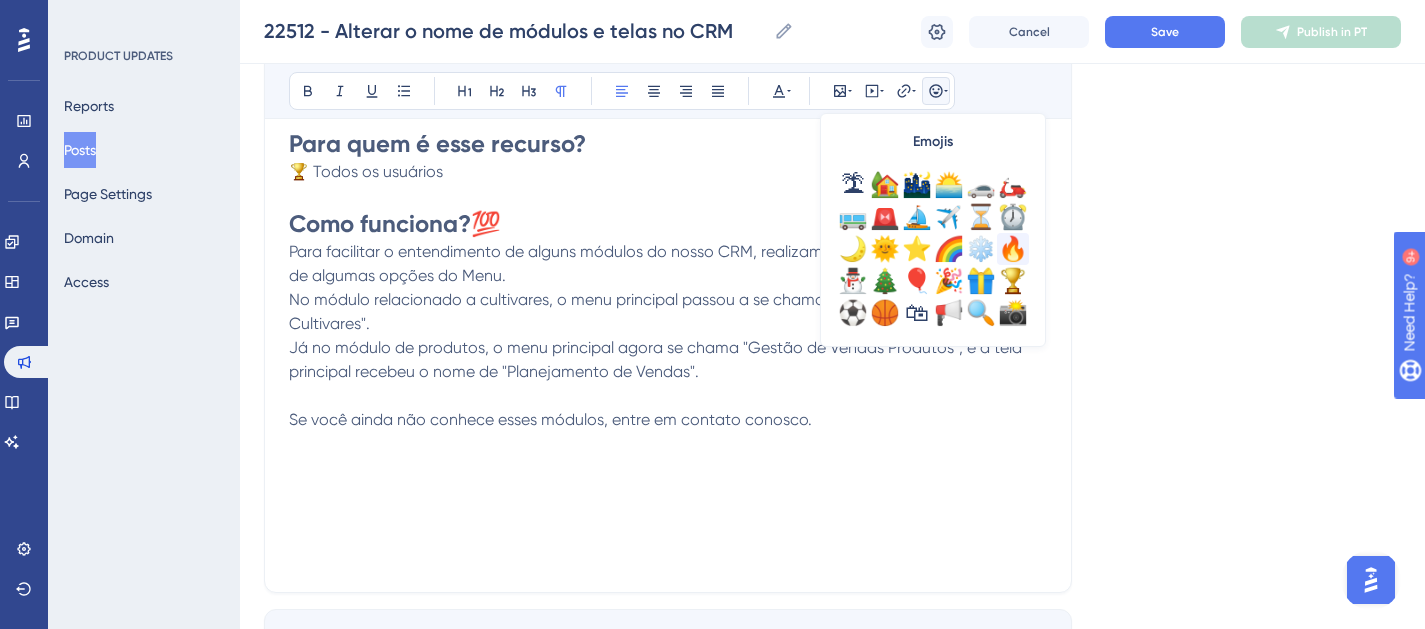 click on "🔥" at bounding box center [1013, 249] 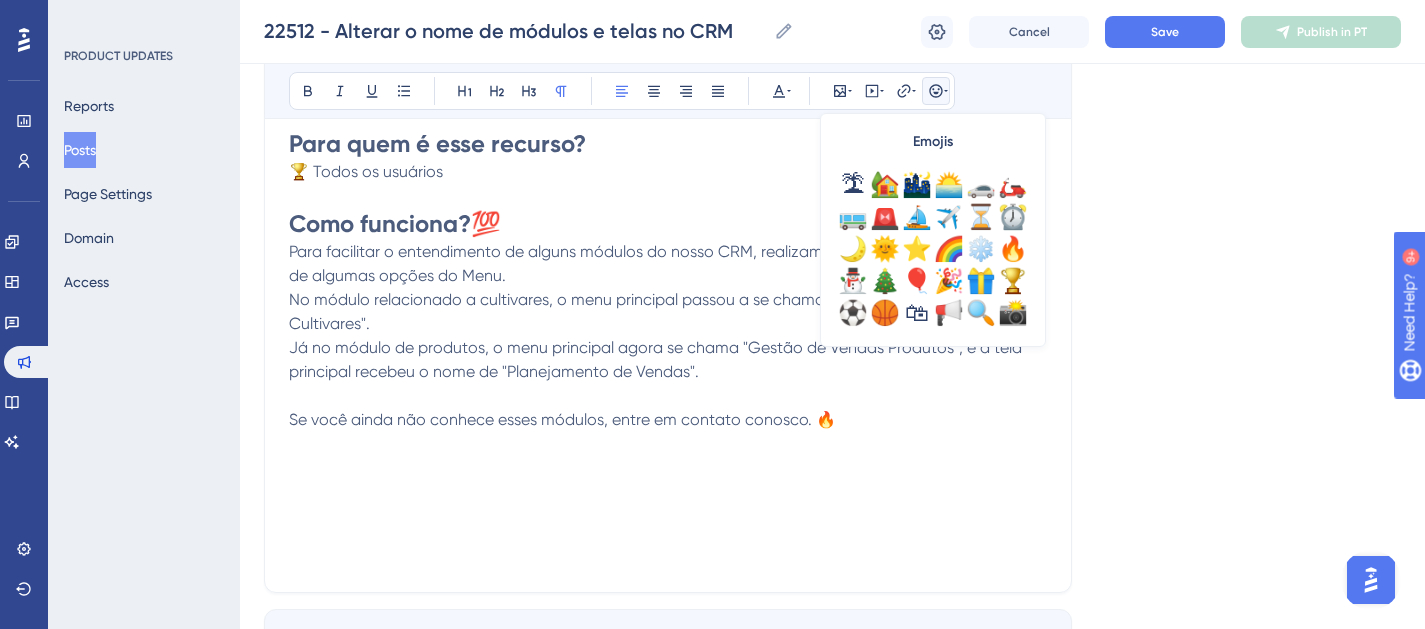 click on "Para quem é esse recurso? 🏆 Todos os usuários Como funciona?  💯 Para facilitar o entendimento de alguns módulos do nosso CRM, realizamos ajustes na nomenclatura de algumas opções do Menu. No módulo relacionado a cultivares, o menu principal passou a se chamar "Gestão de Vendas Cultivares". Já no módulo de produtos, o menu principal agora se chama "Gestão de Vendas Produtos", e a tela principal recebeu o nome de "Planejamento de Vendas". Se você ainda não conhece esses módulos, entre em contato conosco. 🔥" at bounding box center (668, 348) 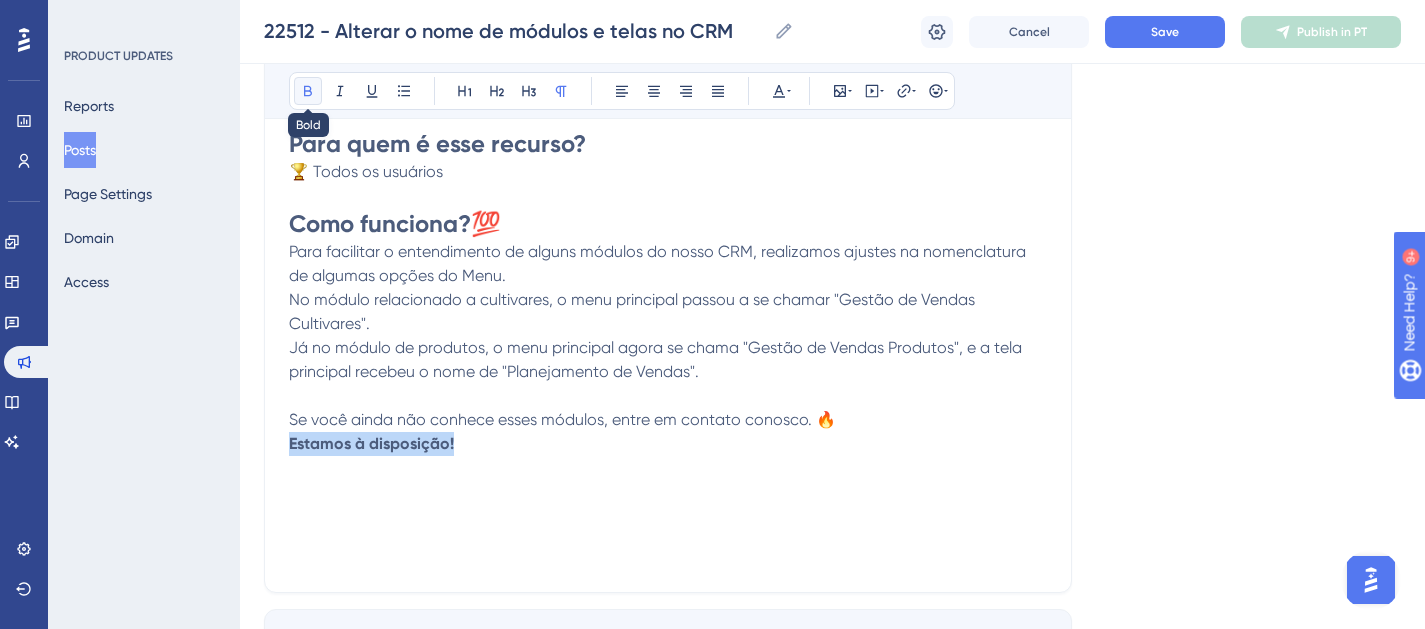 click 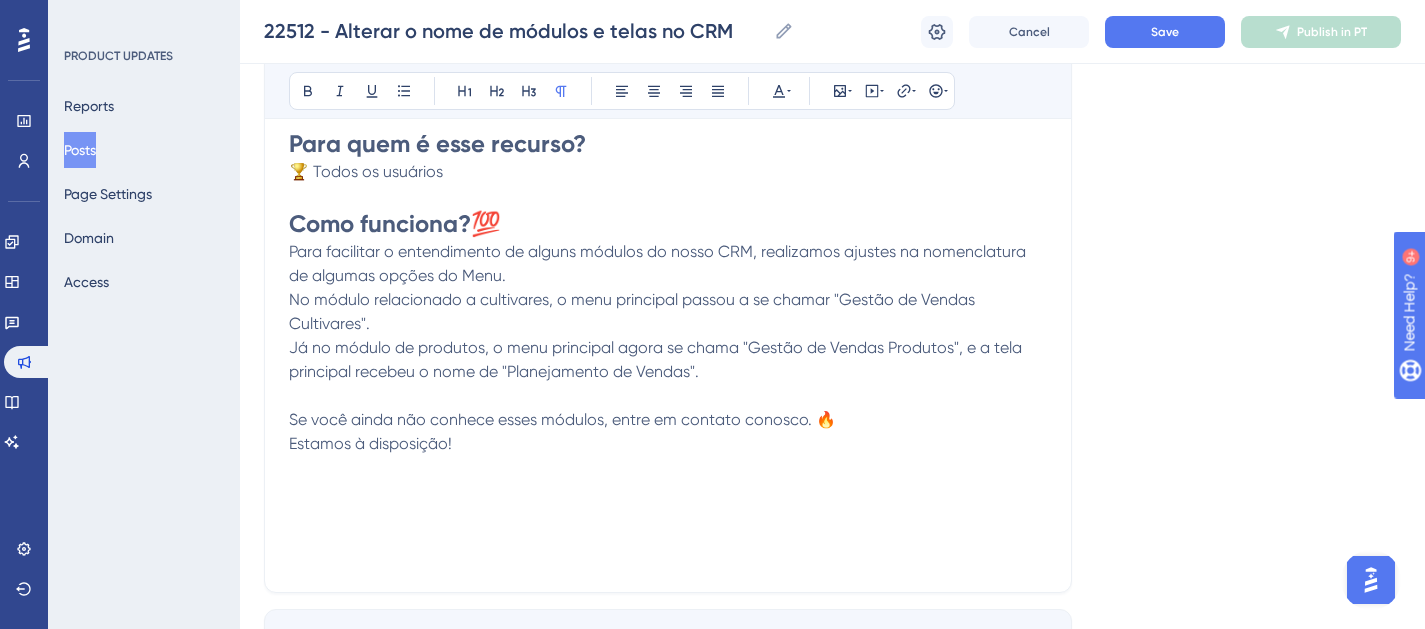 click on "Para quem é esse recurso? 🏆 Todos os usuários Como funciona?  💯 Para facilitar o entendimento de alguns módulos do nosso CRM, realizamos ajustes na nomenclatura de algumas opções do Menu. No módulo relacionado a cultivares, o menu principal passou a se chamar "Gestão de Vendas Cultivares". Já no módulo de produtos, o menu principal agora se chama "Gestão de Vendas Produtos", e a tela principal recebeu o nome de "Planejamento de Vendas". Se você ainda não conhece esses módulos, entre em contato conosco. 🔥 Estamos à disposição!" at bounding box center [668, 348] 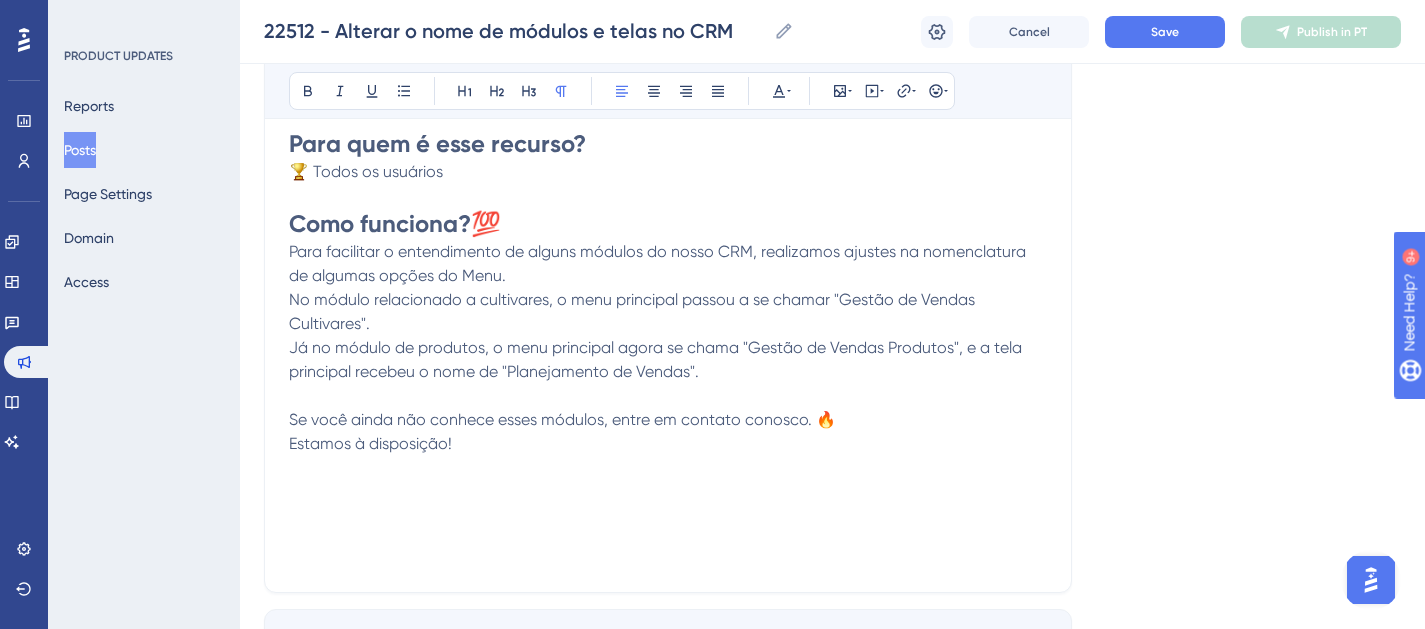 click on "Estamos à disposição!" at bounding box center (668, 444) 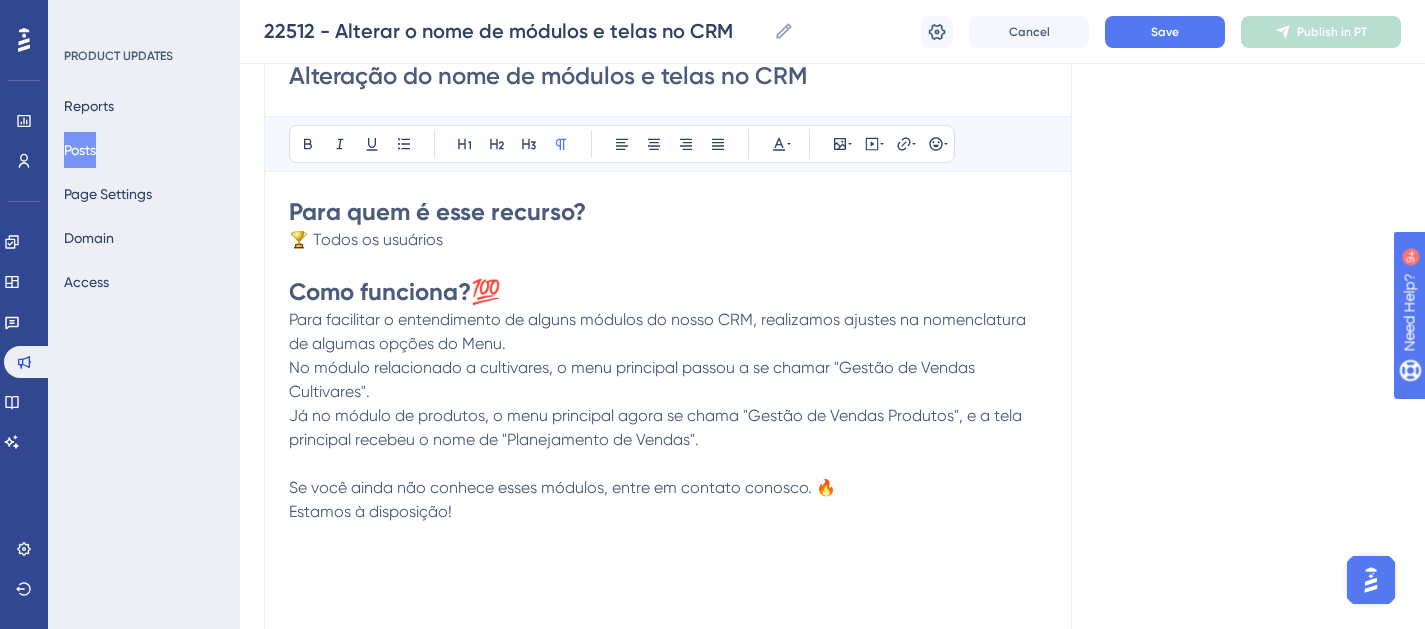 scroll, scrollTop: 304, scrollLeft: 0, axis: vertical 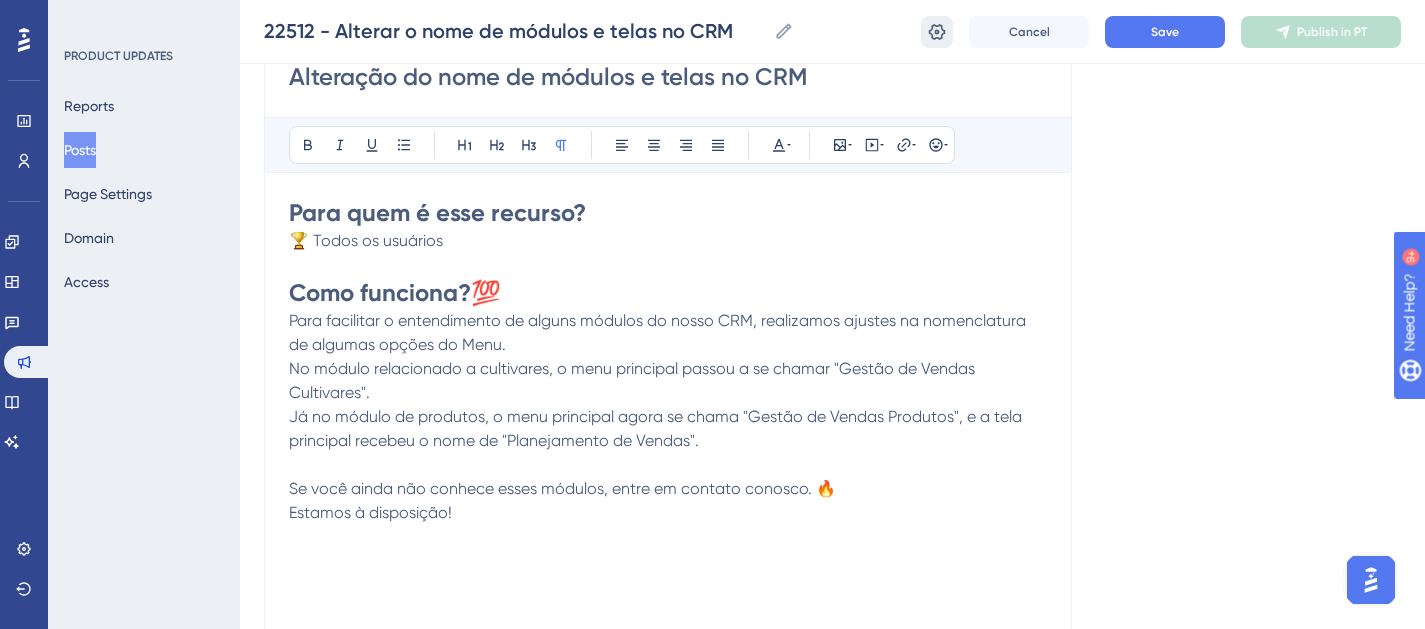 click 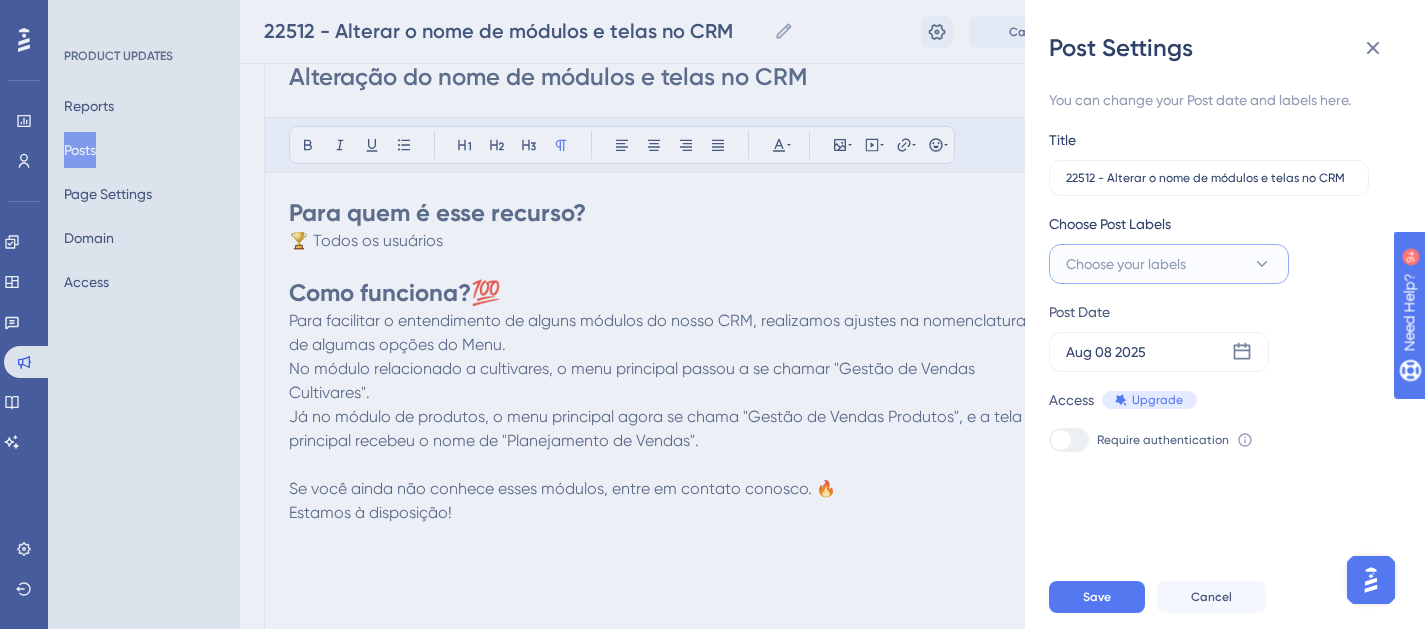 click on "Choose your labels" at bounding box center [1126, 264] 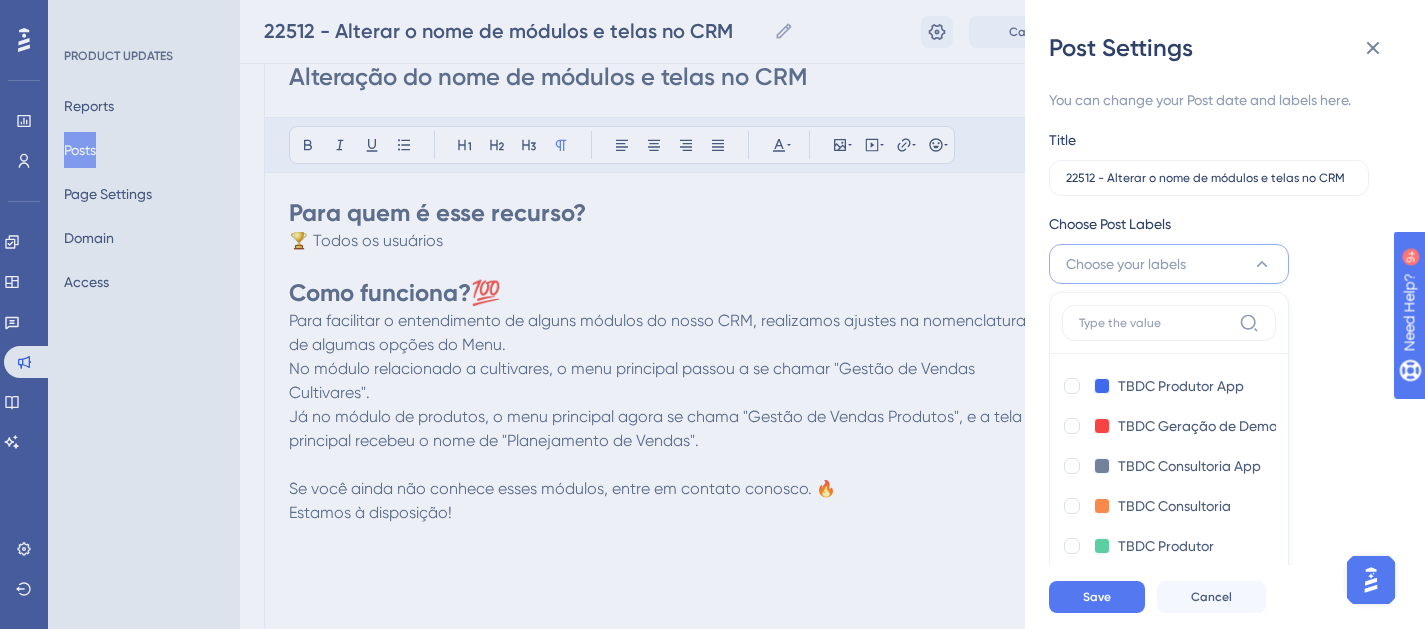 scroll, scrollTop: 55, scrollLeft: 0, axis: vertical 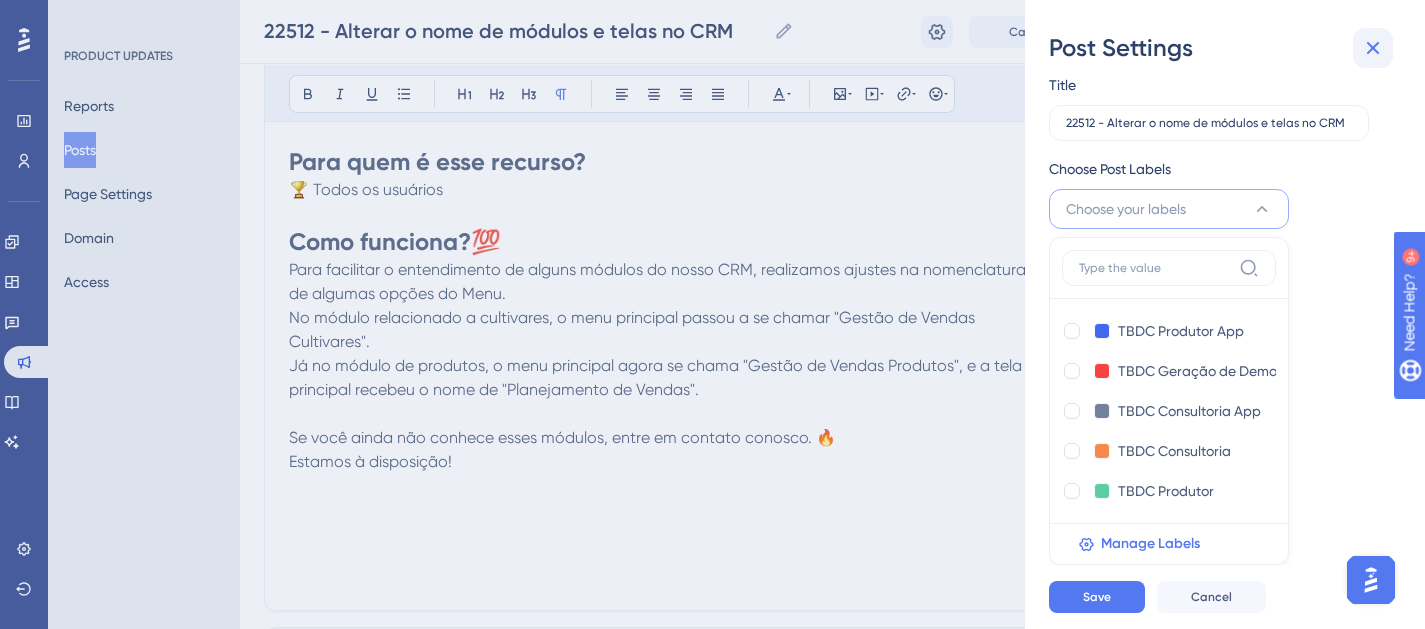 click 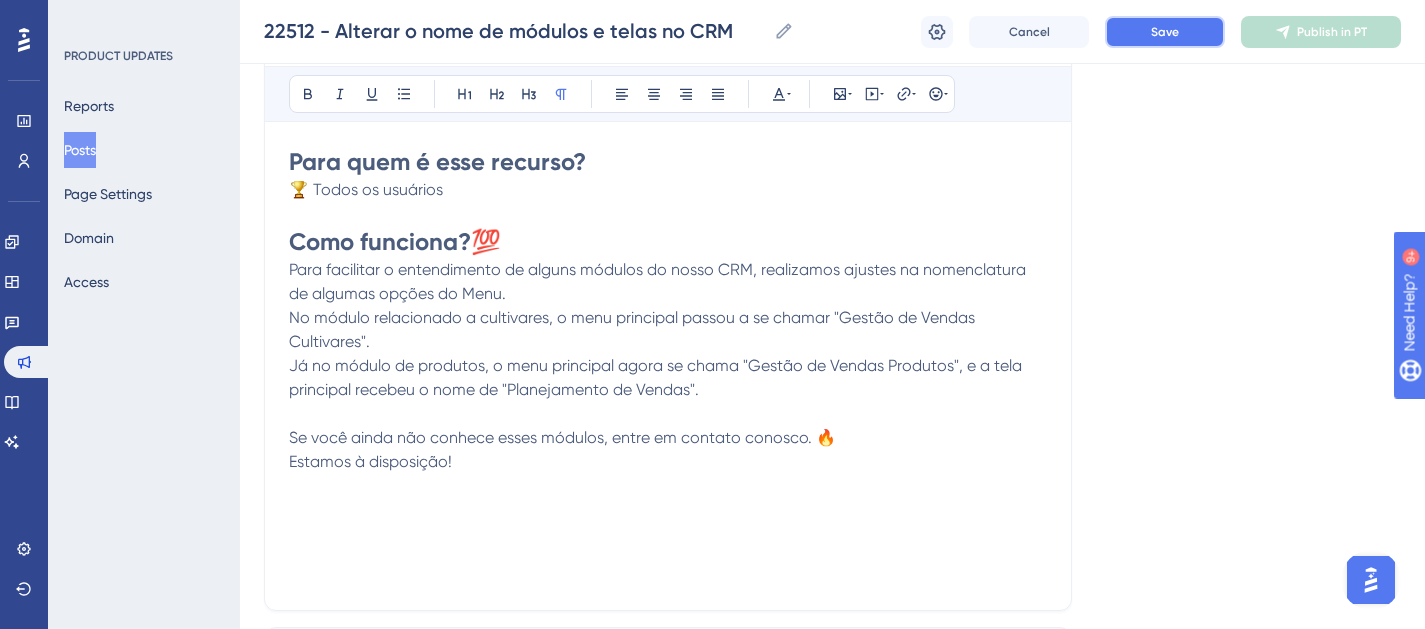 click on "Save" at bounding box center (1165, 32) 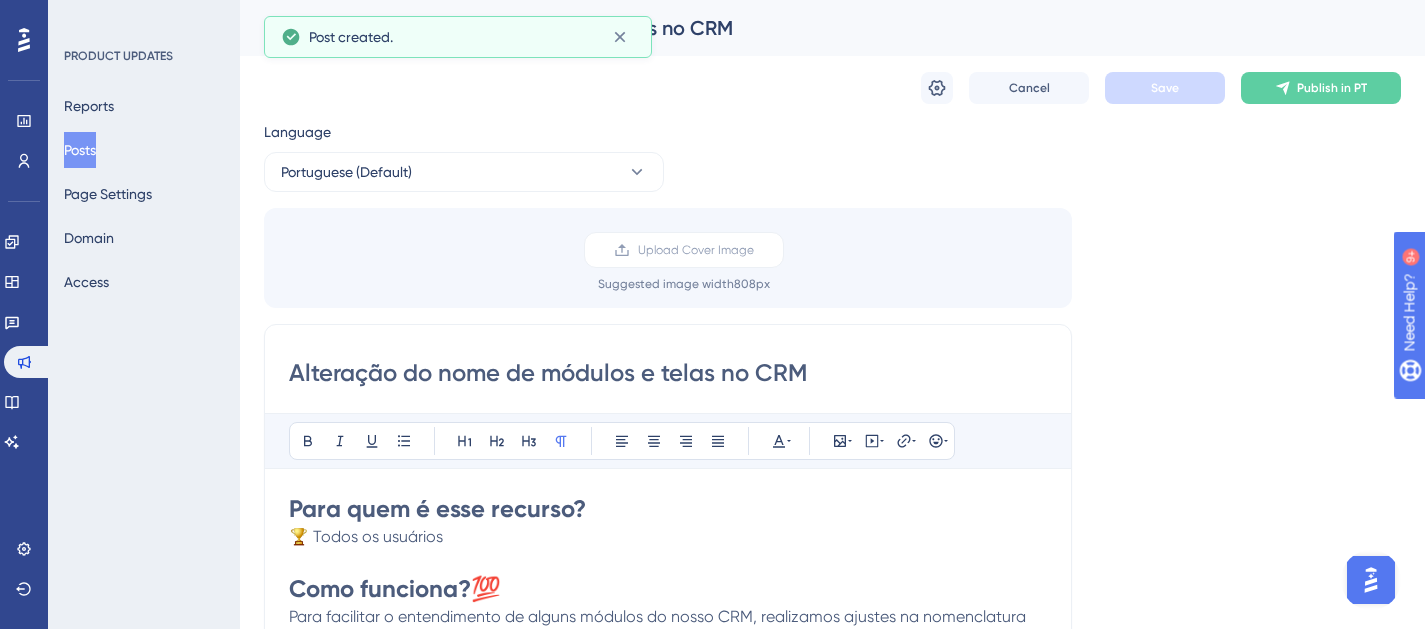 scroll, scrollTop: 189, scrollLeft: 0, axis: vertical 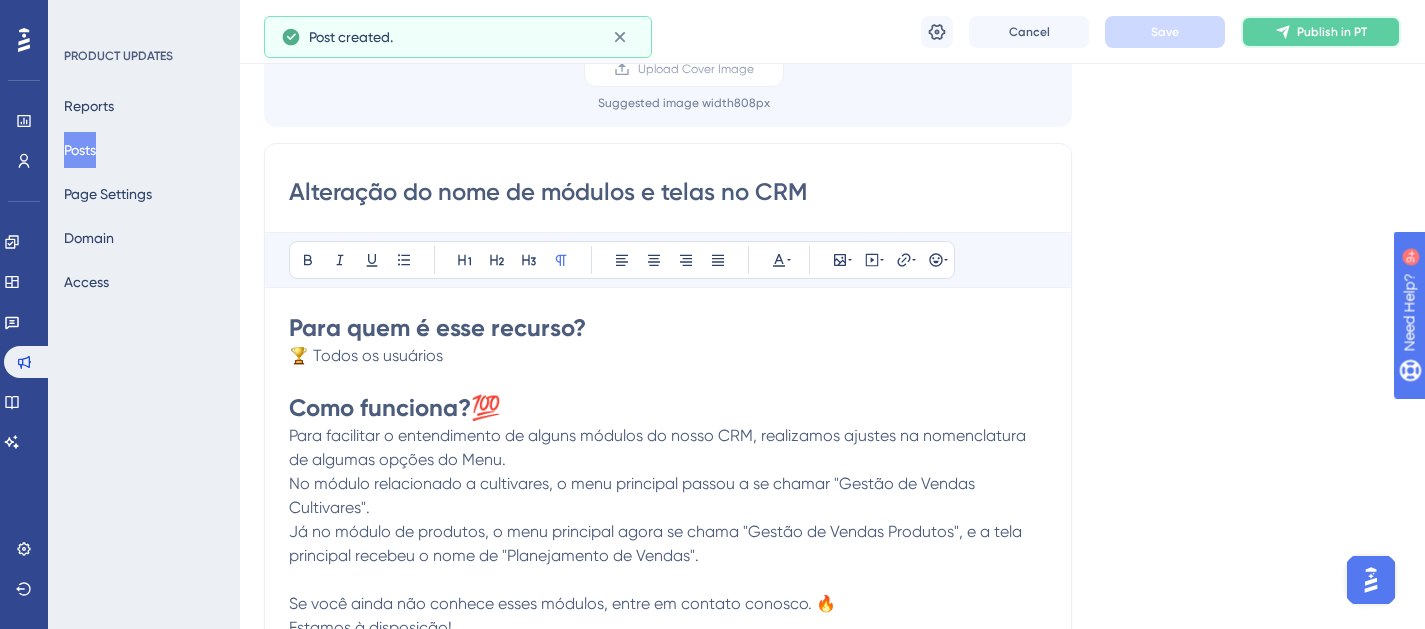 click on "Publish in PT" at bounding box center [1332, 32] 